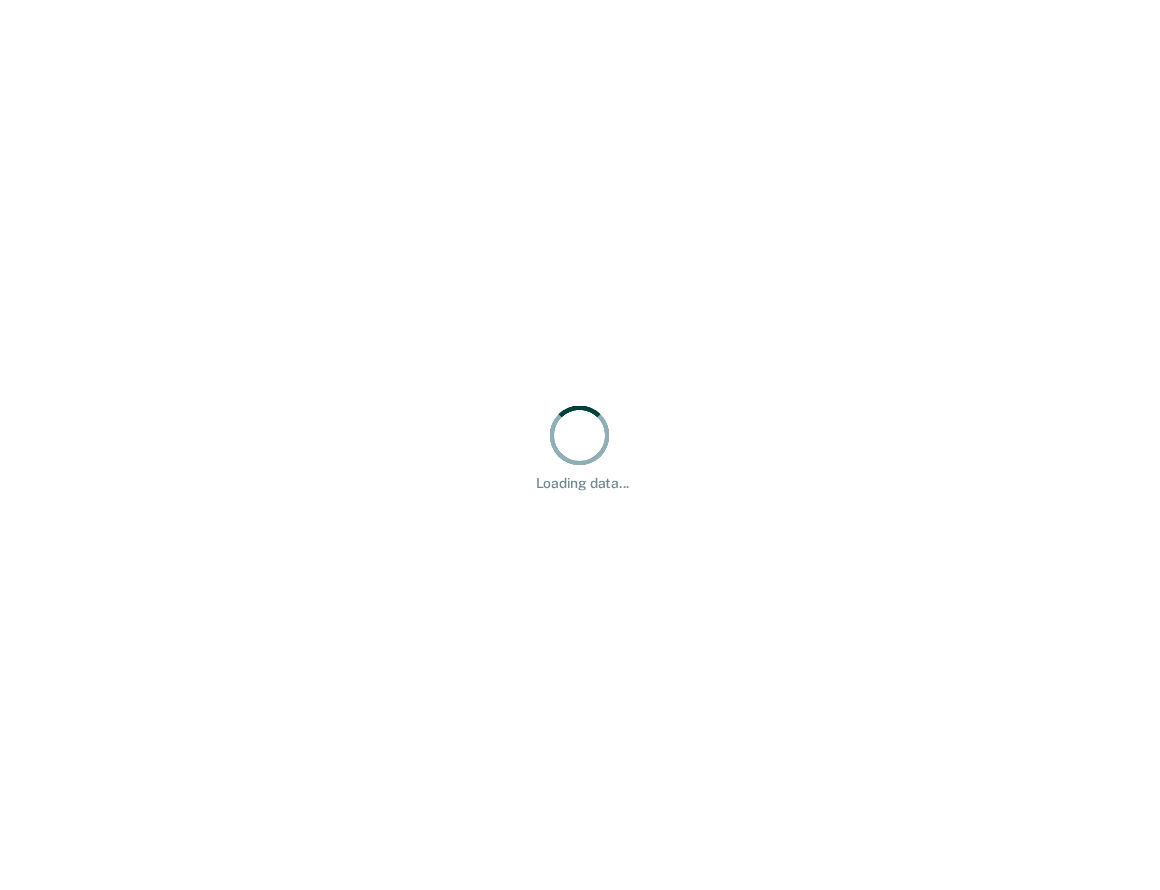 scroll, scrollTop: 0, scrollLeft: 0, axis: both 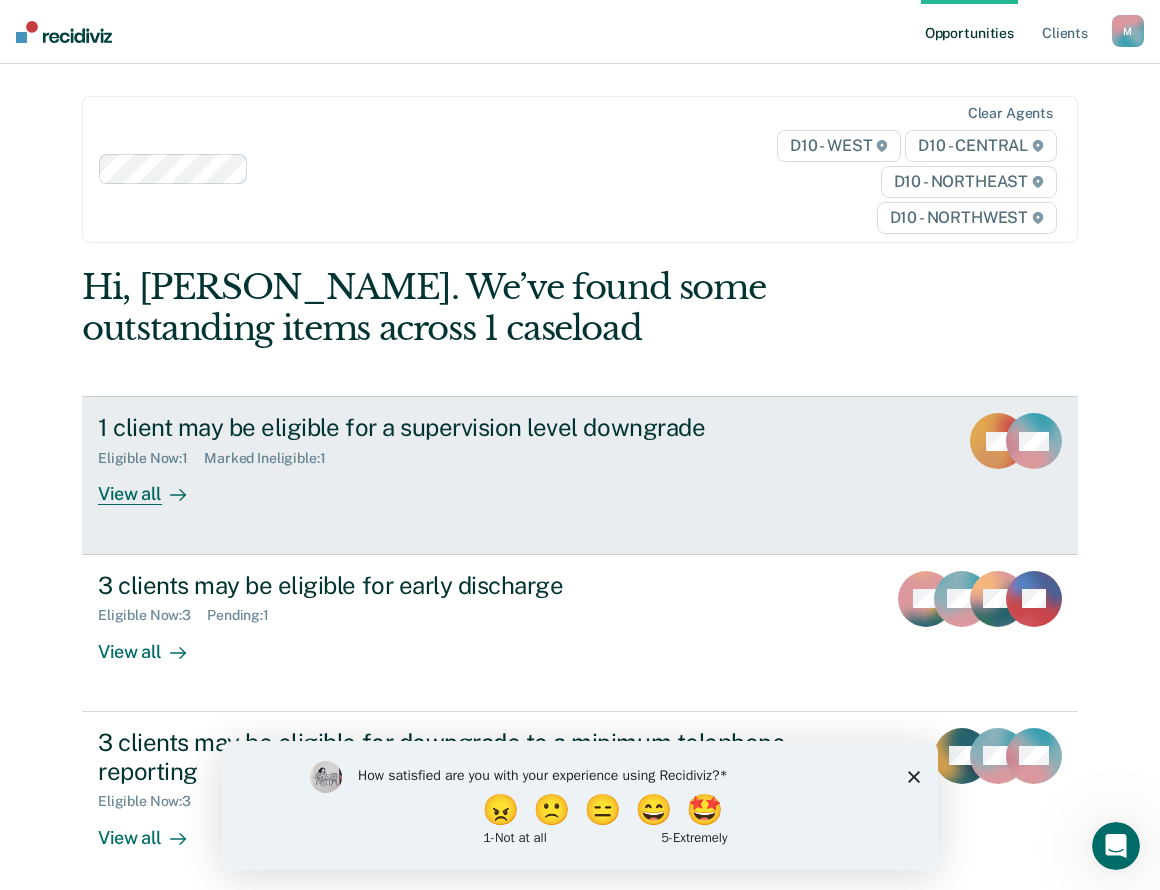 click on "1 client may be eligible for a supervision level downgrade" at bounding box center [449, 427] 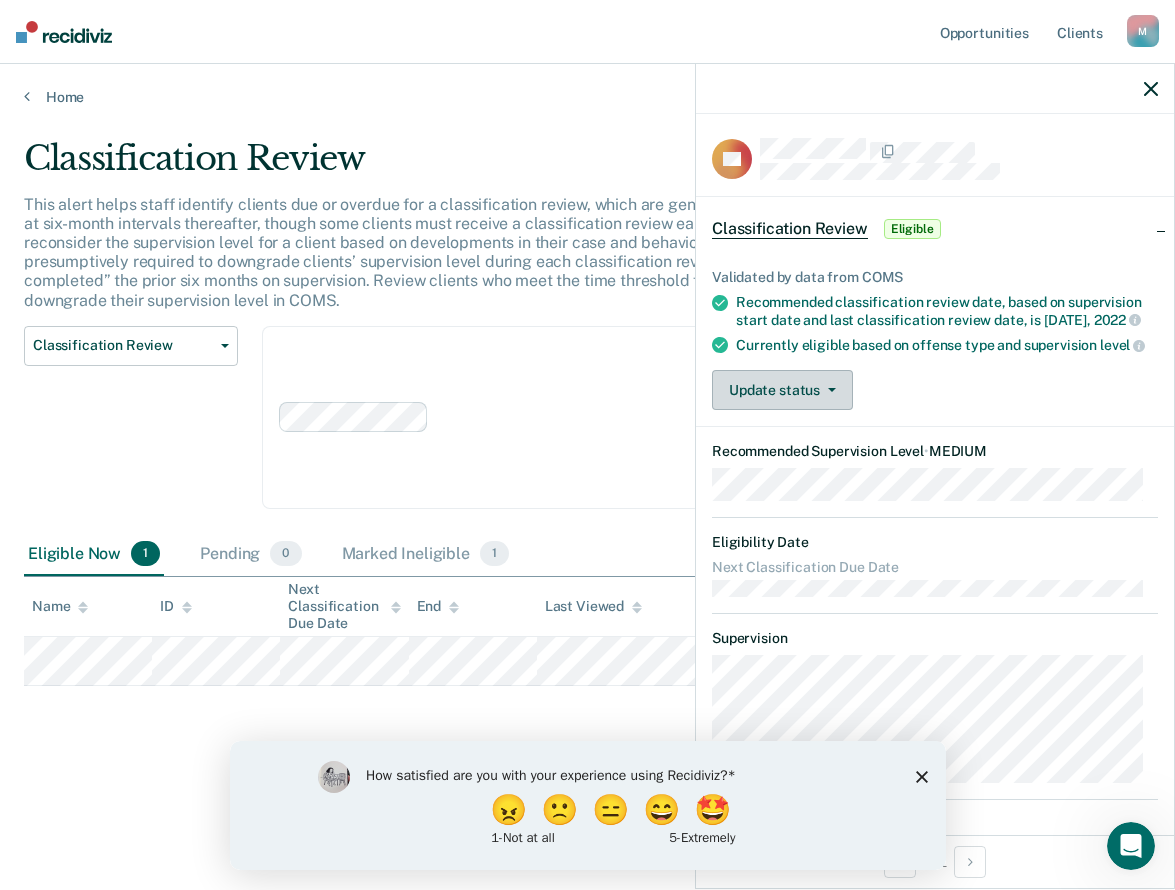 click on "Update status" at bounding box center (782, 390) 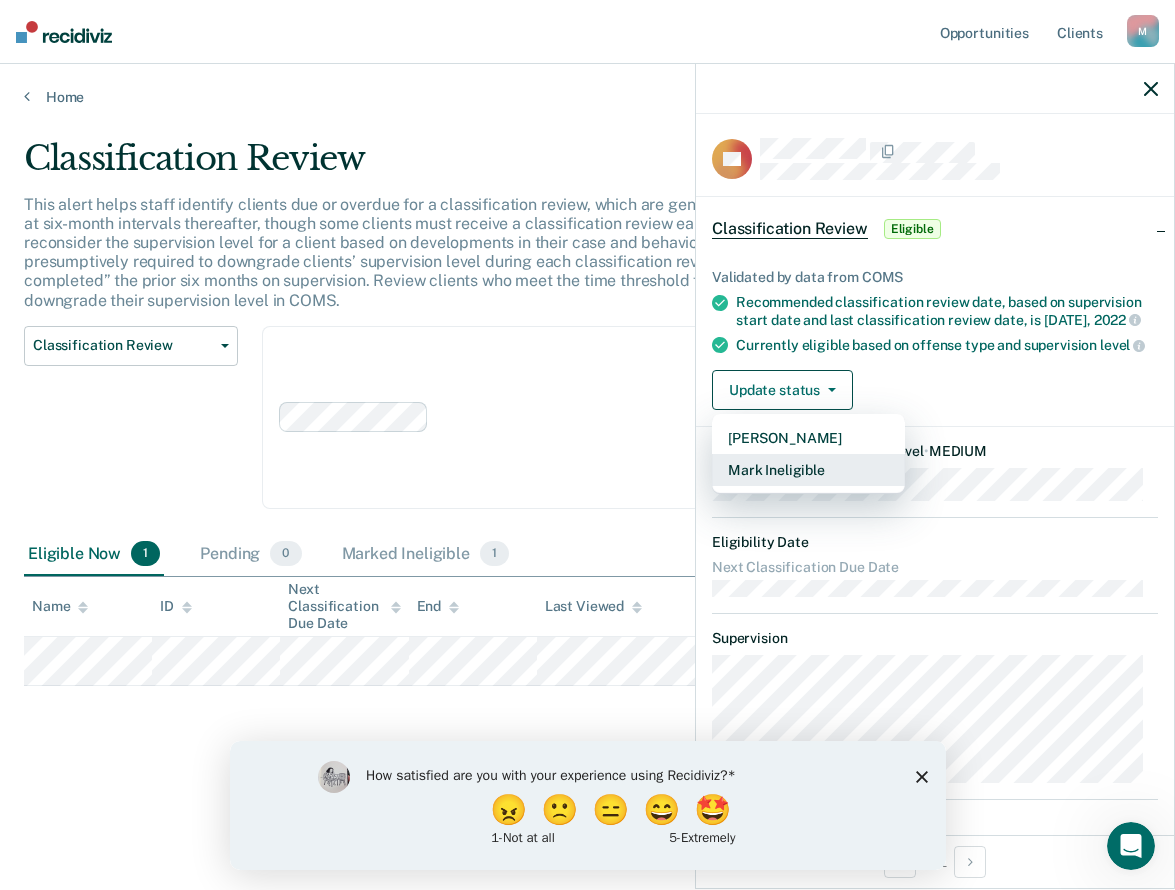 click on "Mark Ineligible" at bounding box center [808, 470] 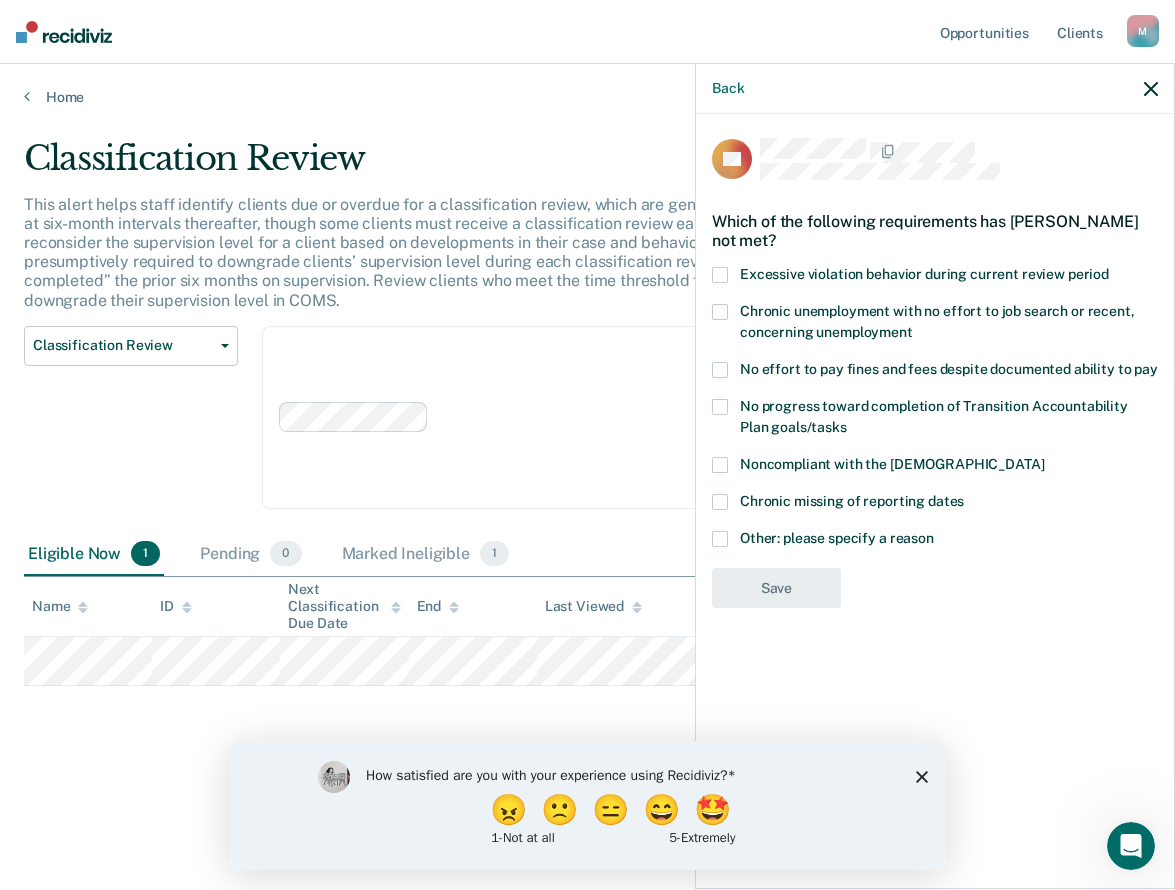 click at bounding box center [720, 539] 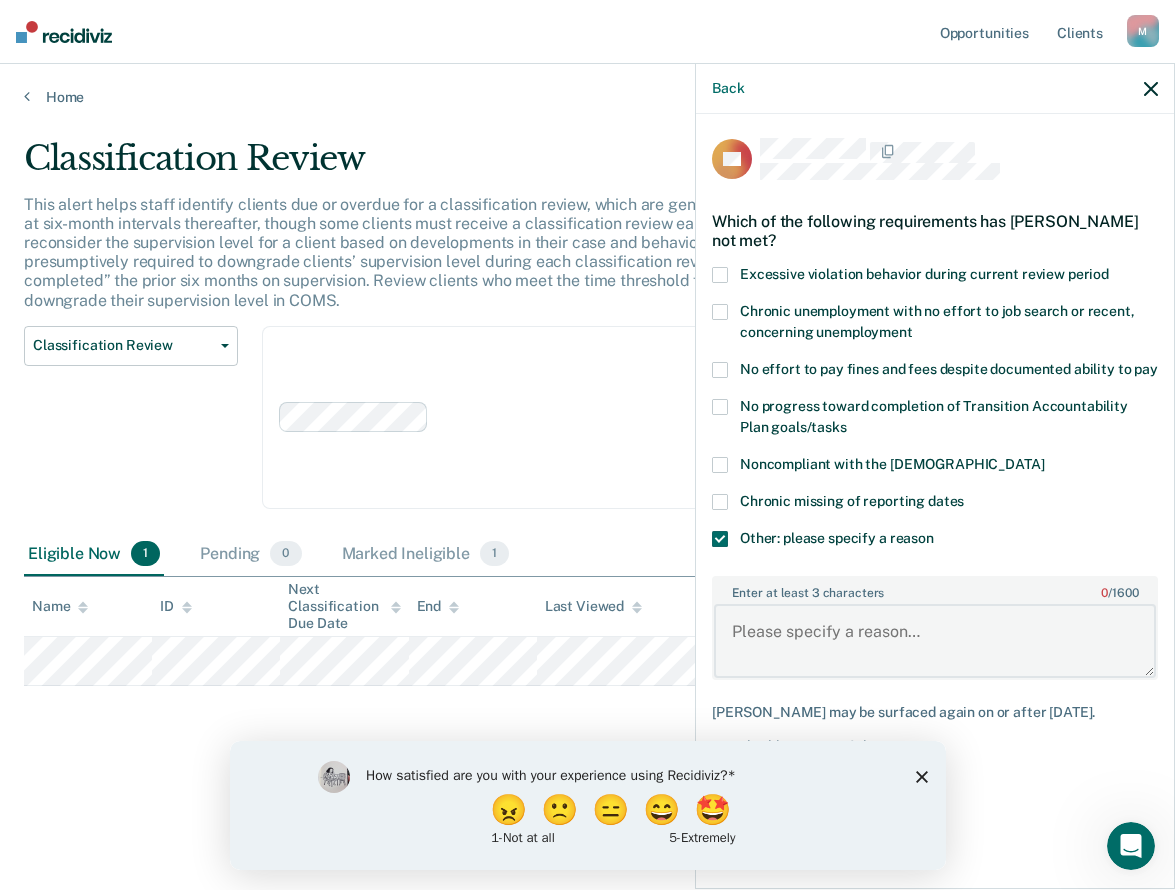click on "Enter at least 3 characters 0  /  1600" at bounding box center (935, 641) 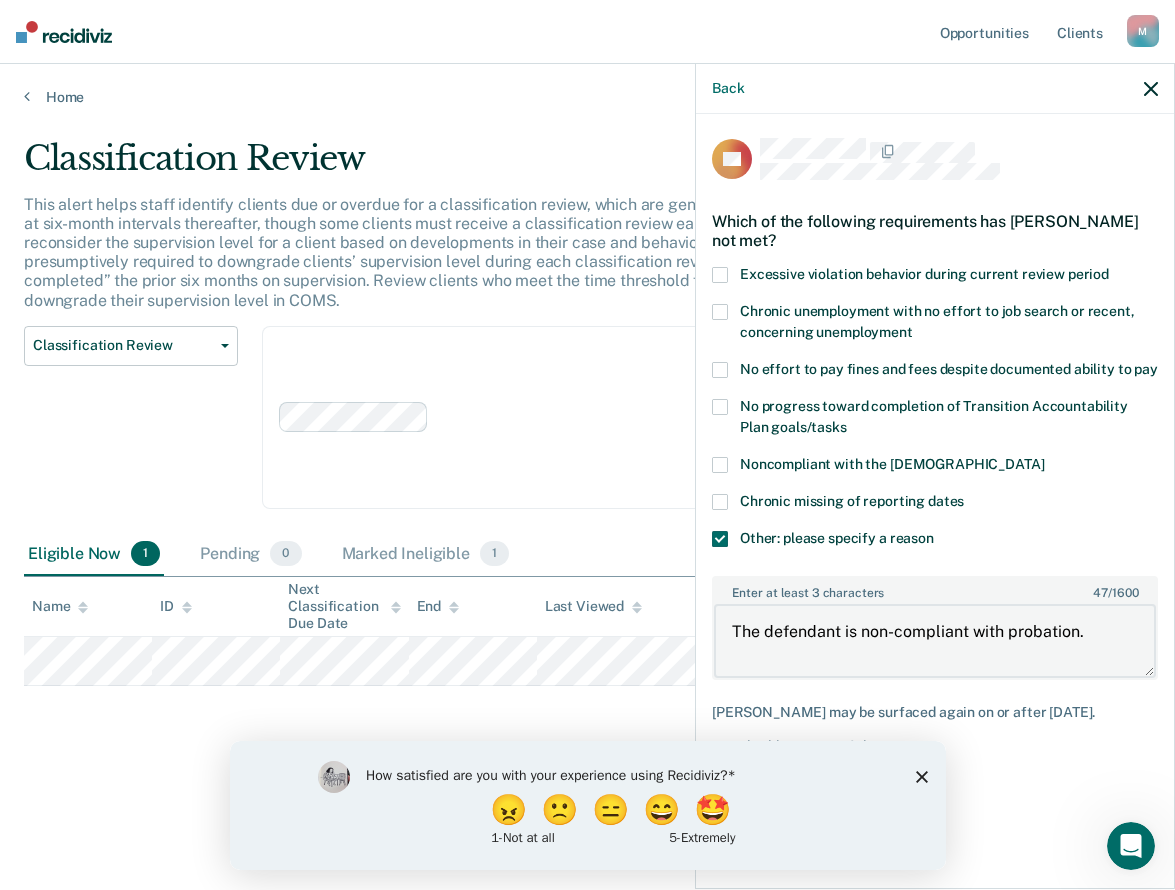 type on "The defendant is non-compliant with probation." 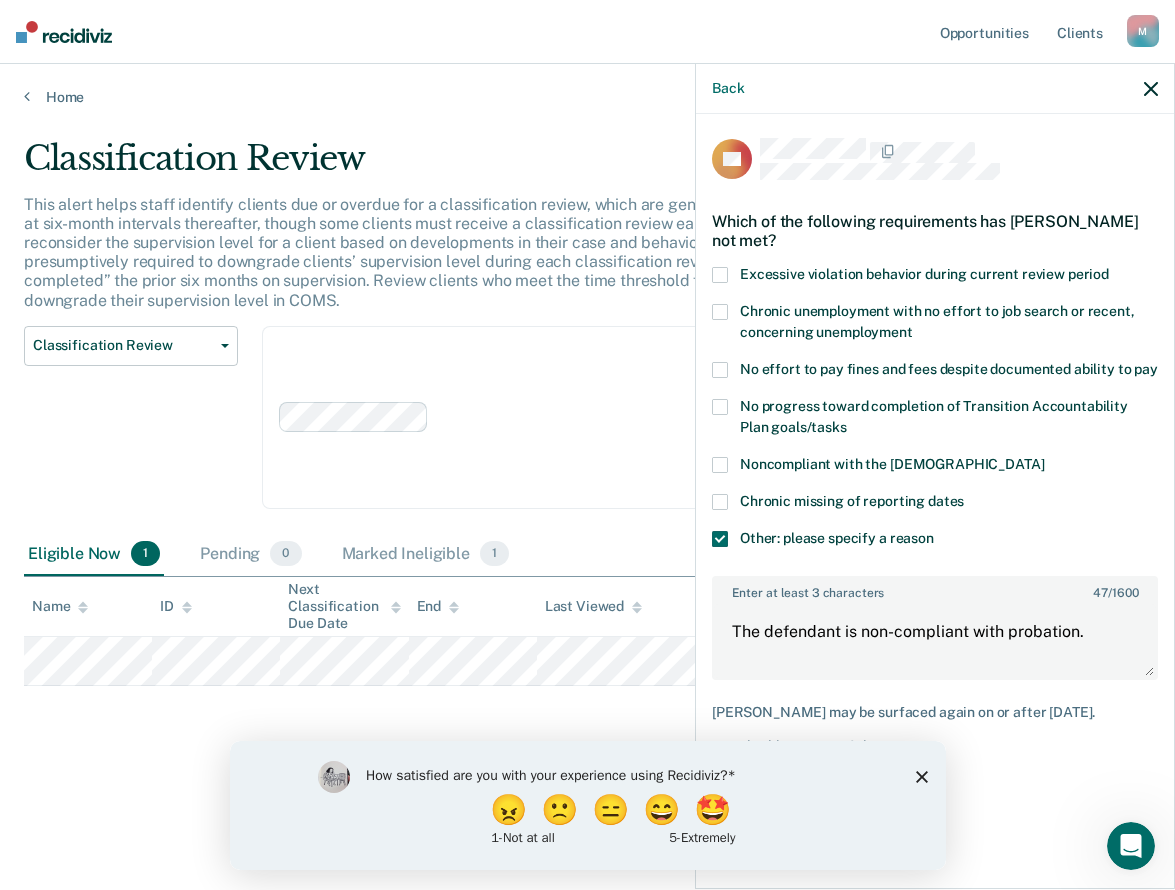 click on "CT   Which of the following requirements has Collin Thuma not met? Excessive violation behavior during current review period Chronic unemployment with no effort to job search or recent, concerning unemployment No effort to pay fines and fees despite documented ability to pay No progress toward completion of Transition Accountability Plan goals/tasks Noncompliant with the order of supervision Chronic missing of reporting dates Other: please specify a reason Enter at least 3 characters 47  /  1600 The defendant is non-compliant with probation.
Collin Thuma may be surfaced again on or after December 28, 2025. Not eligible reasons: Other Save" at bounding box center (935, 481) 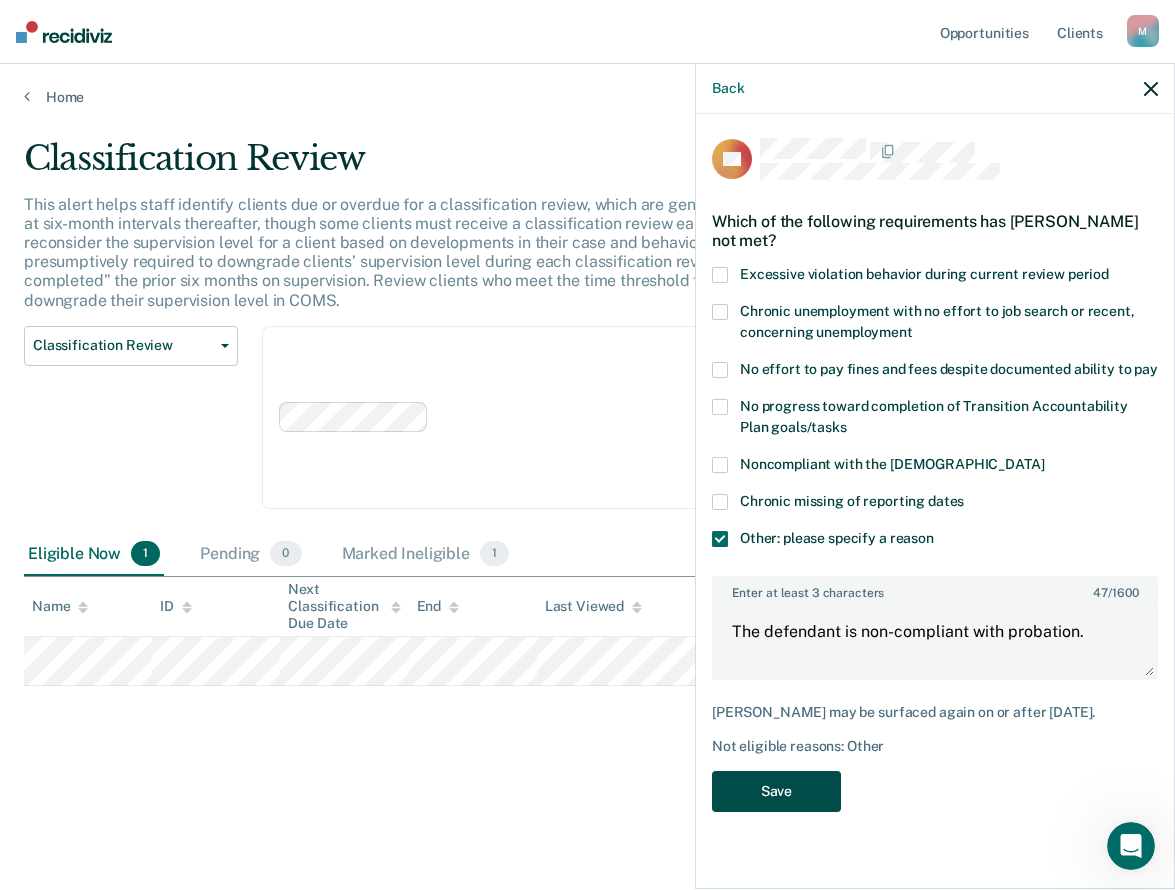 click on "Save" at bounding box center (776, 791) 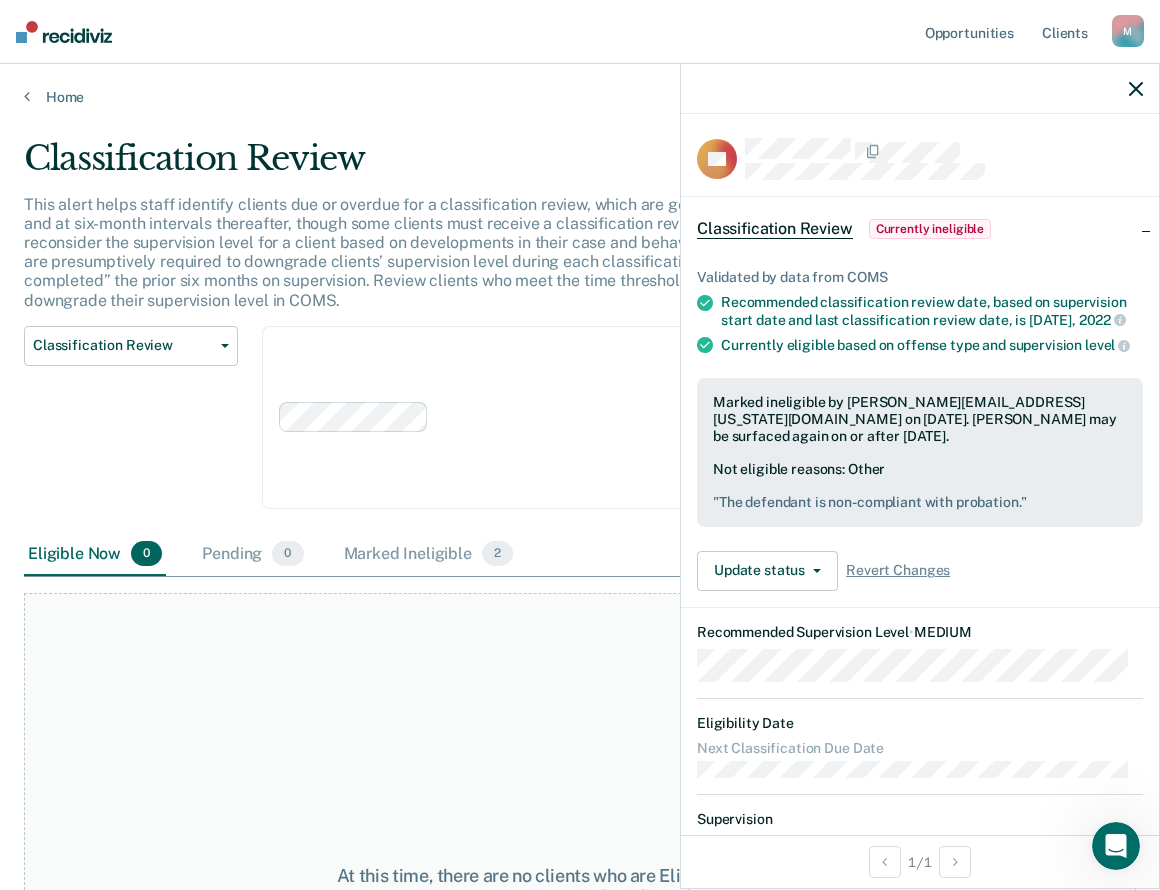 click 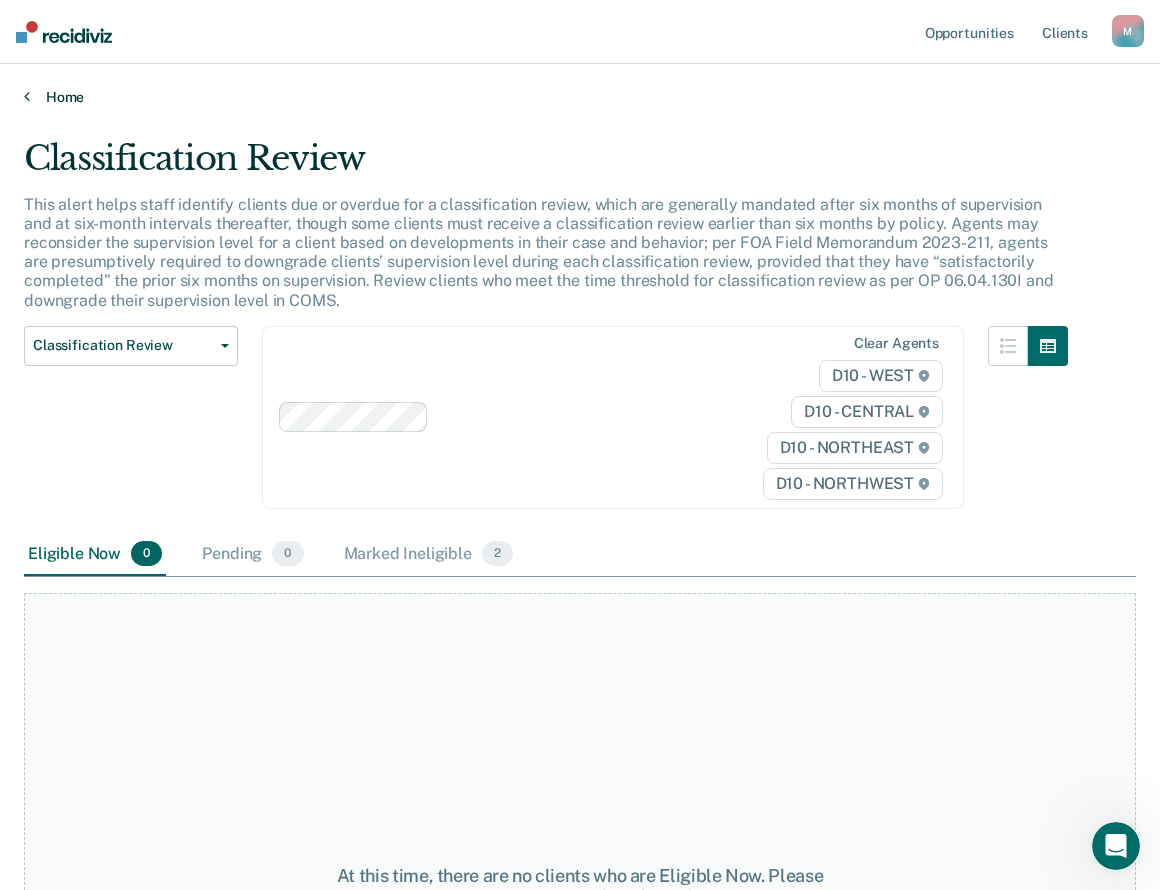 click at bounding box center (27, 96) 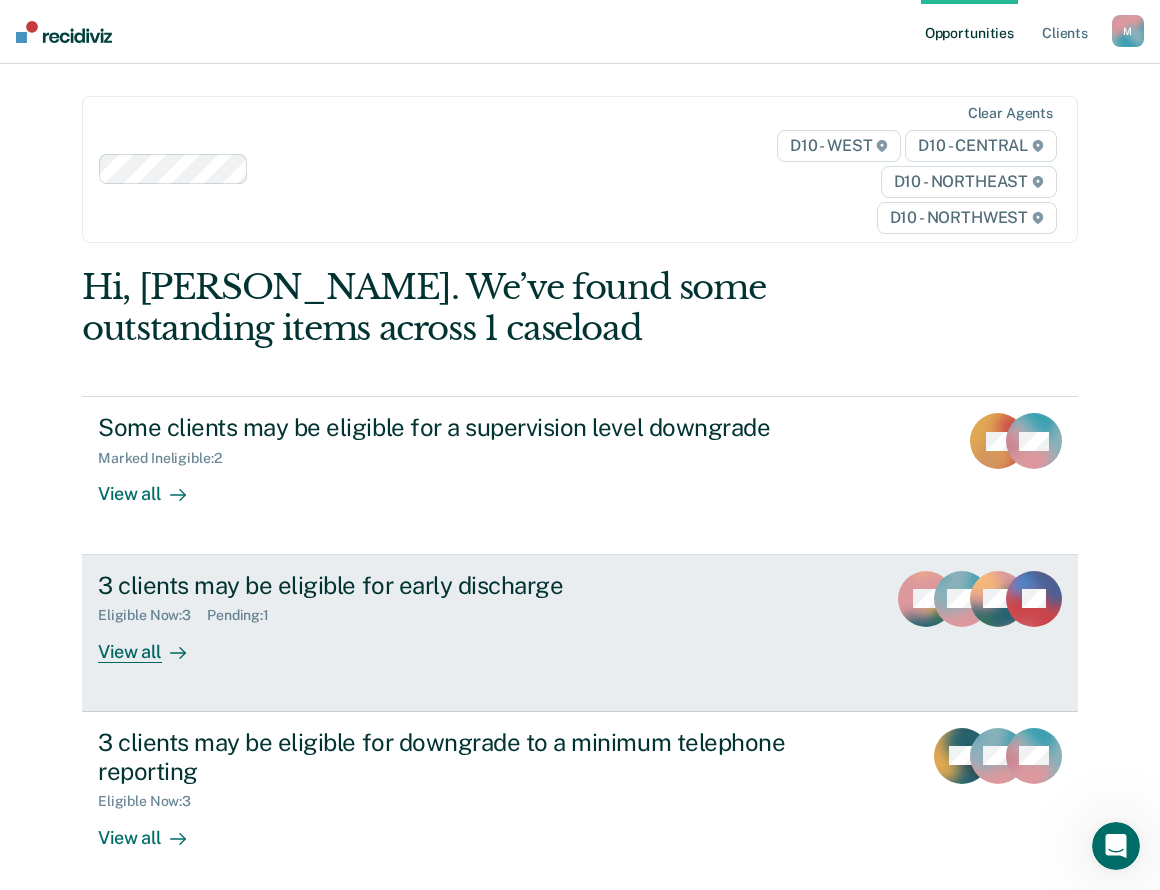 click on "3 clients may be eligible for early discharge" at bounding box center (449, 585) 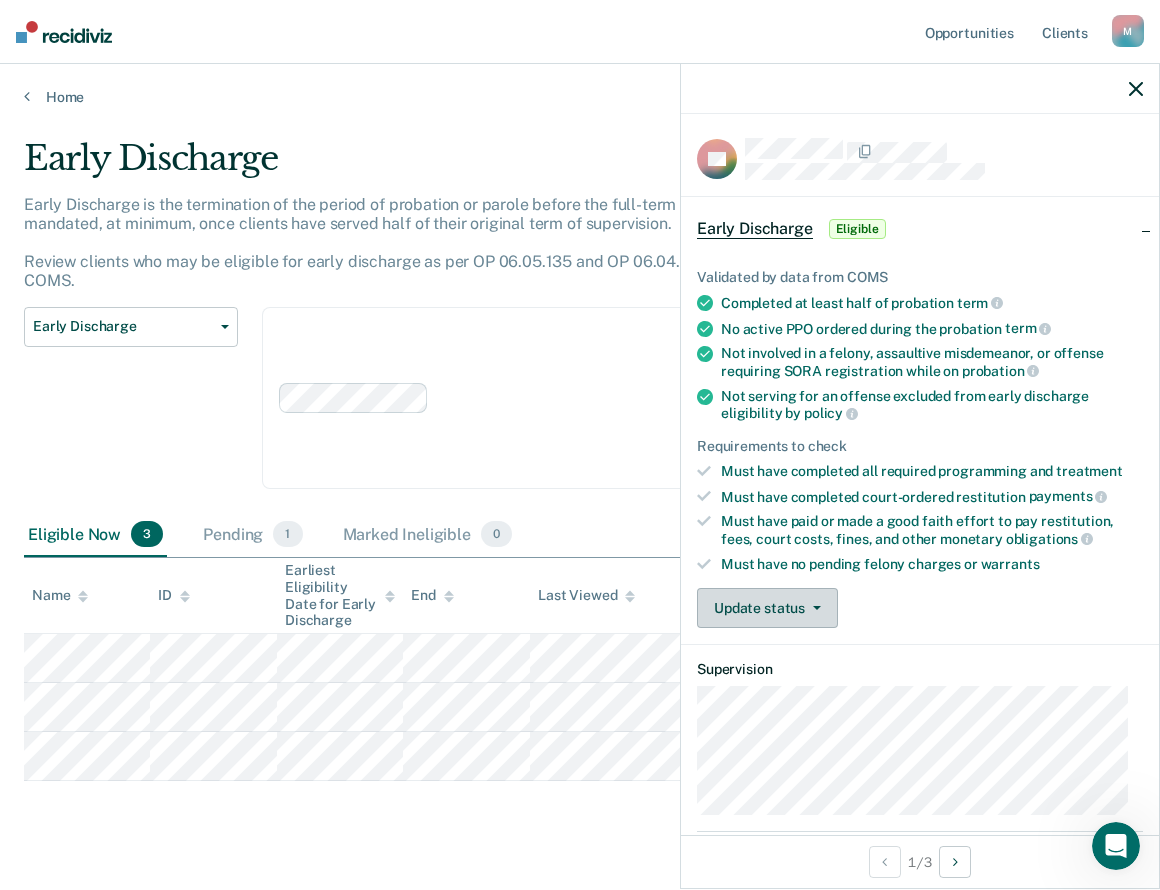 click 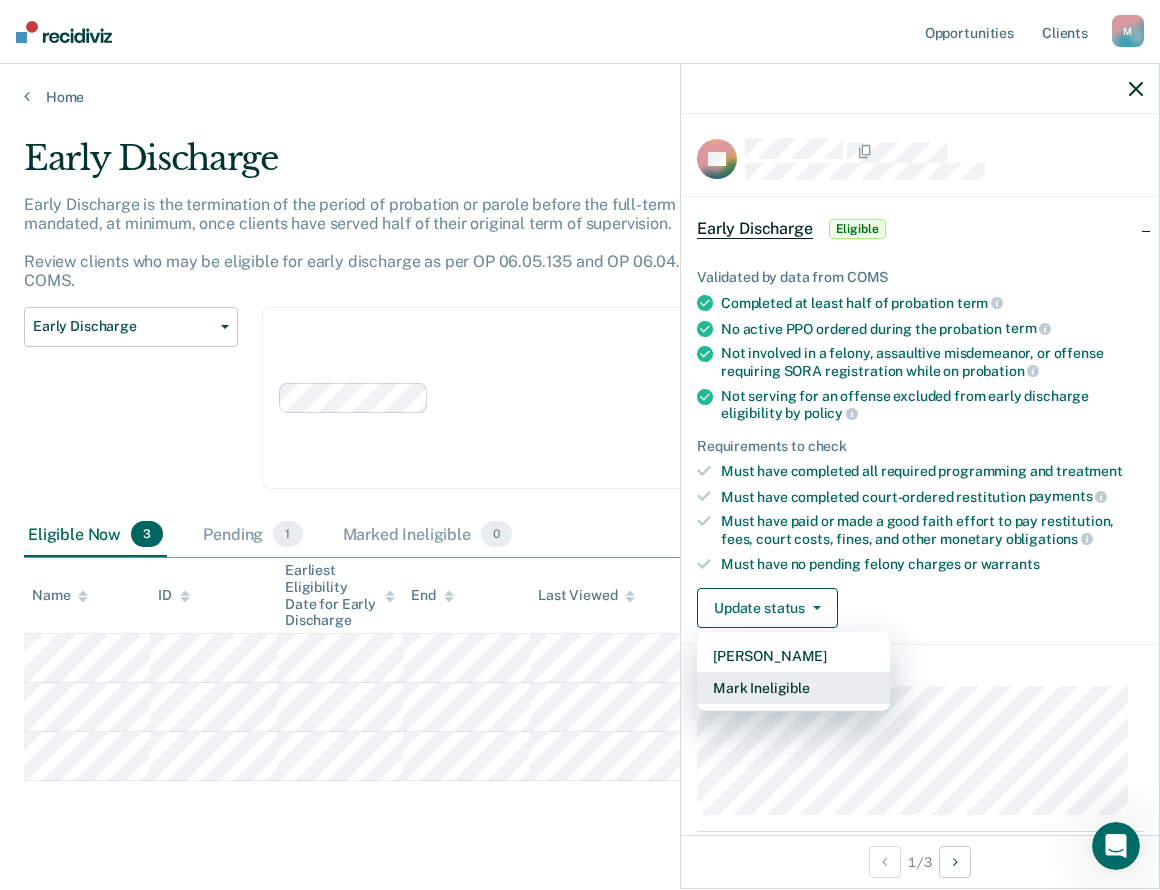 click on "Mark Ineligible" at bounding box center [793, 688] 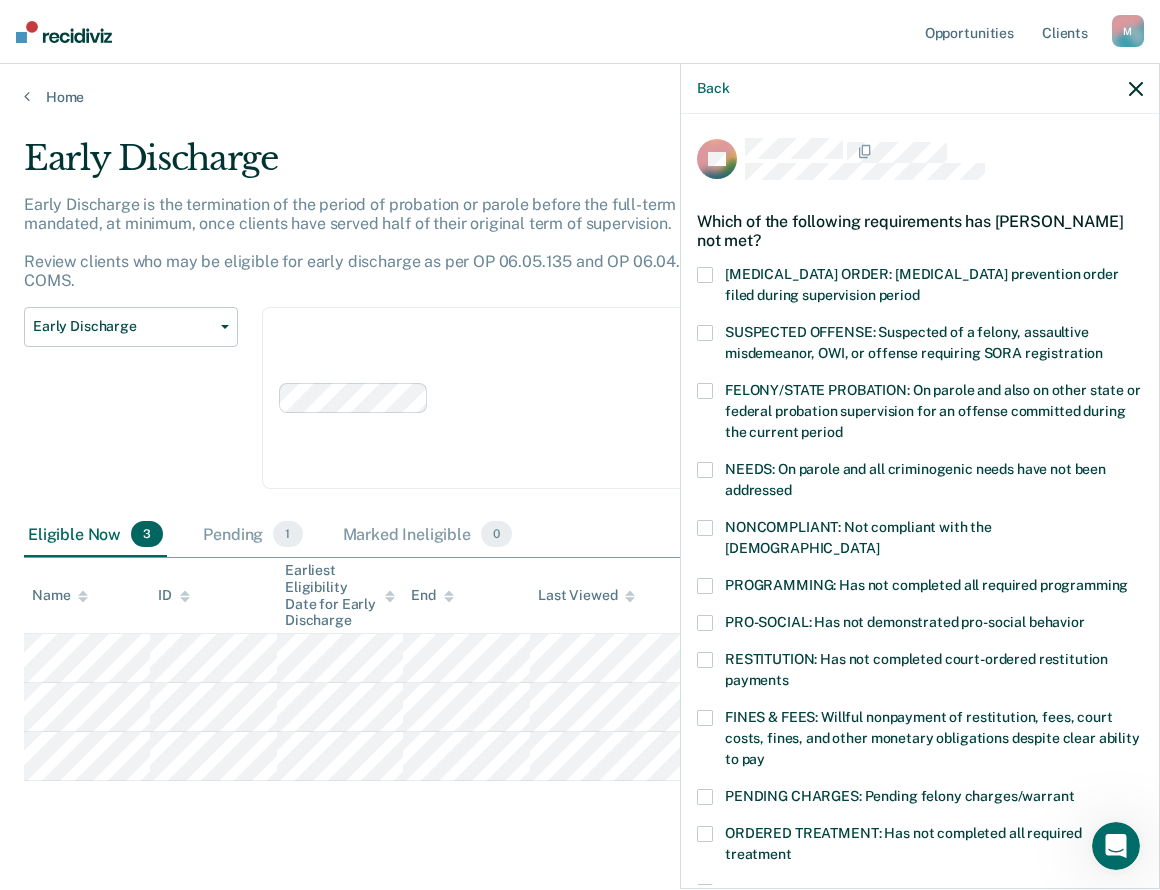 scroll, scrollTop: 16, scrollLeft: 0, axis: vertical 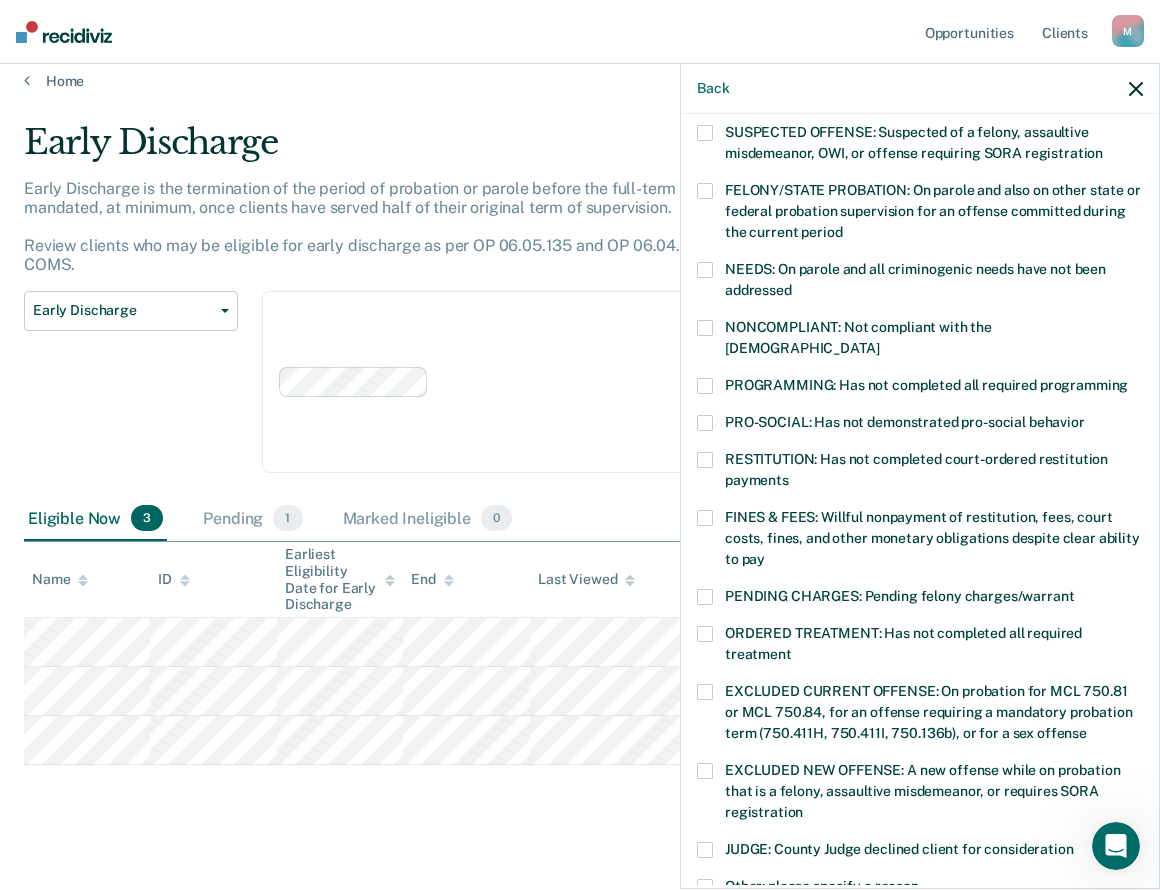 click on "PROGRAMMING: Has not completed all required programming" at bounding box center (926, 385) 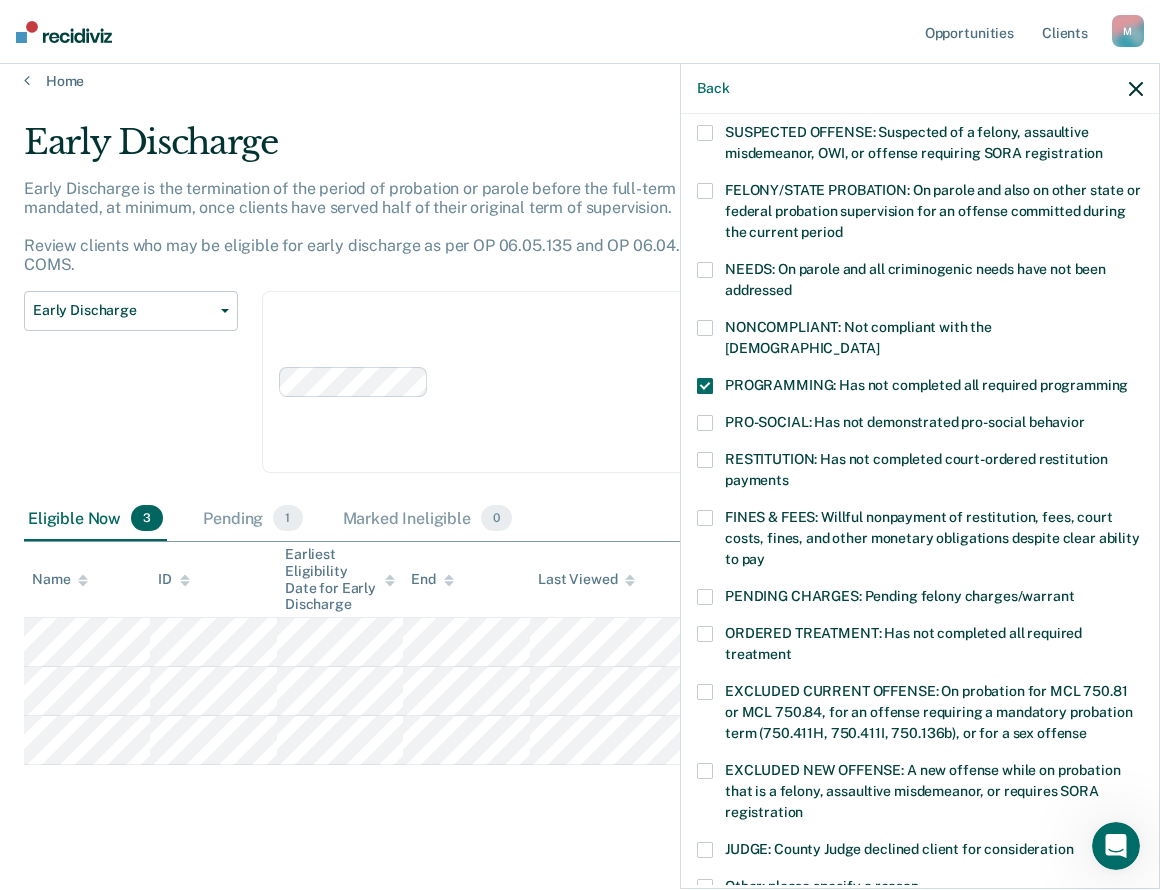 scroll, scrollTop: 300, scrollLeft: 0, axis: vertical 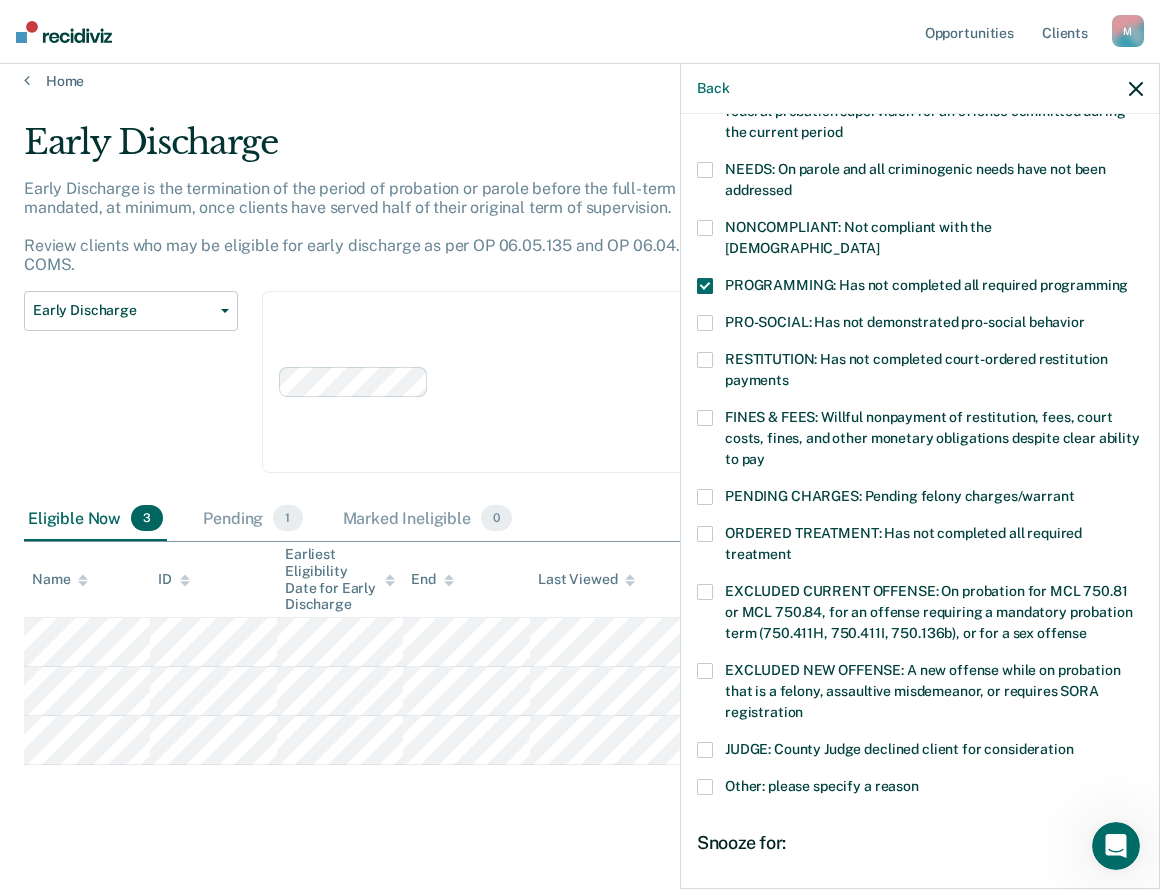 click at bounding box center (705, 787) 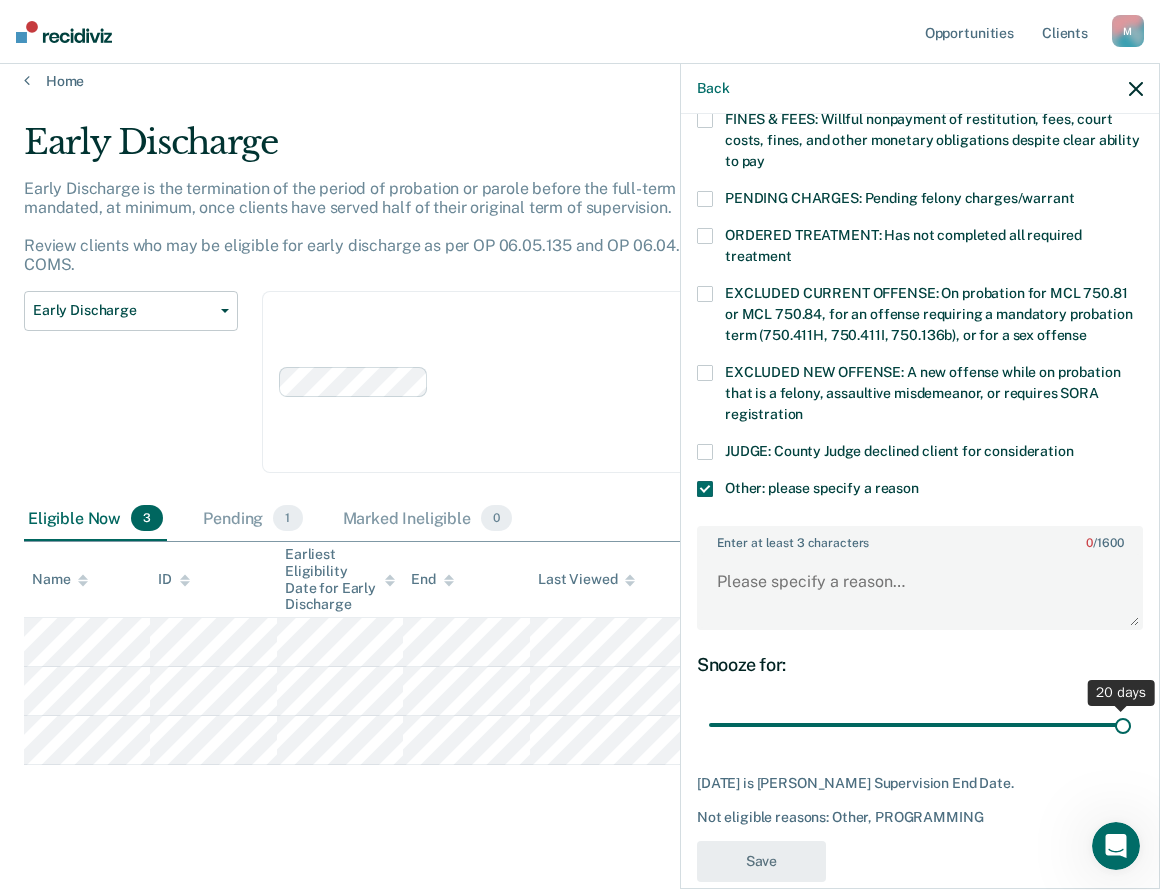 scroll, scrollTop: 600, scrollLeft: 0, axis: vertical 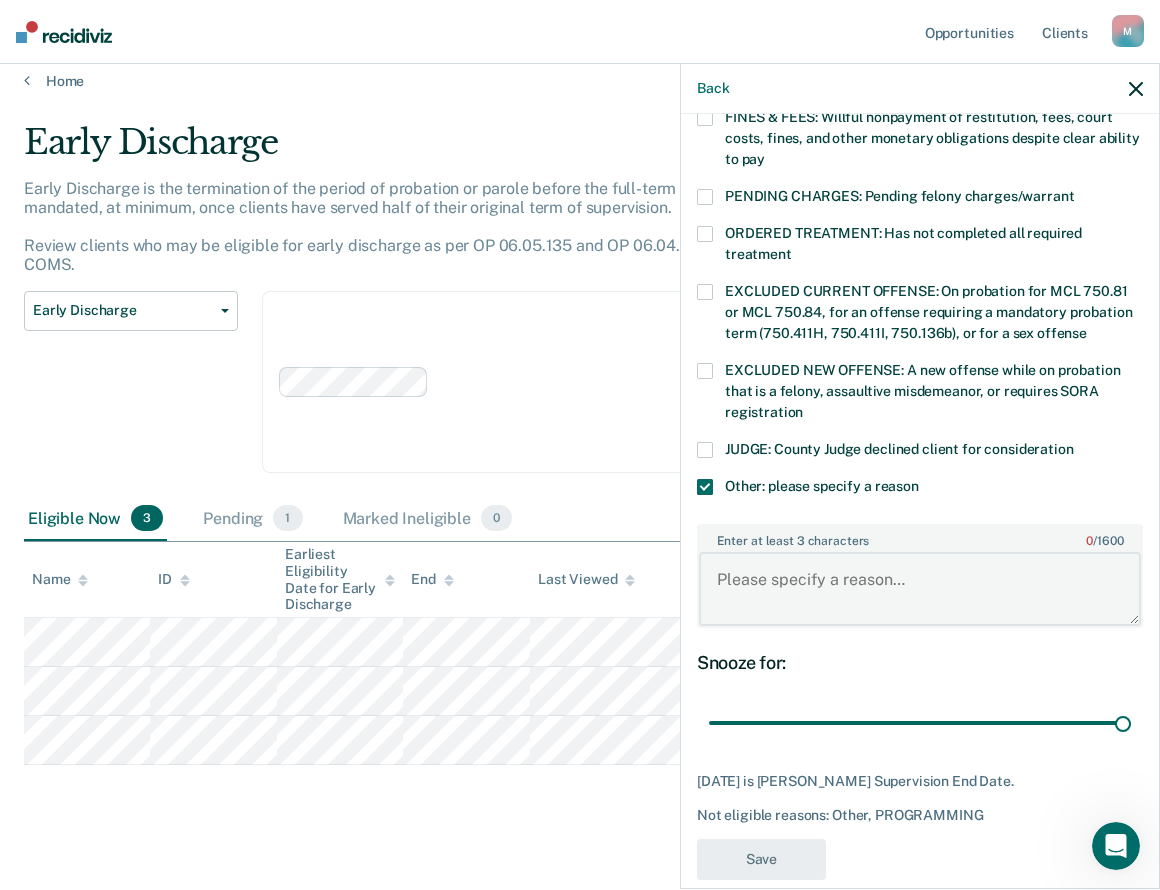 click on "Enter at least 3 characters 0  /  1600" at bounding box center (920, 589) 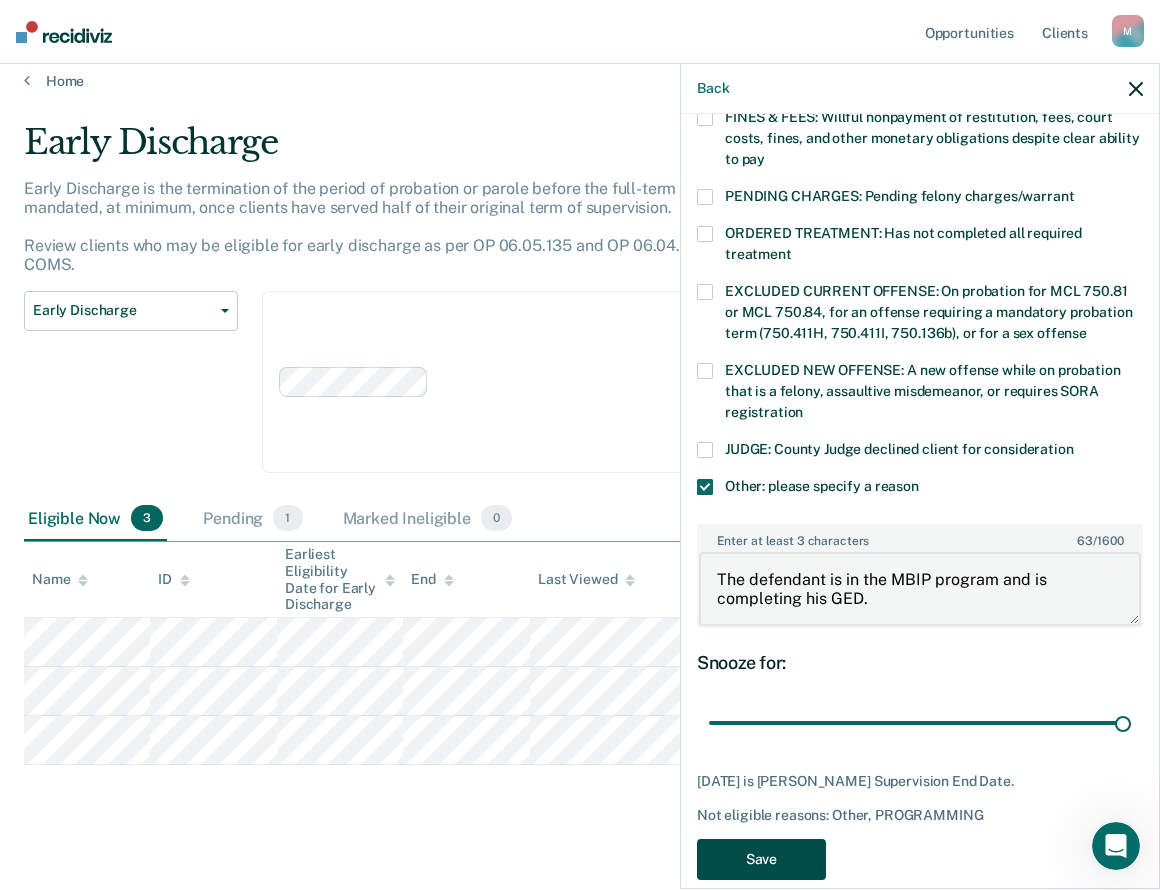 type on "The defendant is in the MBIP program and is completing his GED." 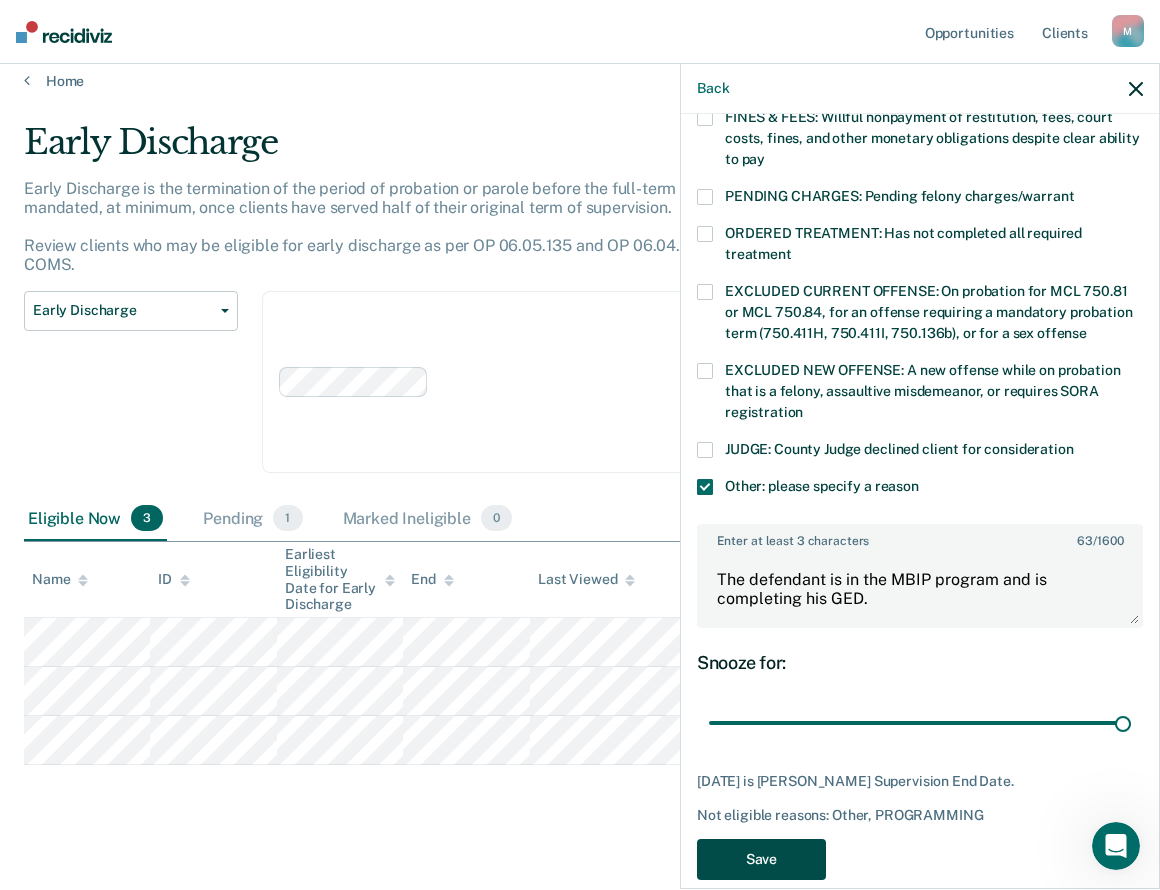click on "Save" at bounding box center (761, 859) 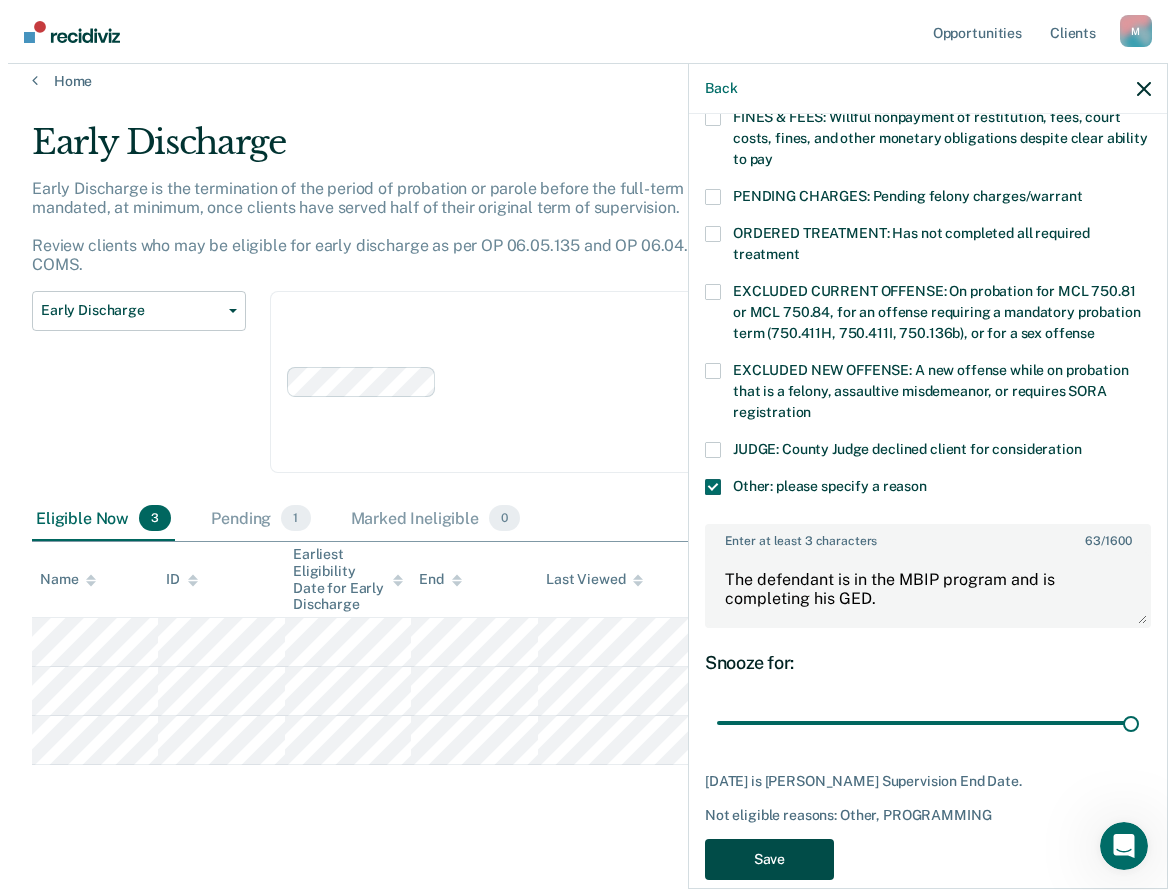 scroll, scrollTop: 0, scrollLeft: 0, axis: both 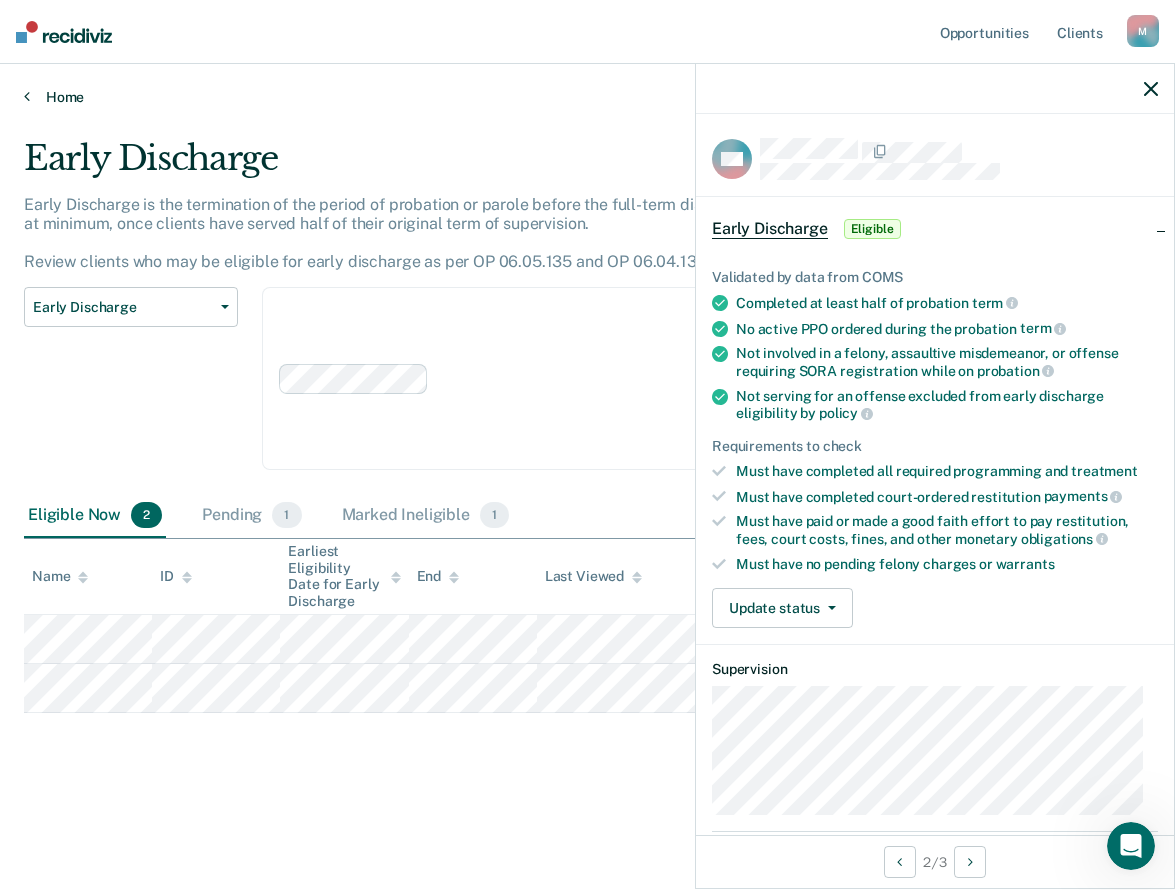 click on "Home" at bounding box center (587, 97) 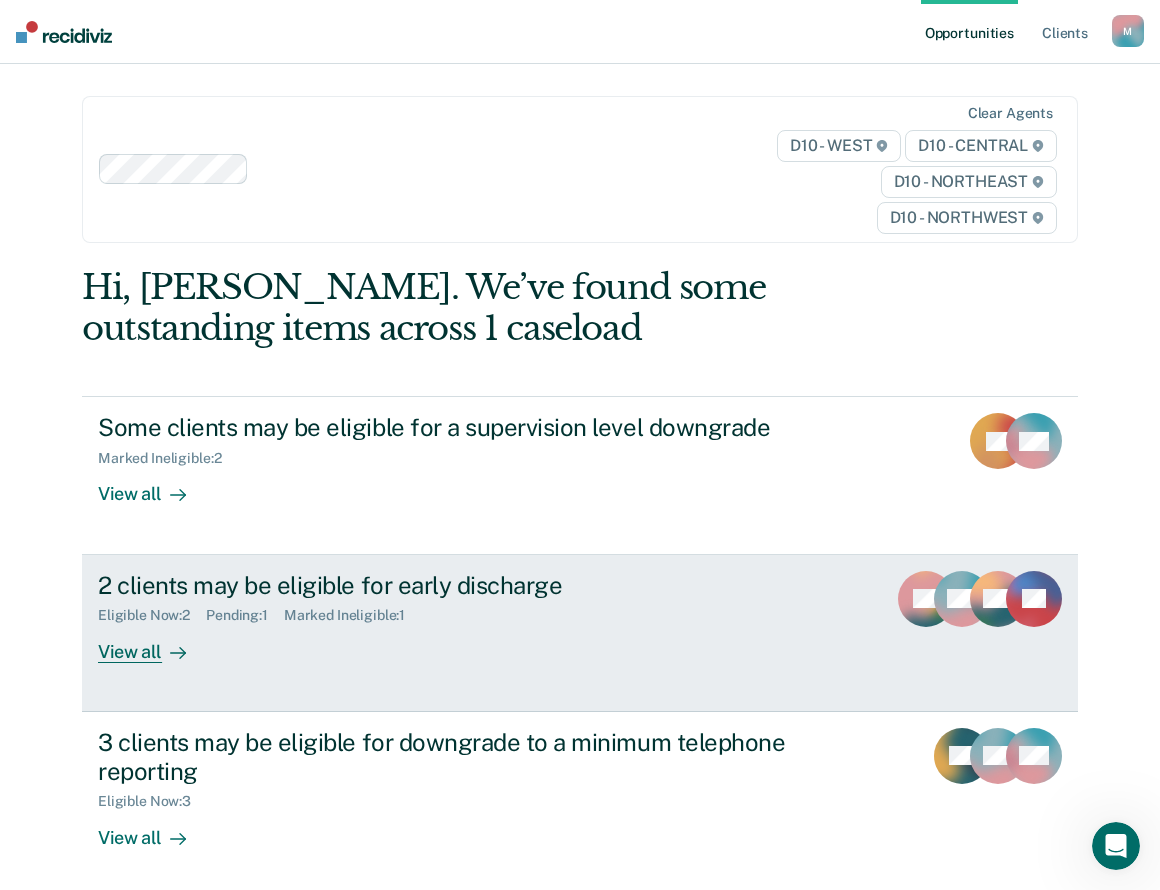 click on "View all" at bounding box center [154, 643] 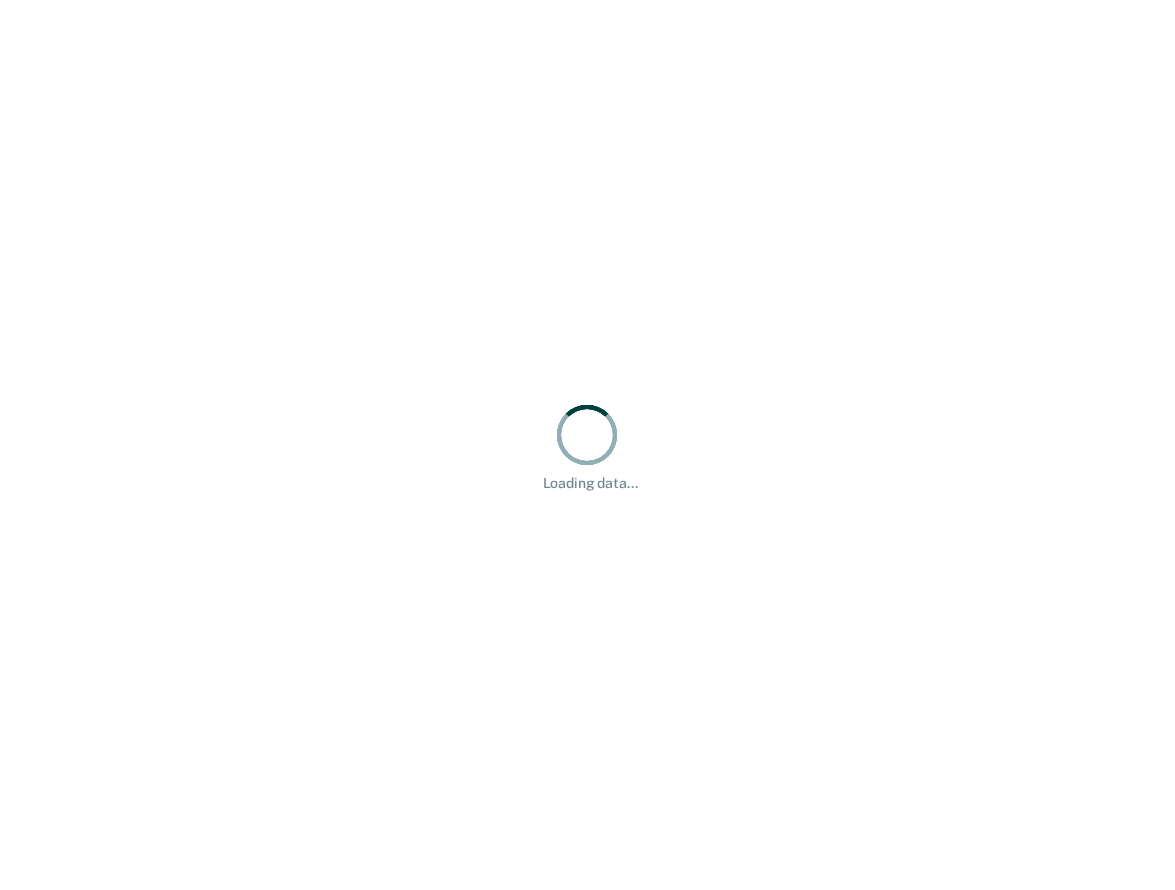 scroll, scrollTop: 0, scrollLeft: 0, axis: both 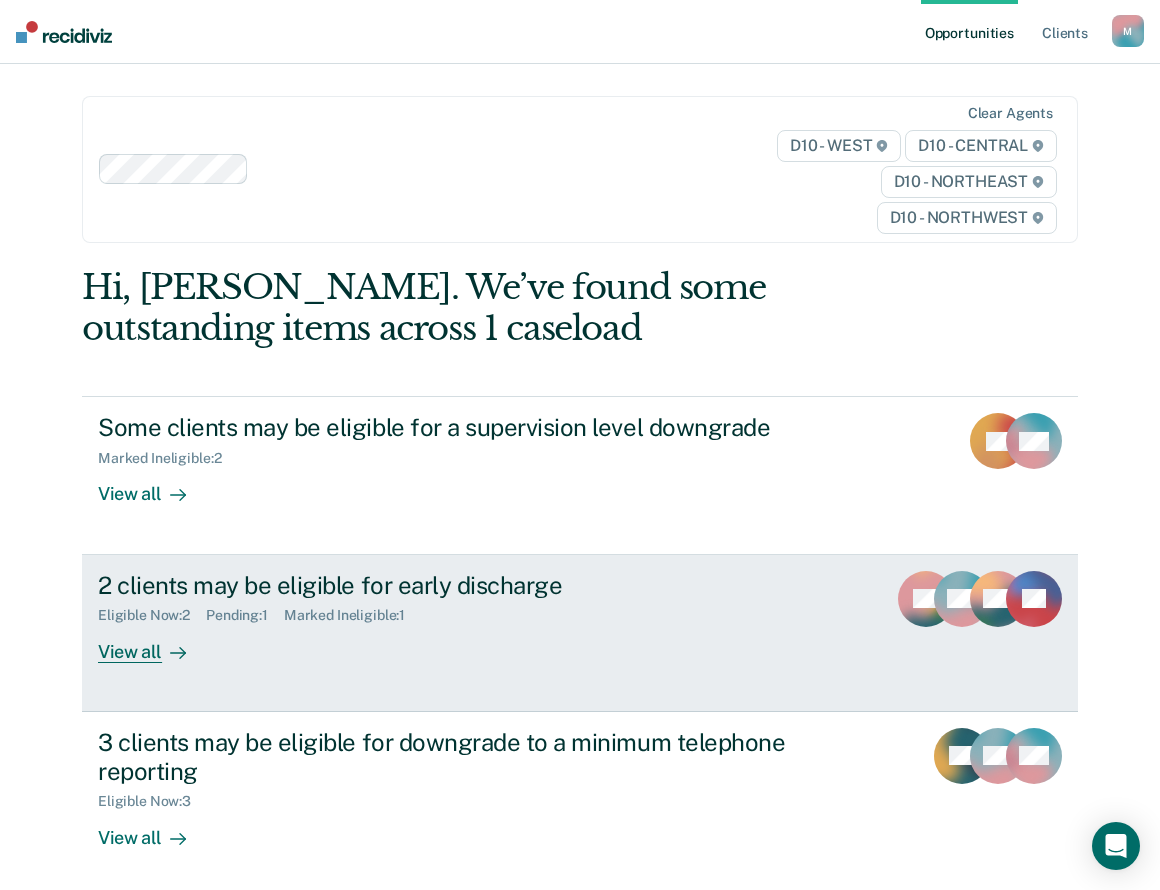 click on "2 clients may be eligible for early discharge" at bounding box center [449, 585] 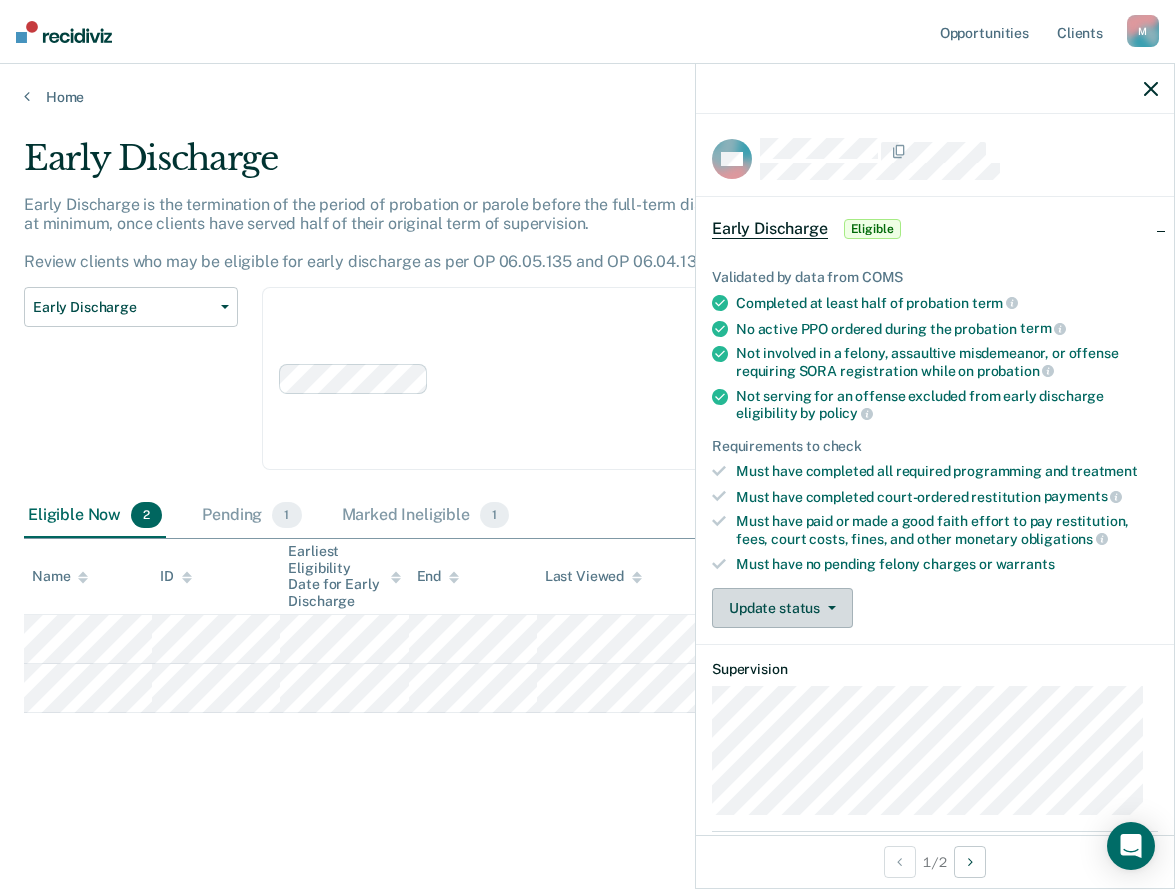 click at bounding box center [828, 608] 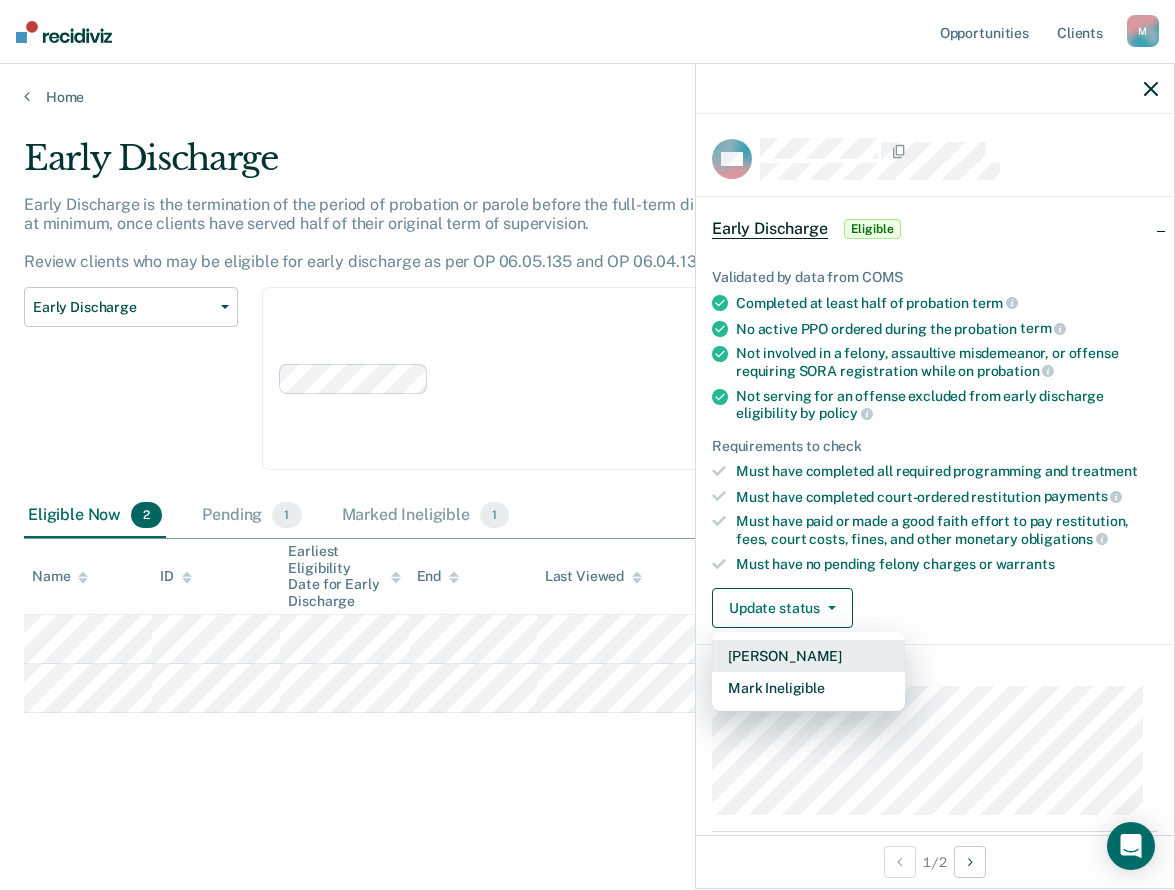 click on "[PERSON_NAME]" at bounding box center [808, 656] 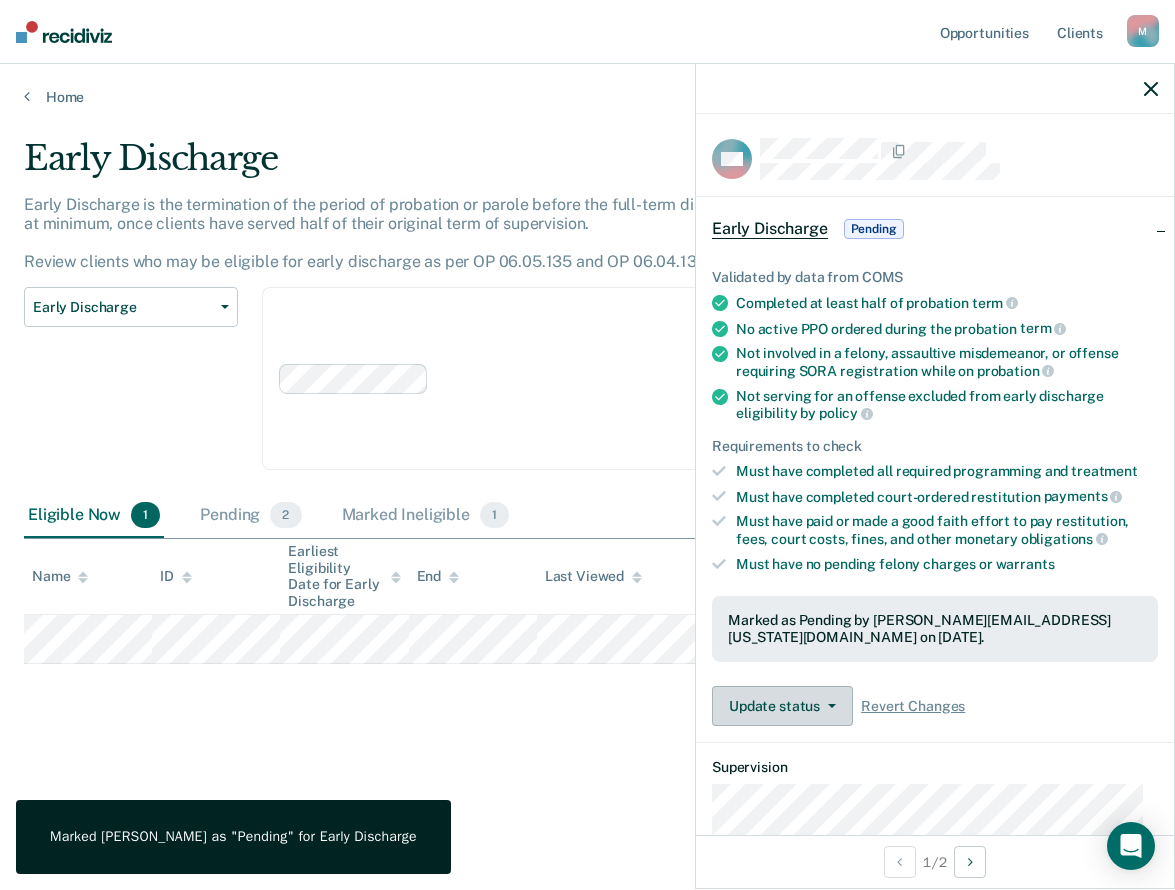 click on "Update status" at bounding box center (782, 706) 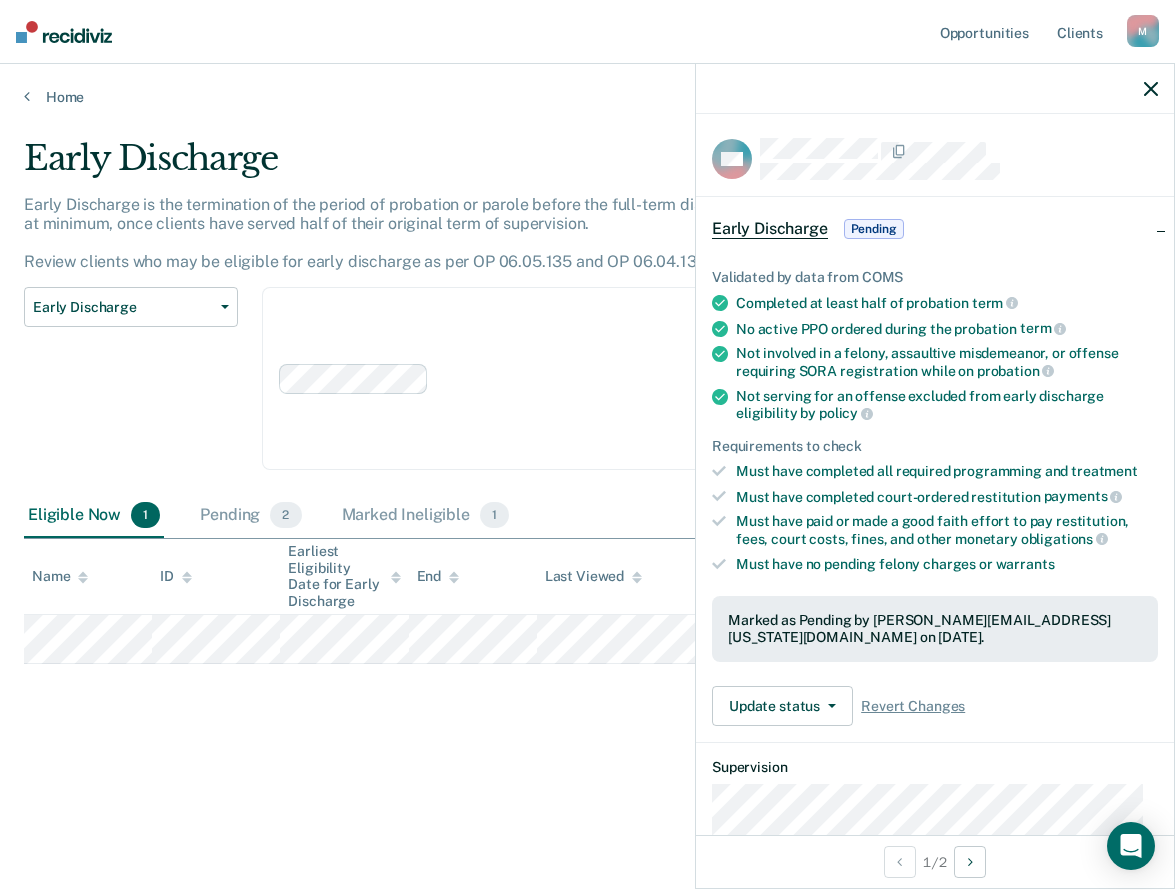 click on "Update status Revert from Pending Mark Ineligible Revert Changes" at bounding box center [935, 706] 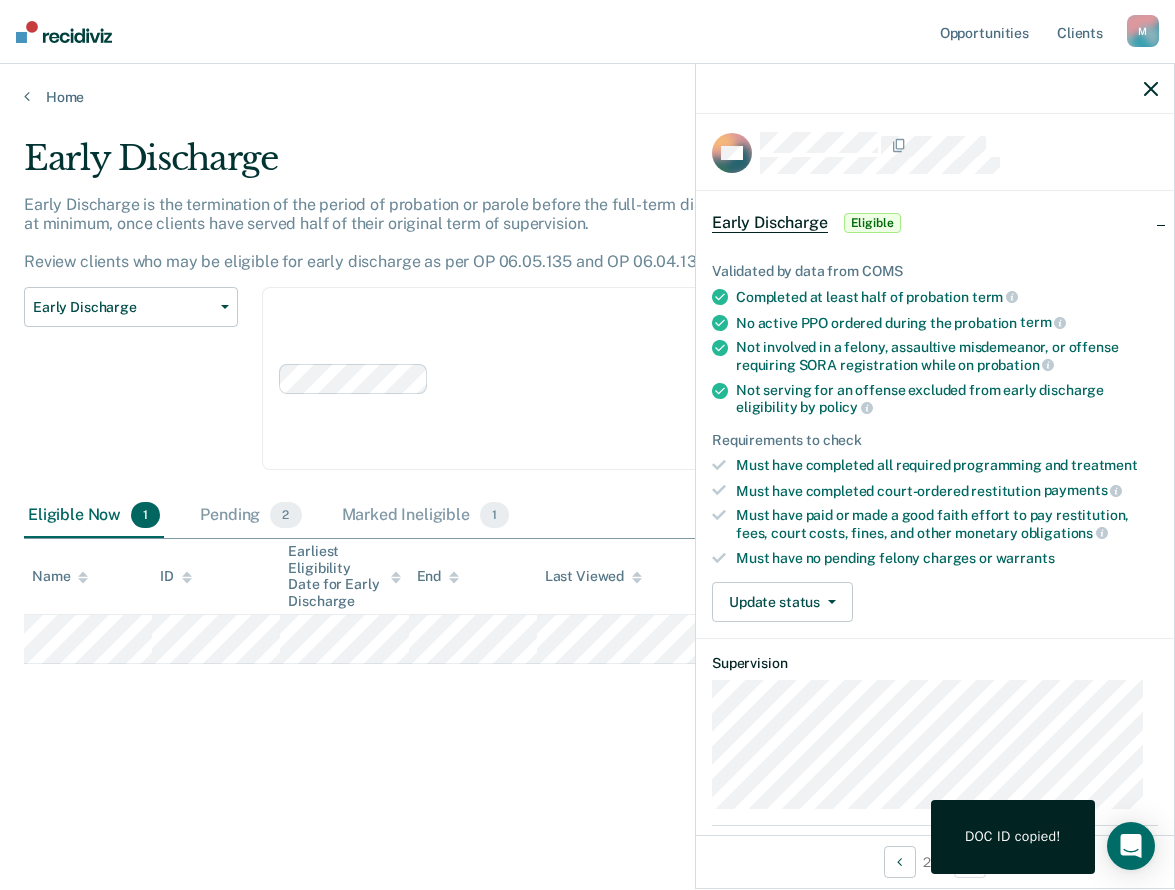 scroll, scrollTop: 0, scrollLeft: 0, axis: both 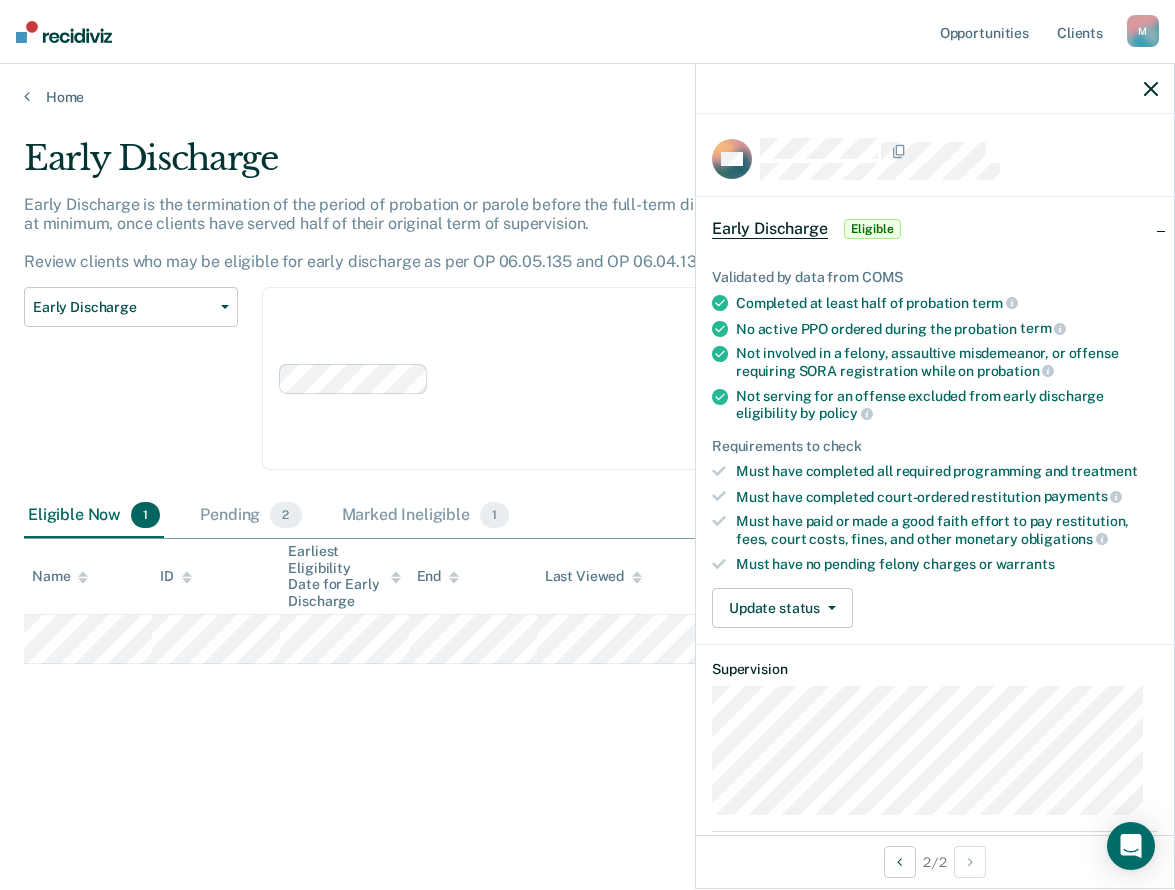 drag, startPoint x: 704, startPoint y: 646, endPoint x: 602, endPoint y: 613, distance: 107.205414 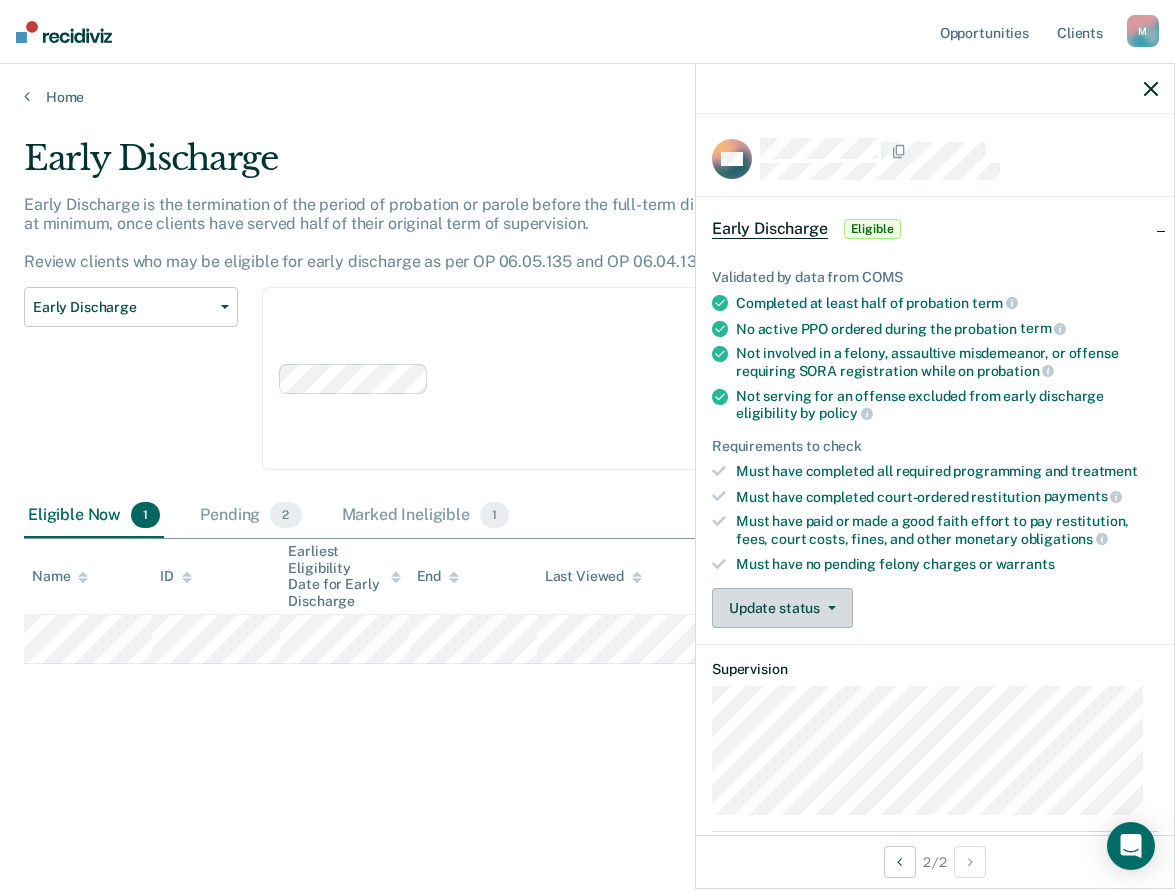 click on "Update status" at bounding box center [782, 608] 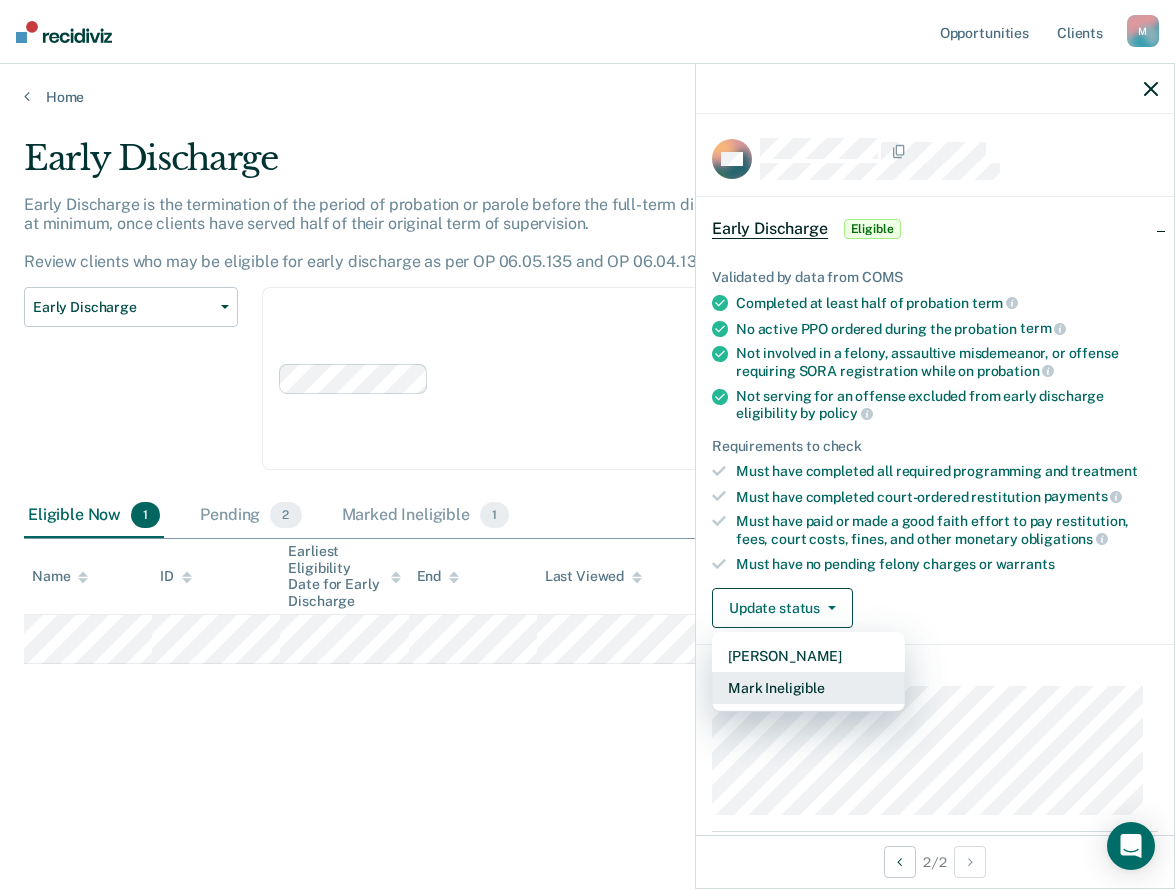 click on "Mark Ineligible" at bounding box center [808, 688] 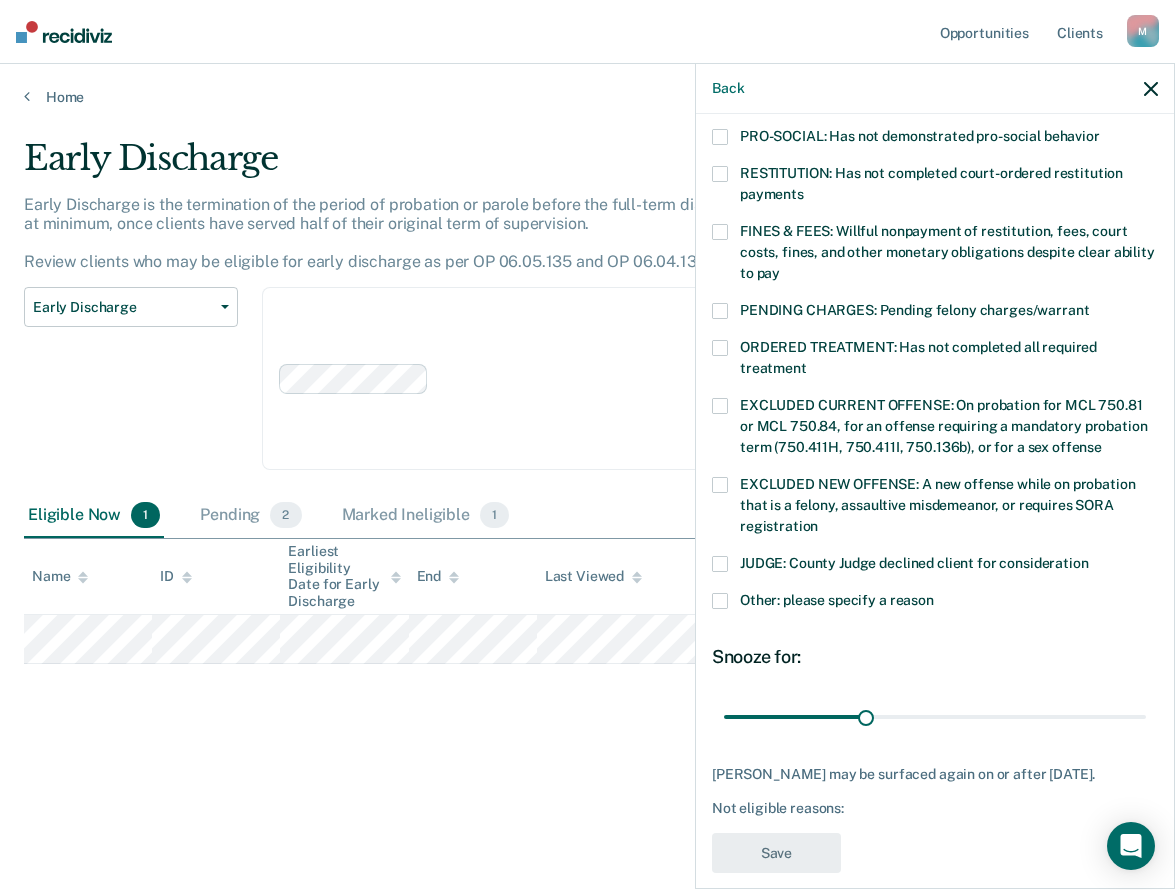scroll, scrollTop: 487, scrollLeft: 0, axis: vertical 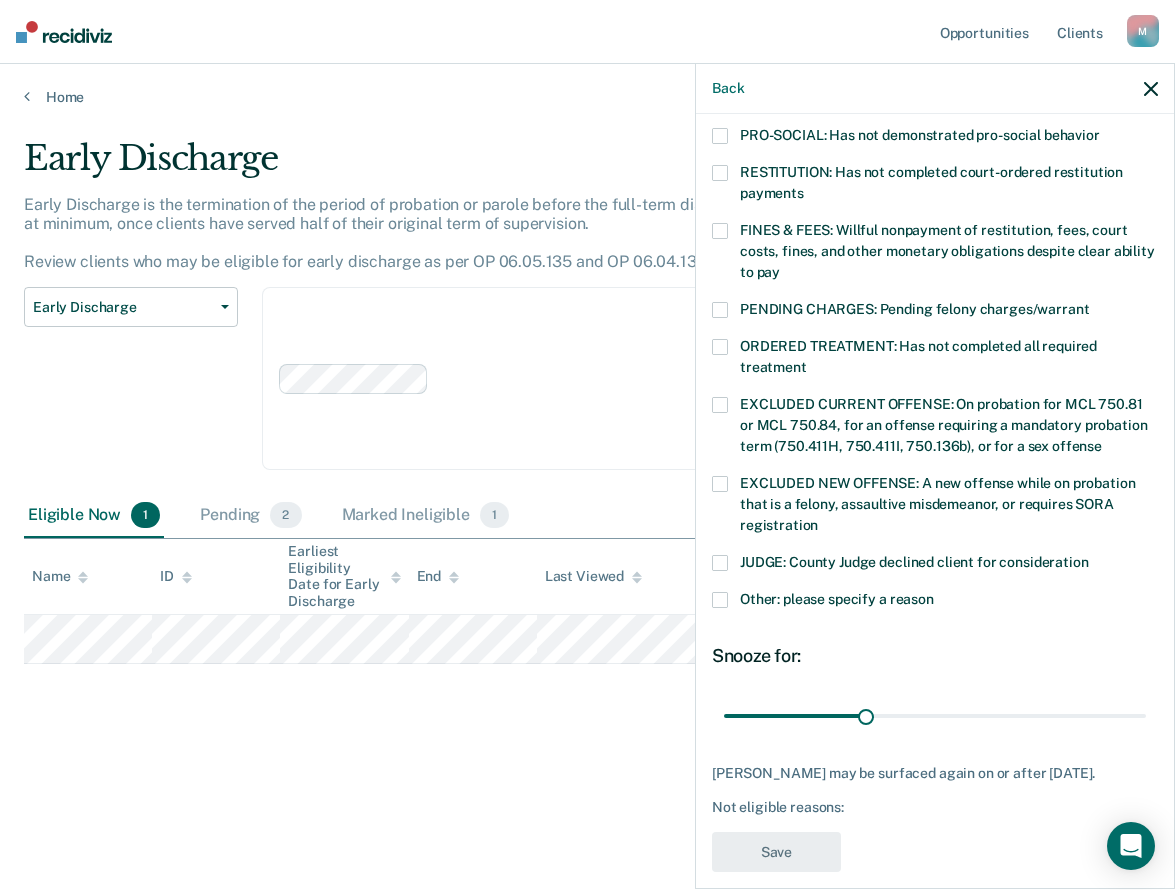 click at bounding box center (720, 600) 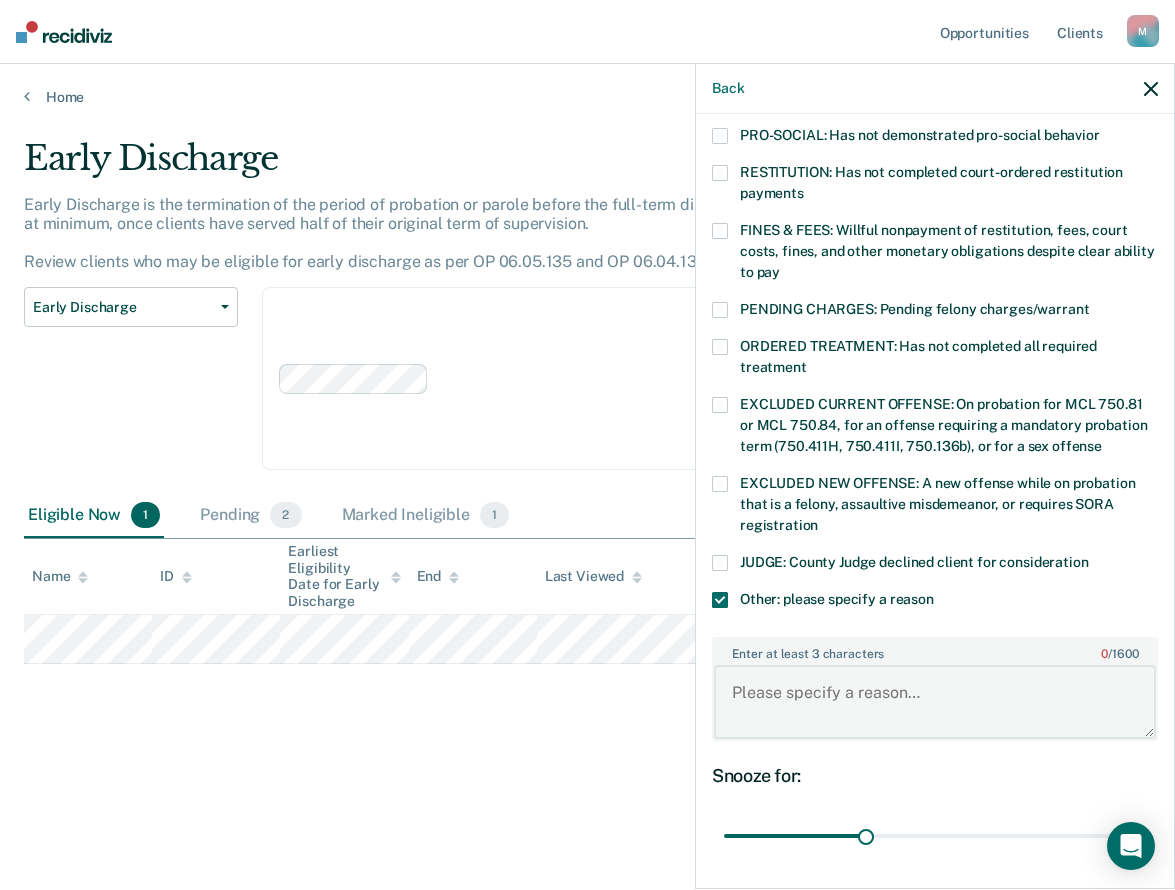 click on "Enter at least 3 characters 0  /  1600" at bounding box center [935, 702] 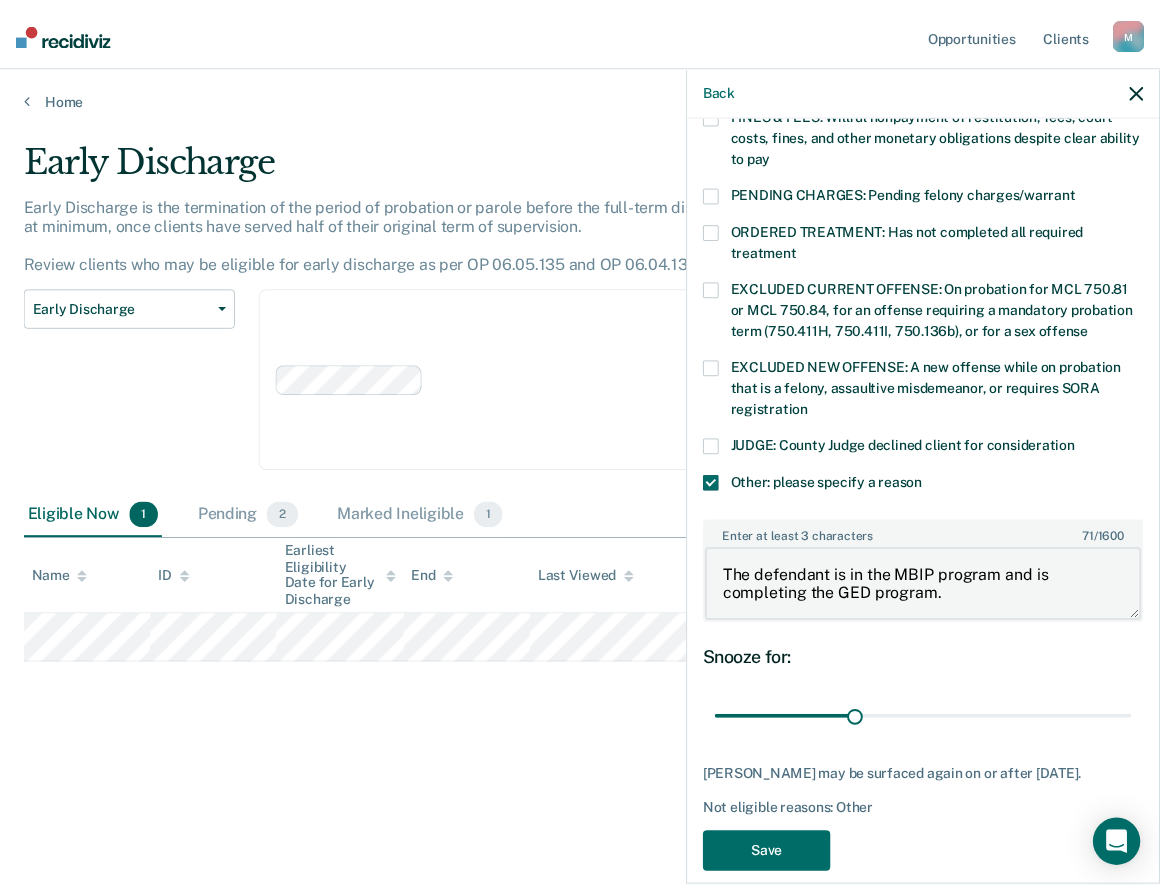 scroll, scrollTop: 608, scrollLeft: 0, axis: vertical 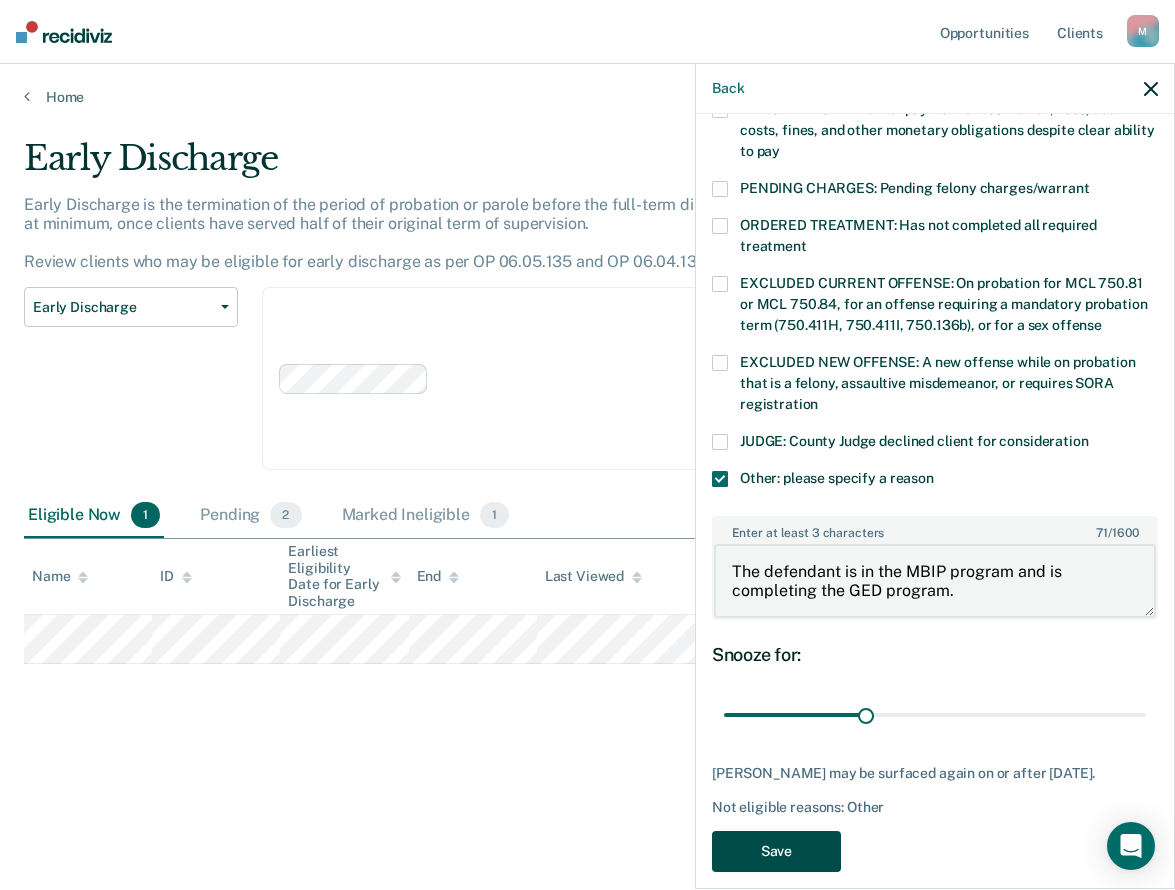 type on "The defendant is in the MBIP program and is completing the GED program." 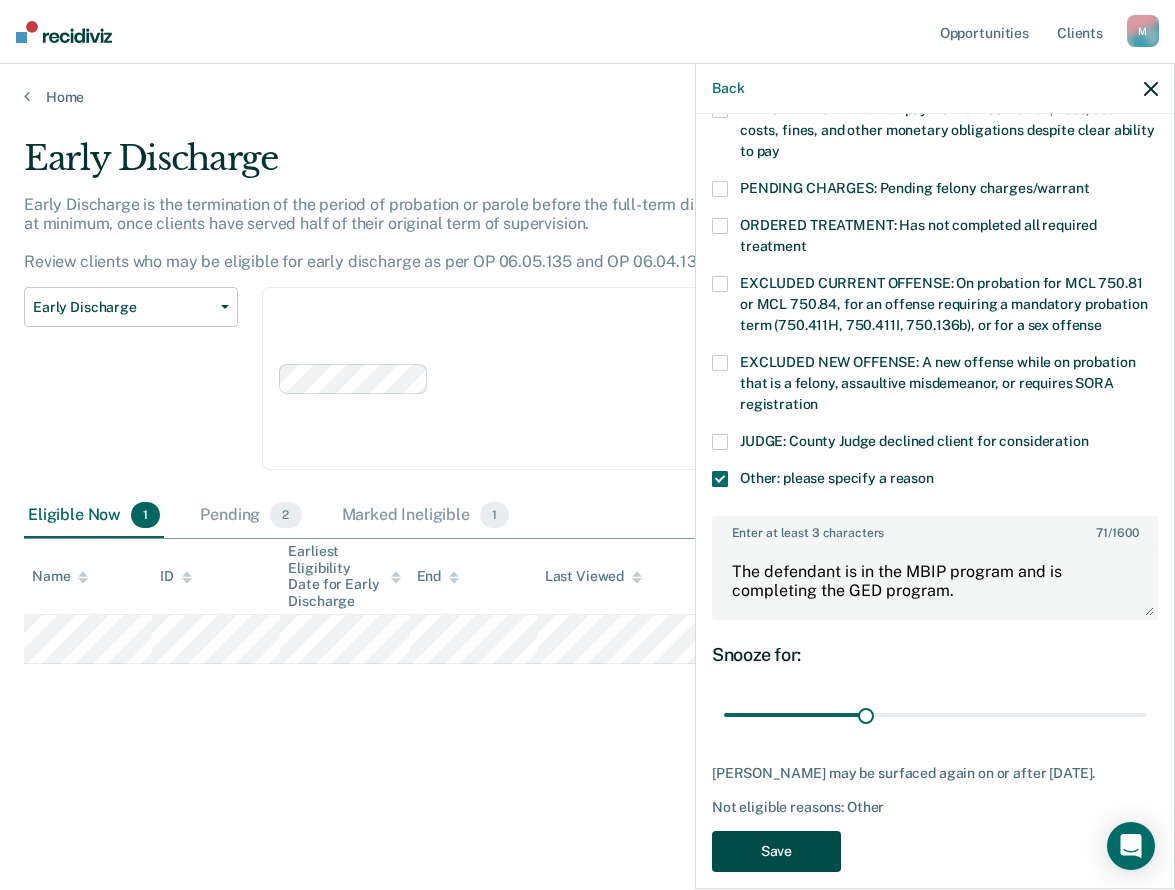 click on "Save" at bounding box center (776, 851) 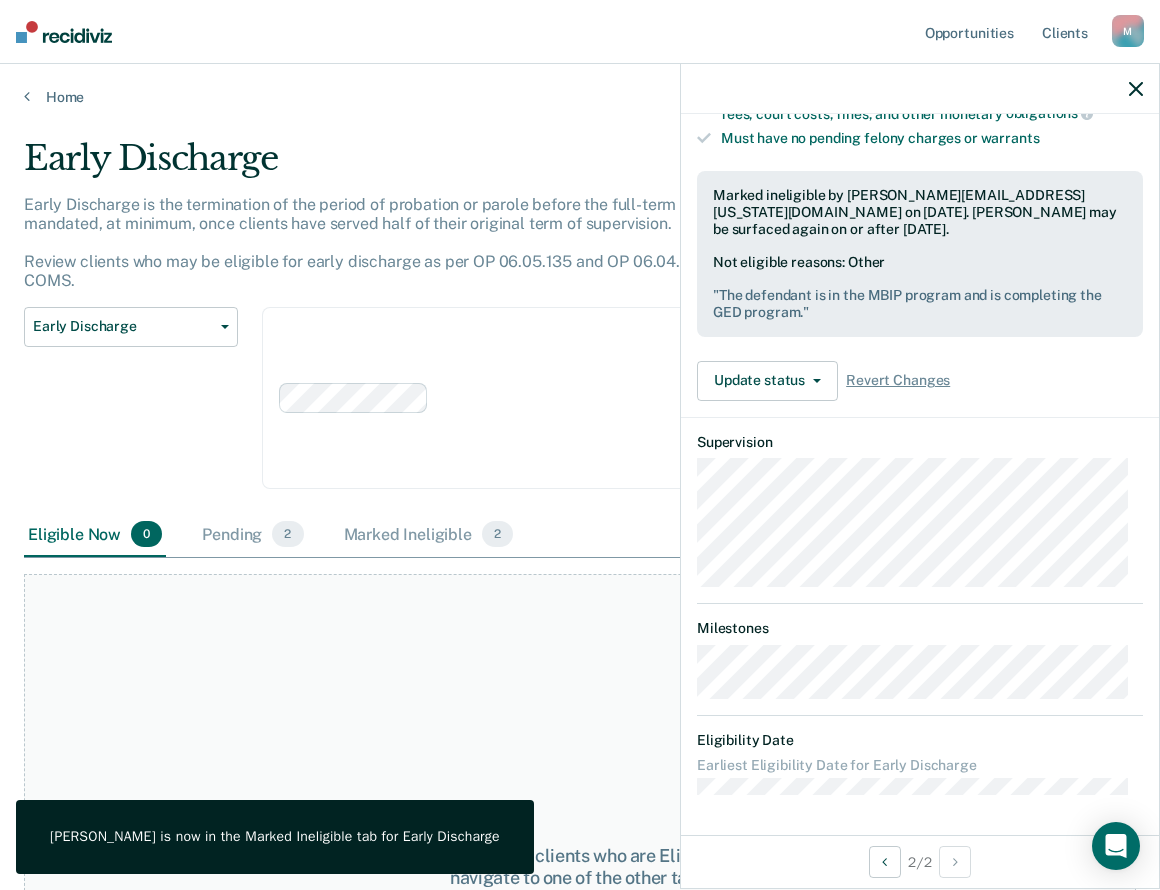 scroll, scrollTop: 406, scrollLeft: 0, axis: vertical 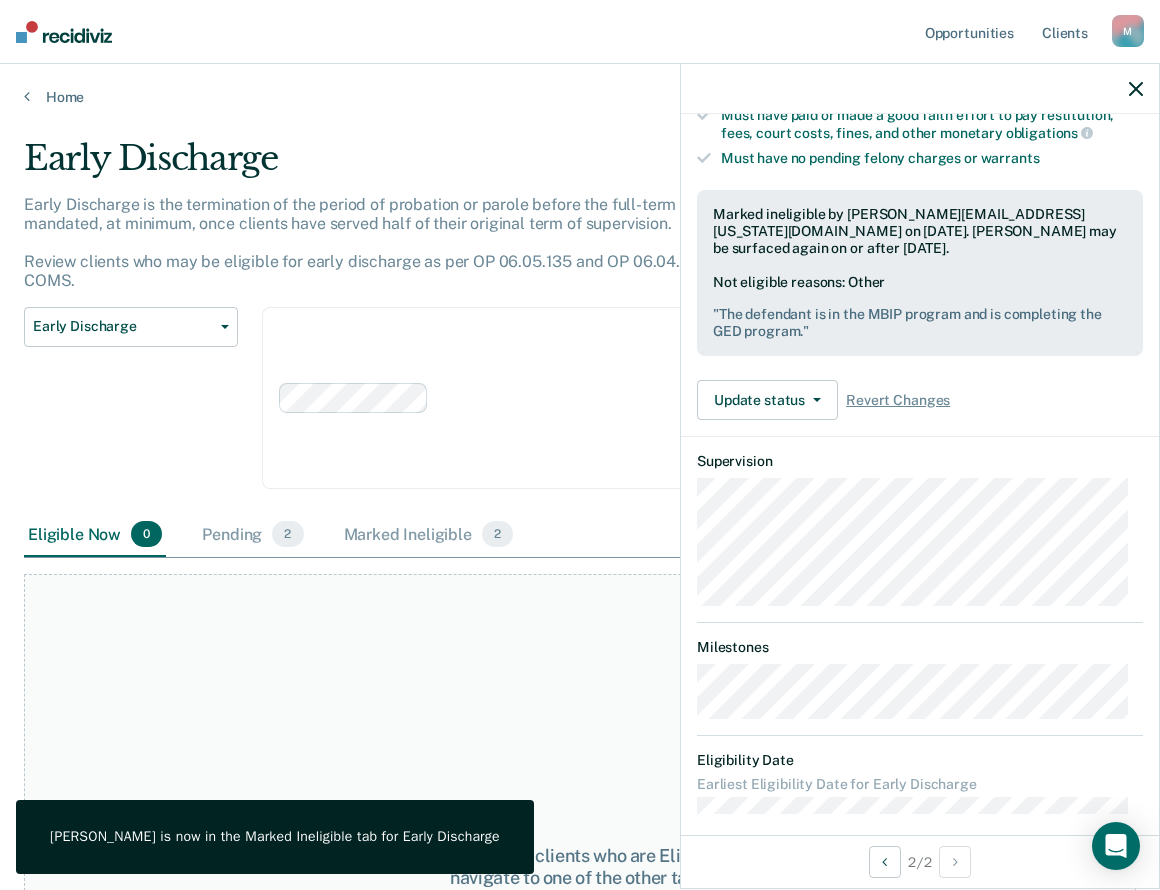 click at bounding box center [920, 89] 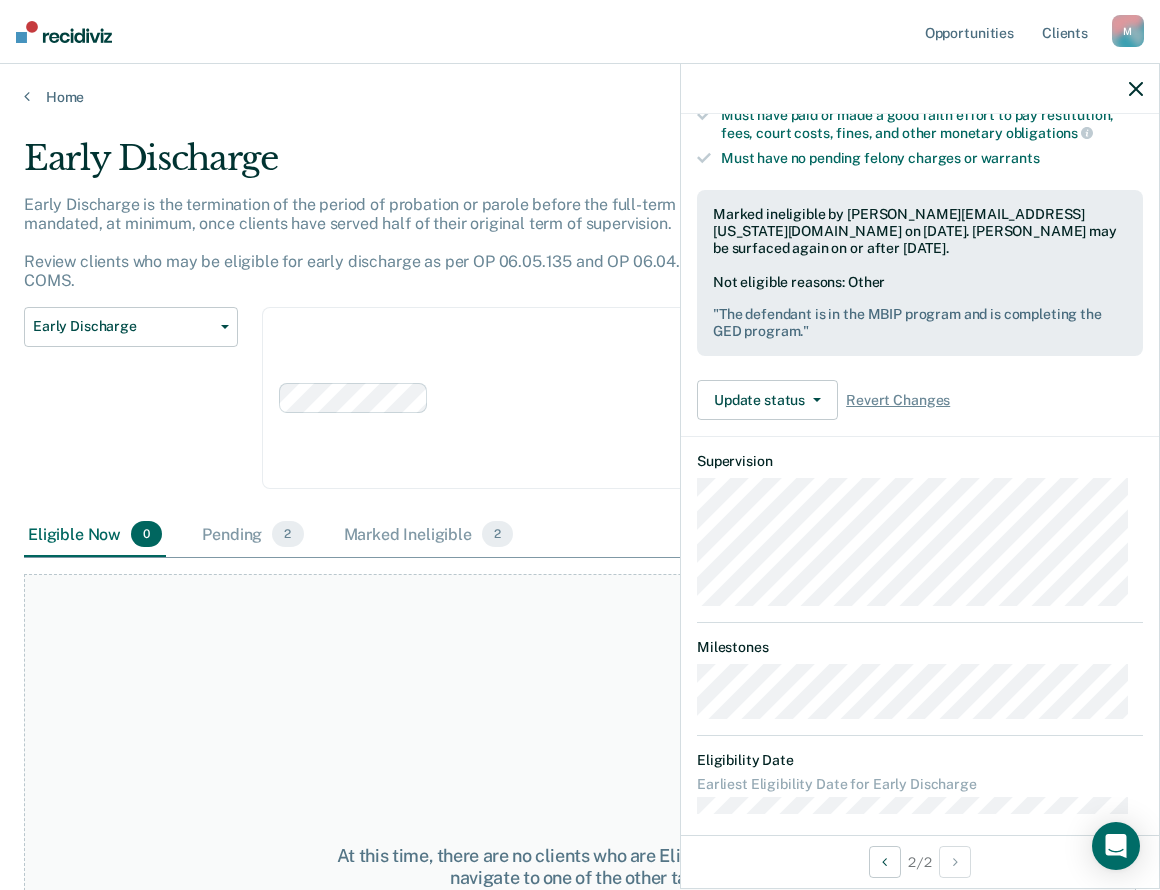 click at bounding box center (591, 397) 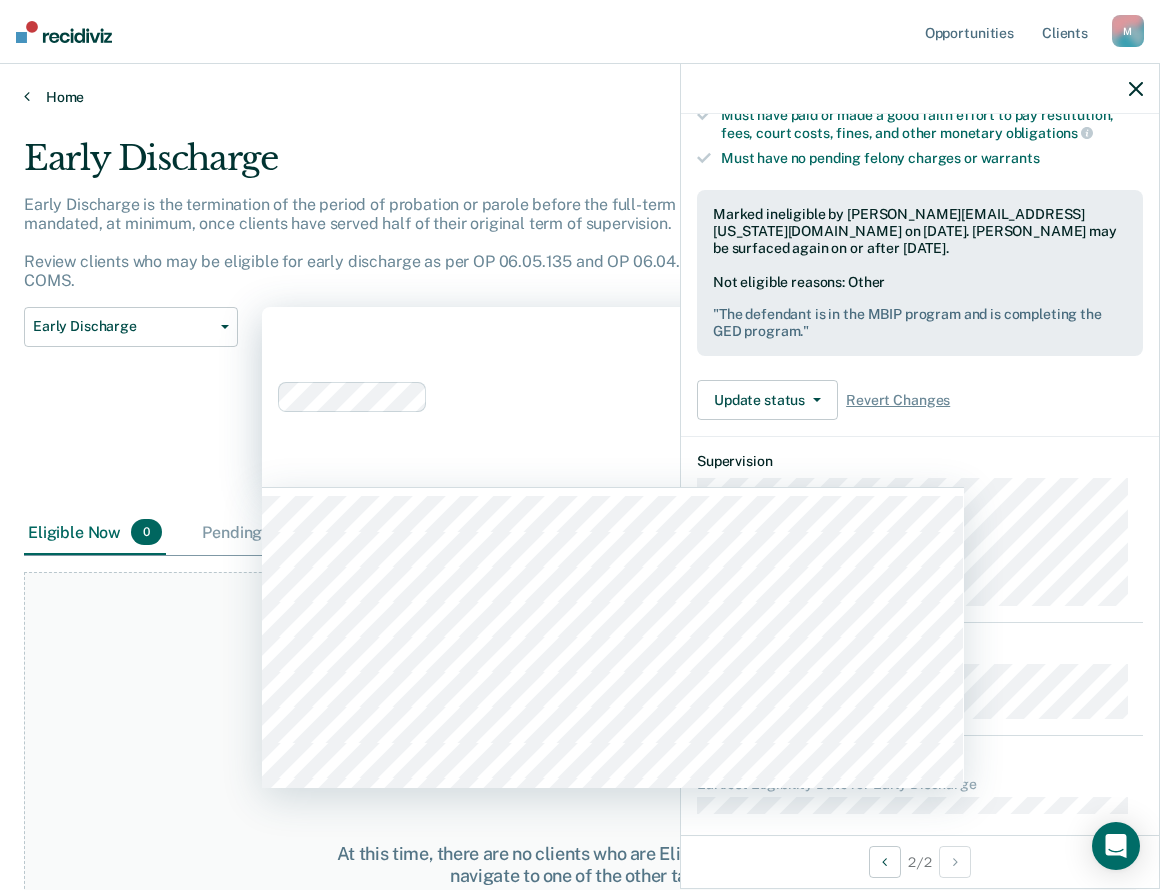 click on "Home" at bounding box center (580, 97) 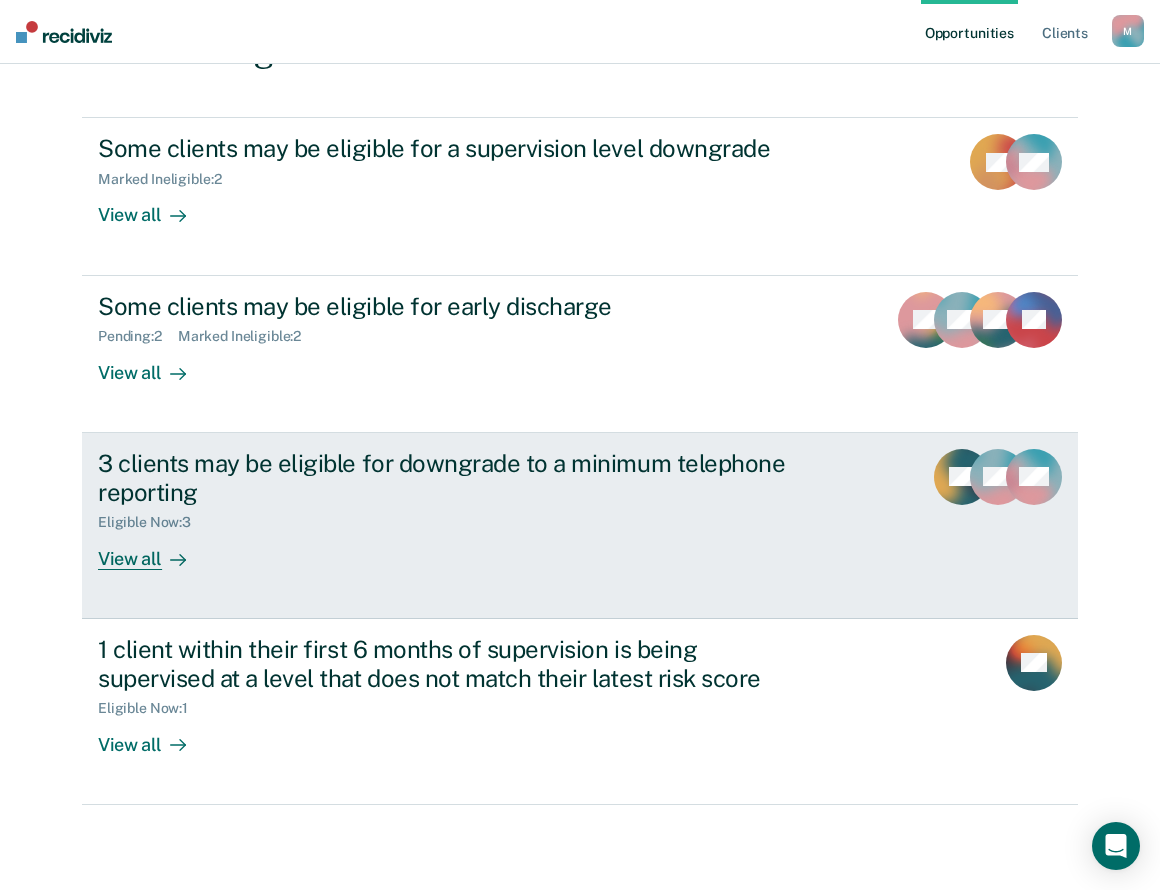 scroll, scrollTop: 300, scrollLeft: 0, axis: vertical 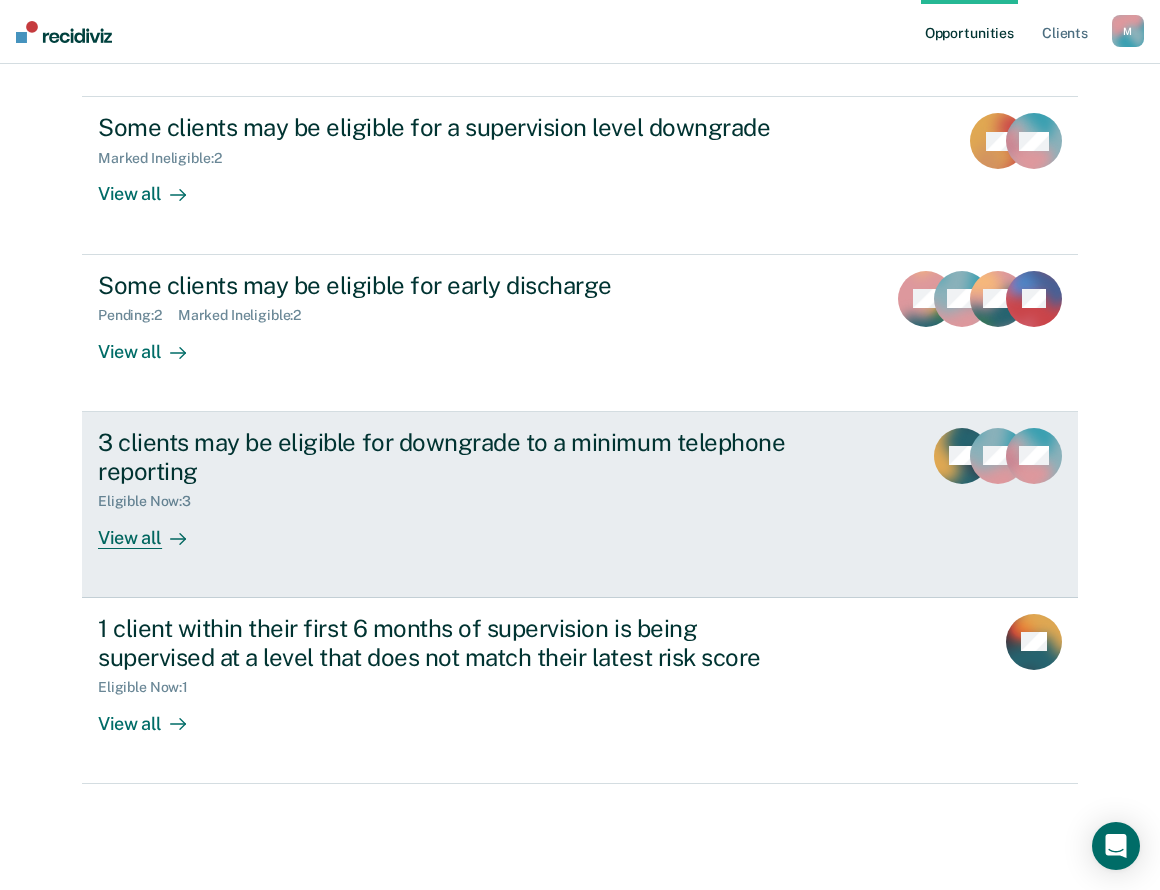 click on "3 clients may be eligible for downgrade to a minimum telephone reporting" at bounding box center (449, 457) 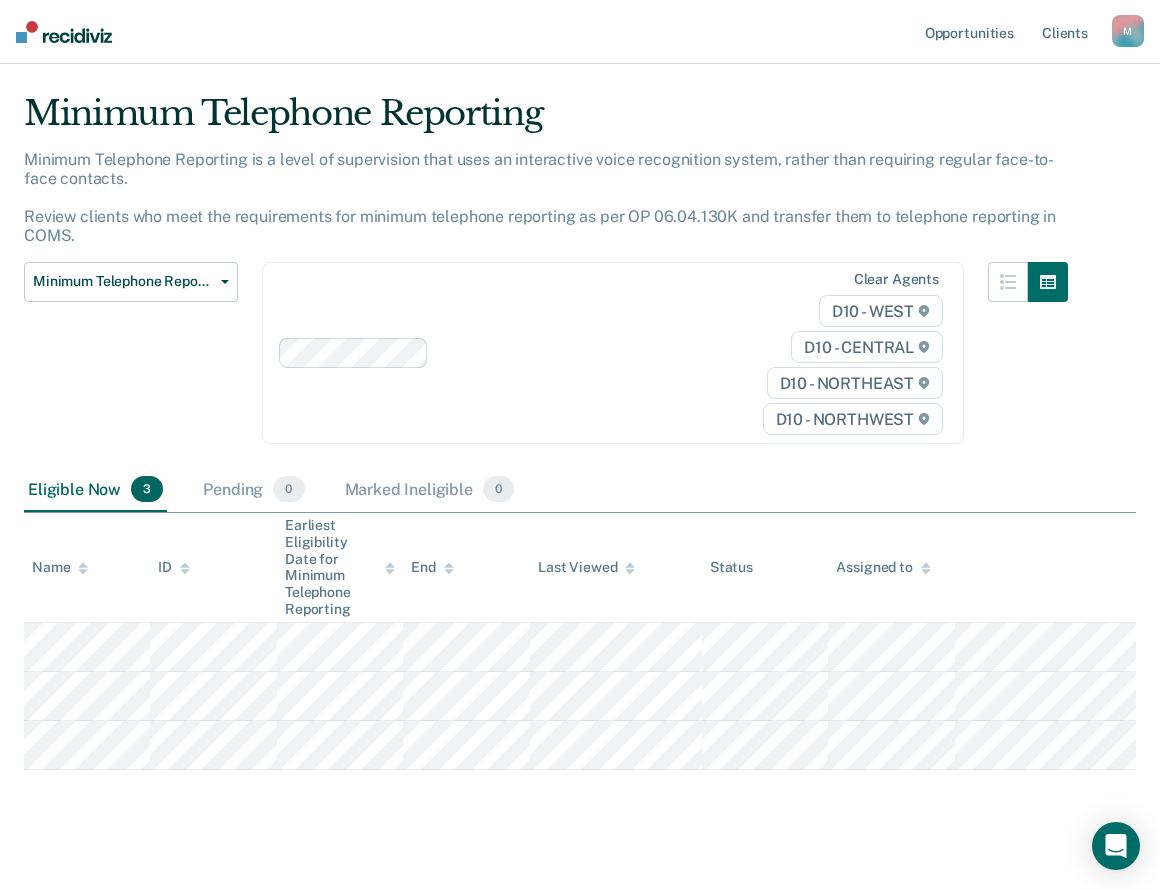 scroll, scrollTop: 69, scrollLeft: 0, axis: vertical 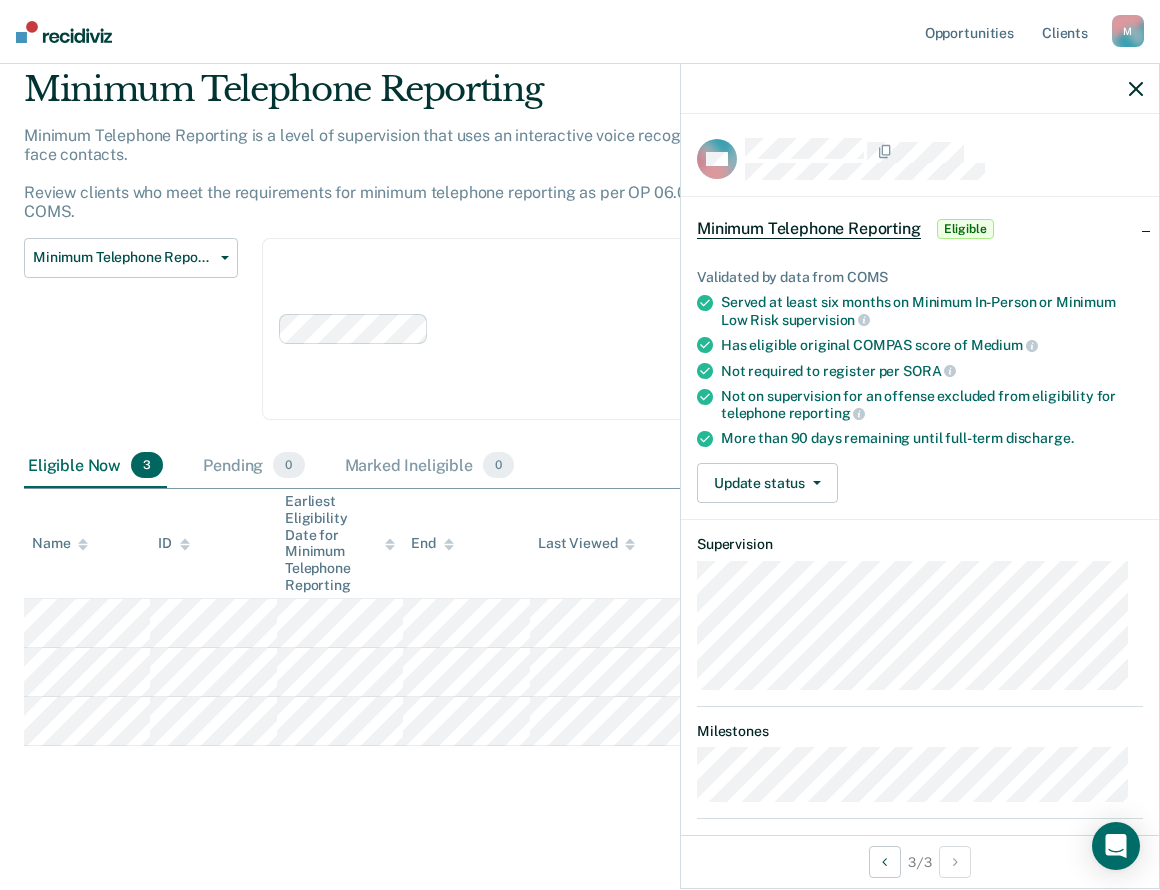 click 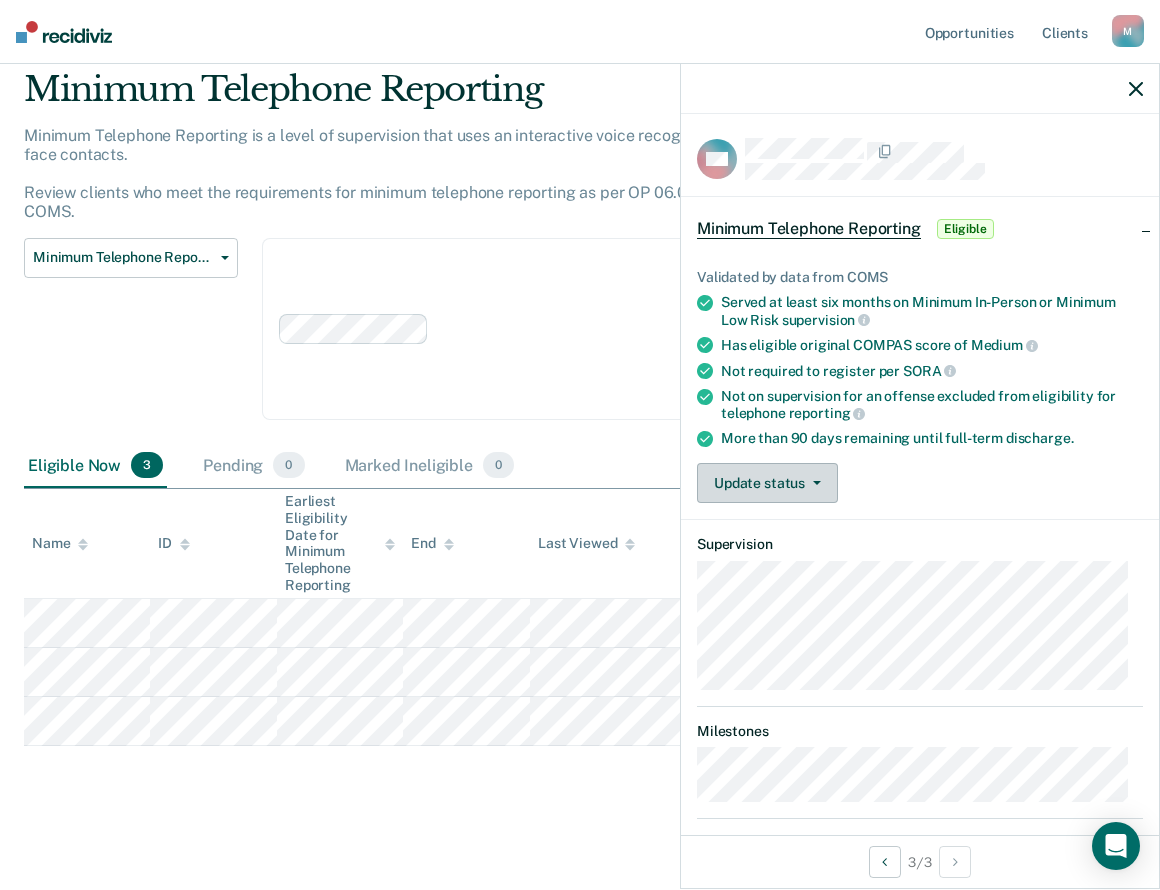 click 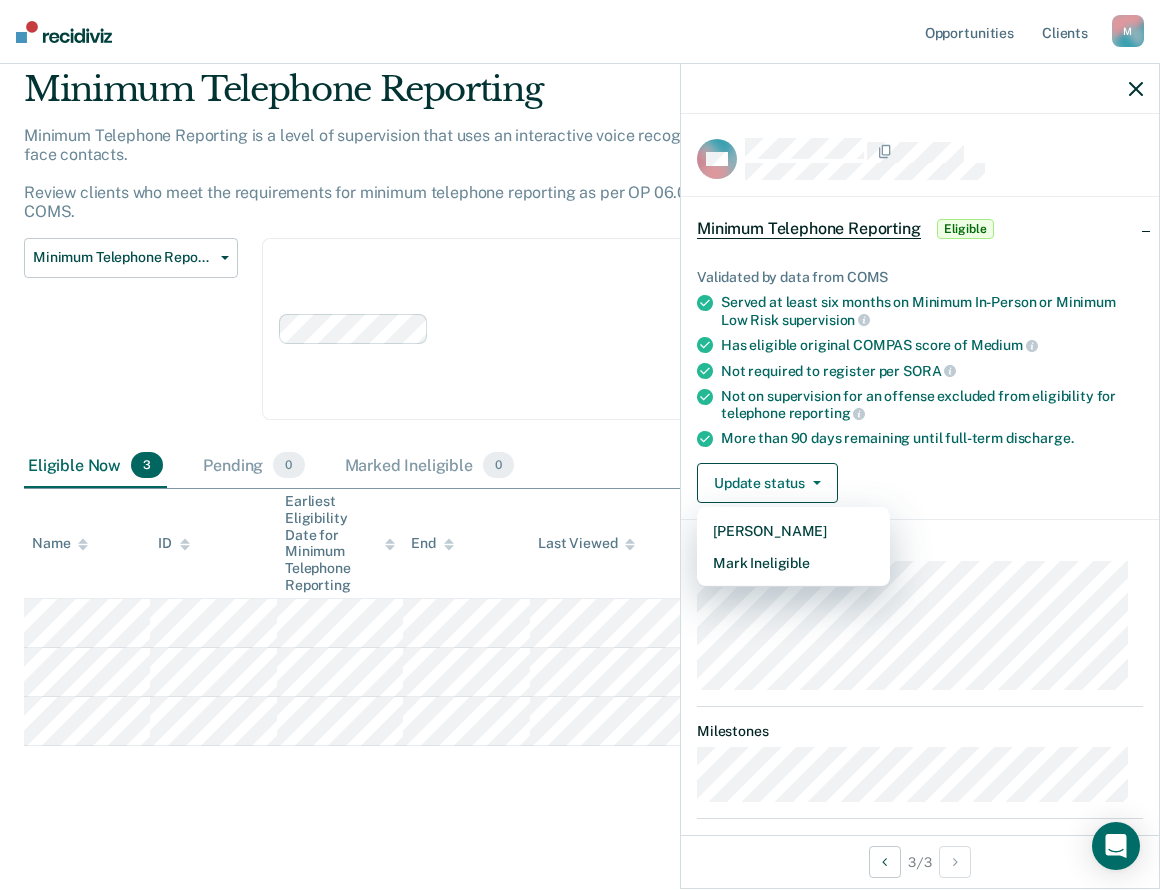 click 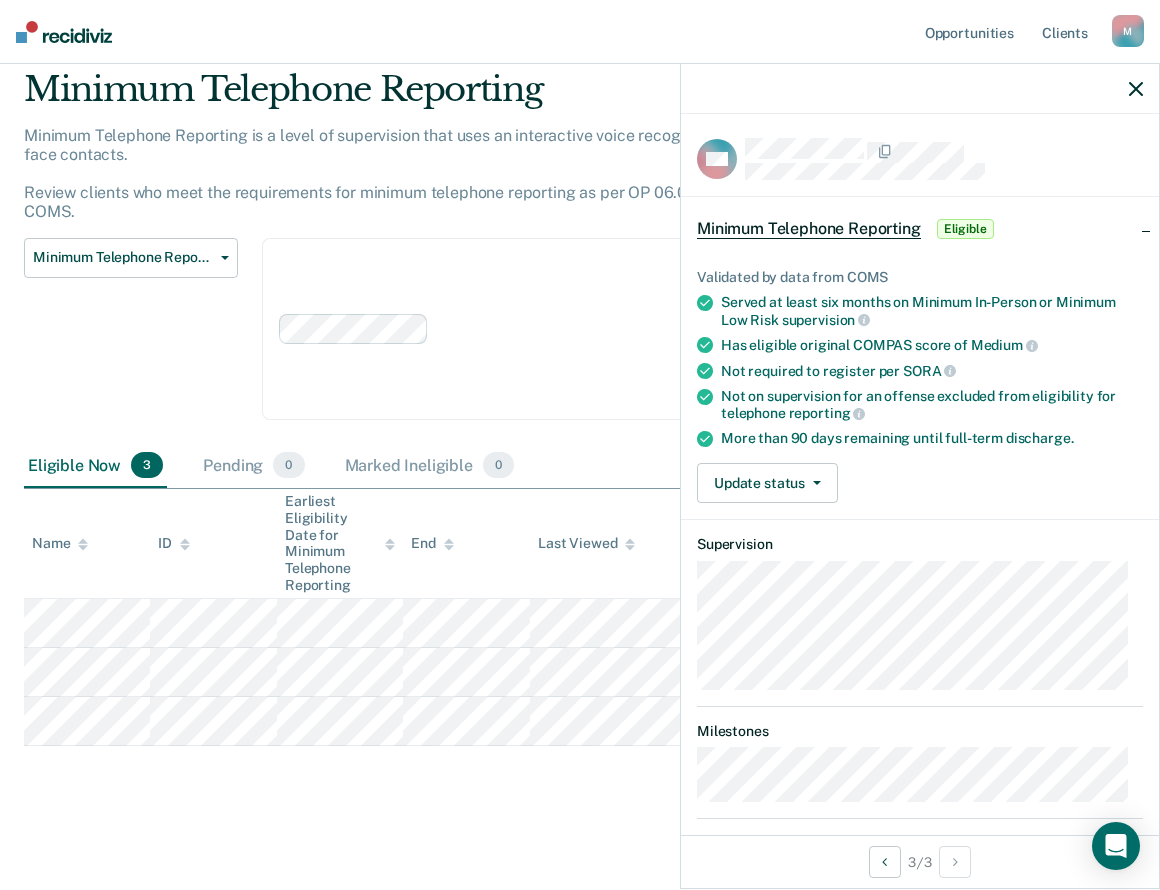 click 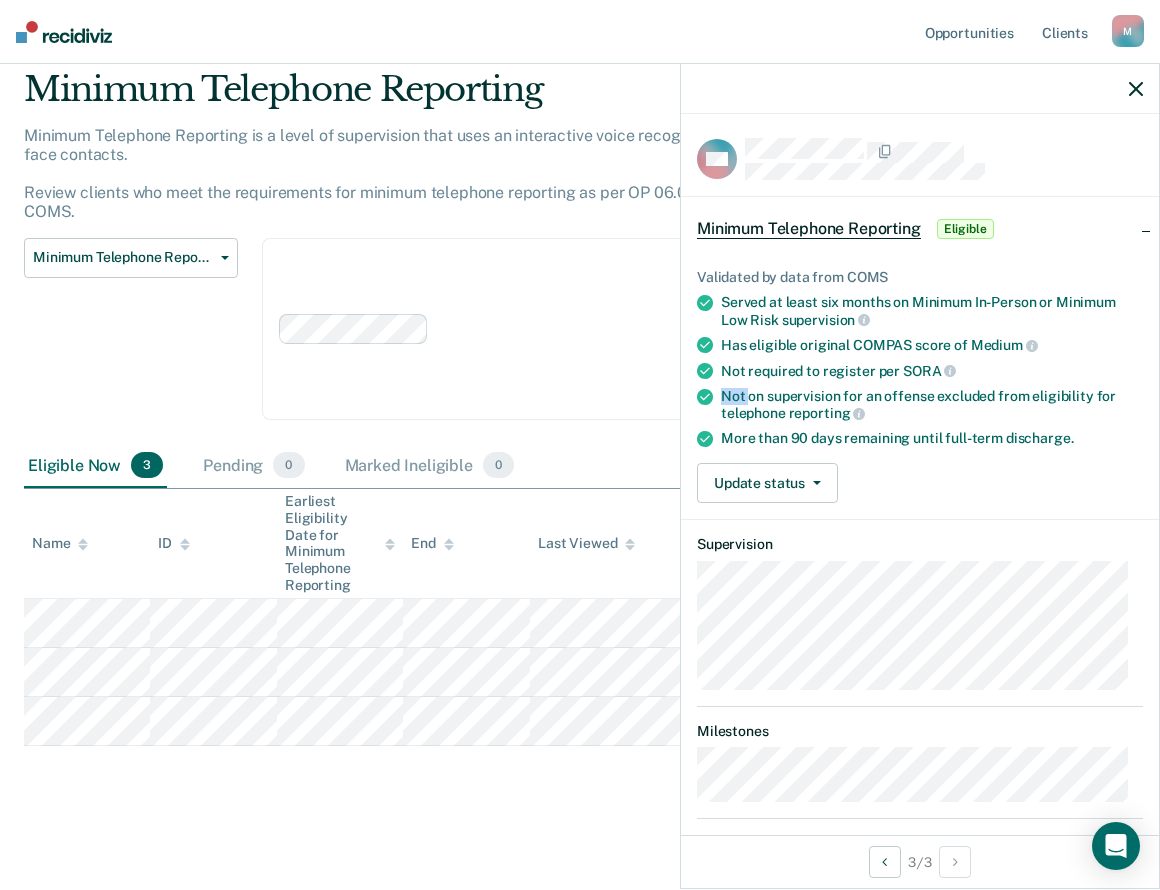 click 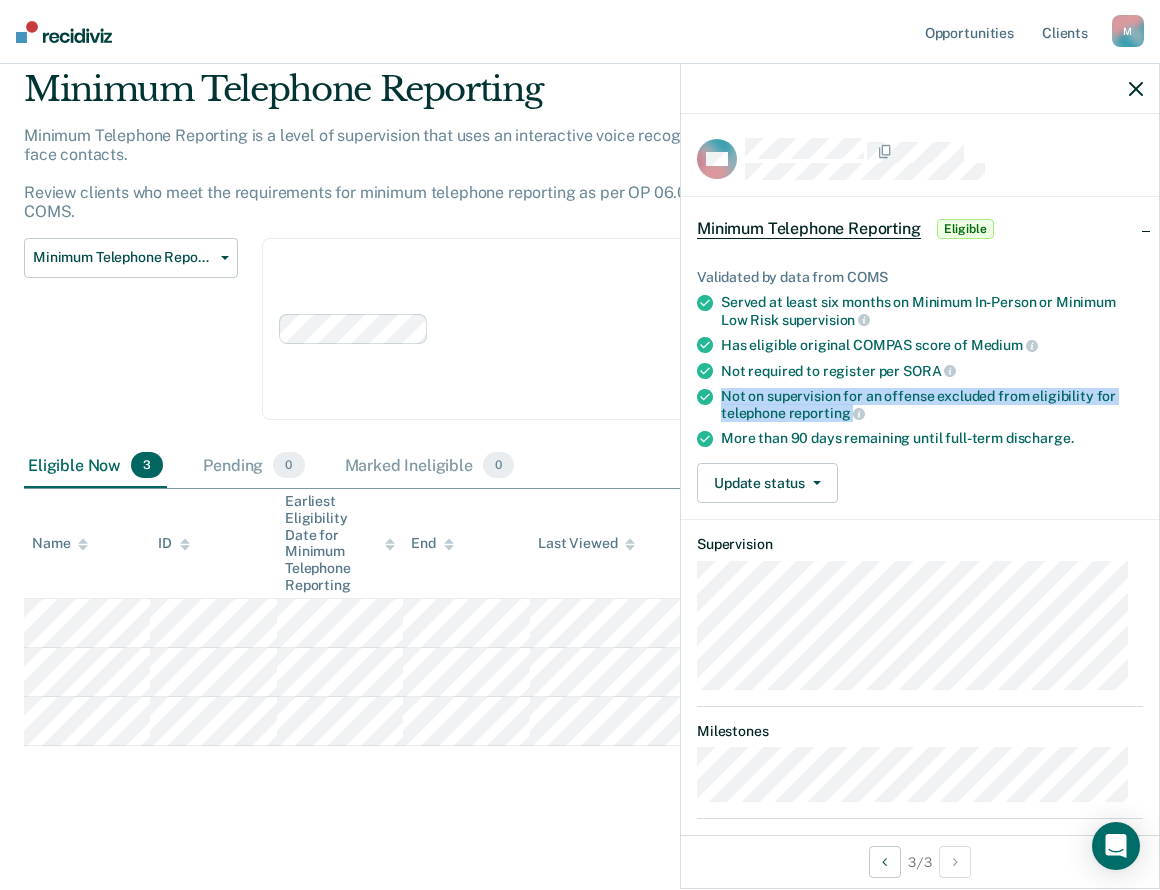 click 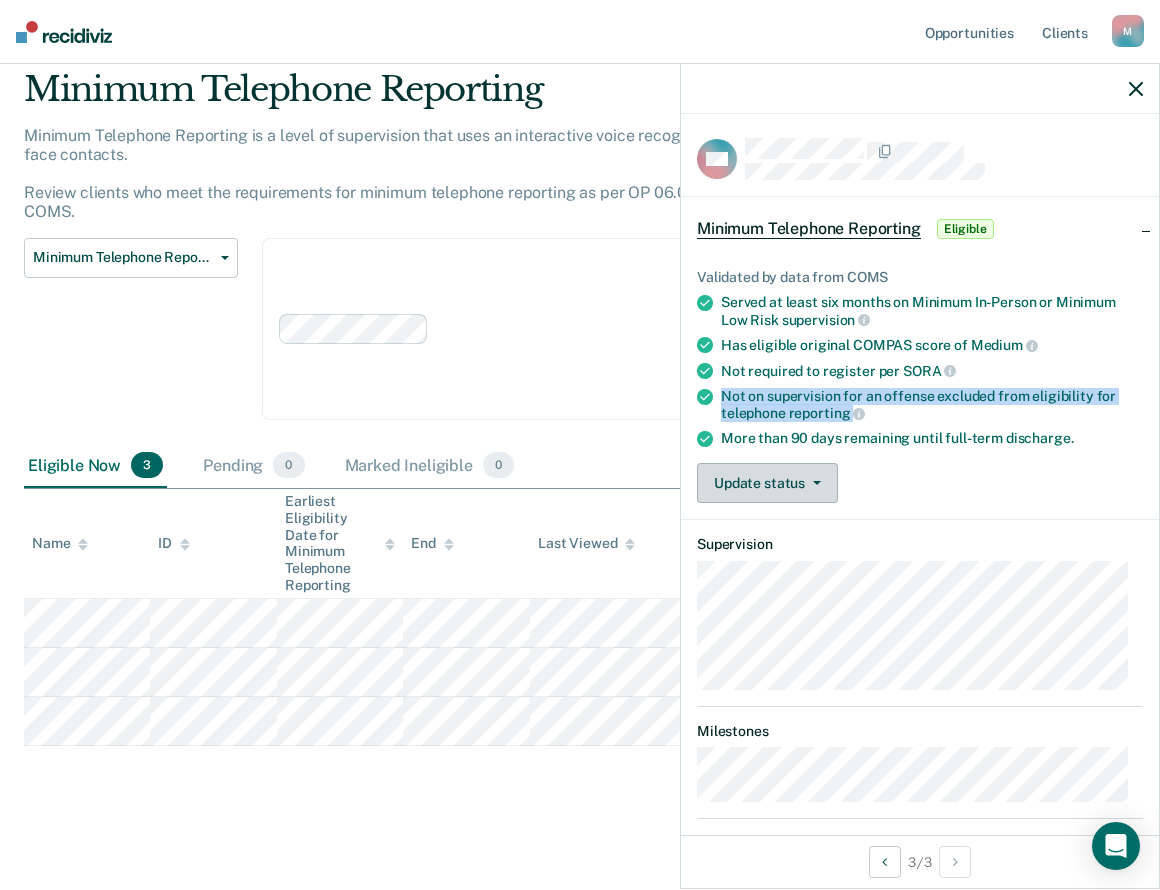 click on "Update status" at bounding box center (767, 483) 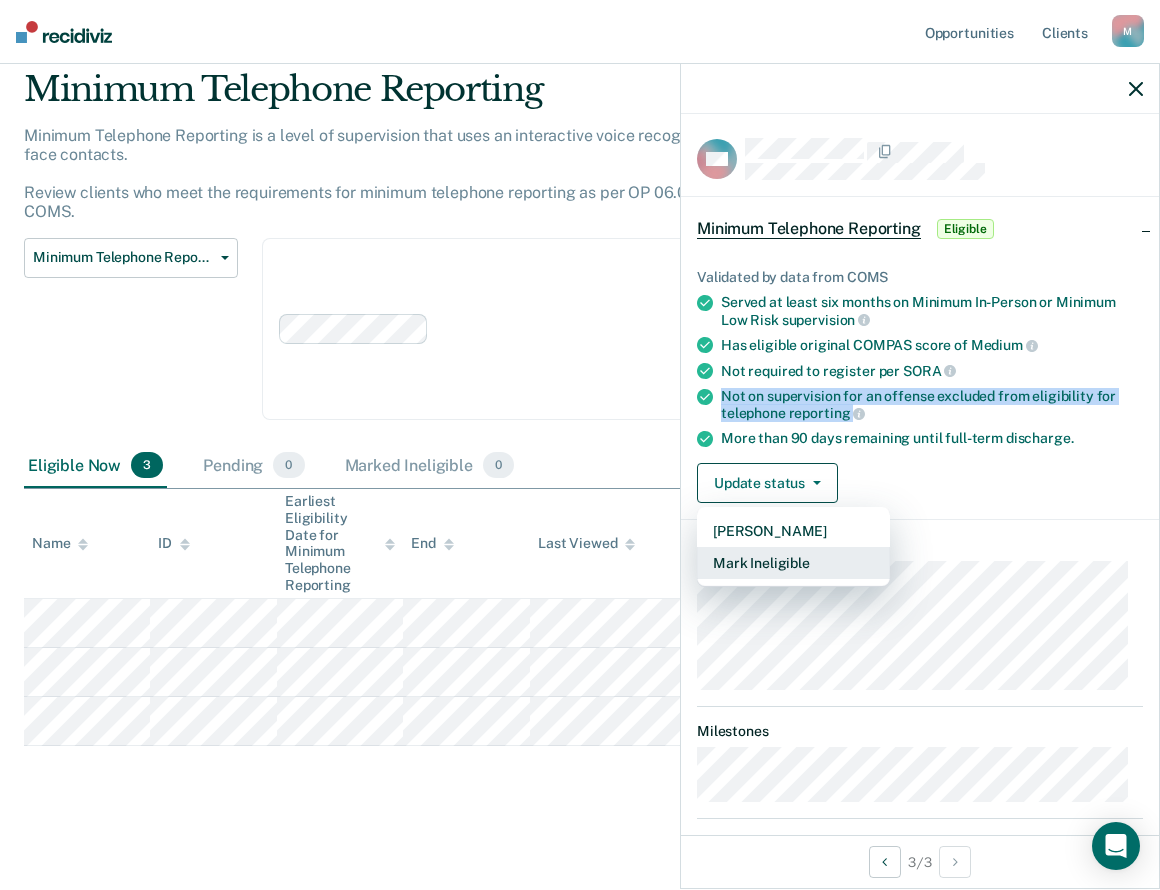 click on "Mark Ineligible" at bounding box center (793, 563) 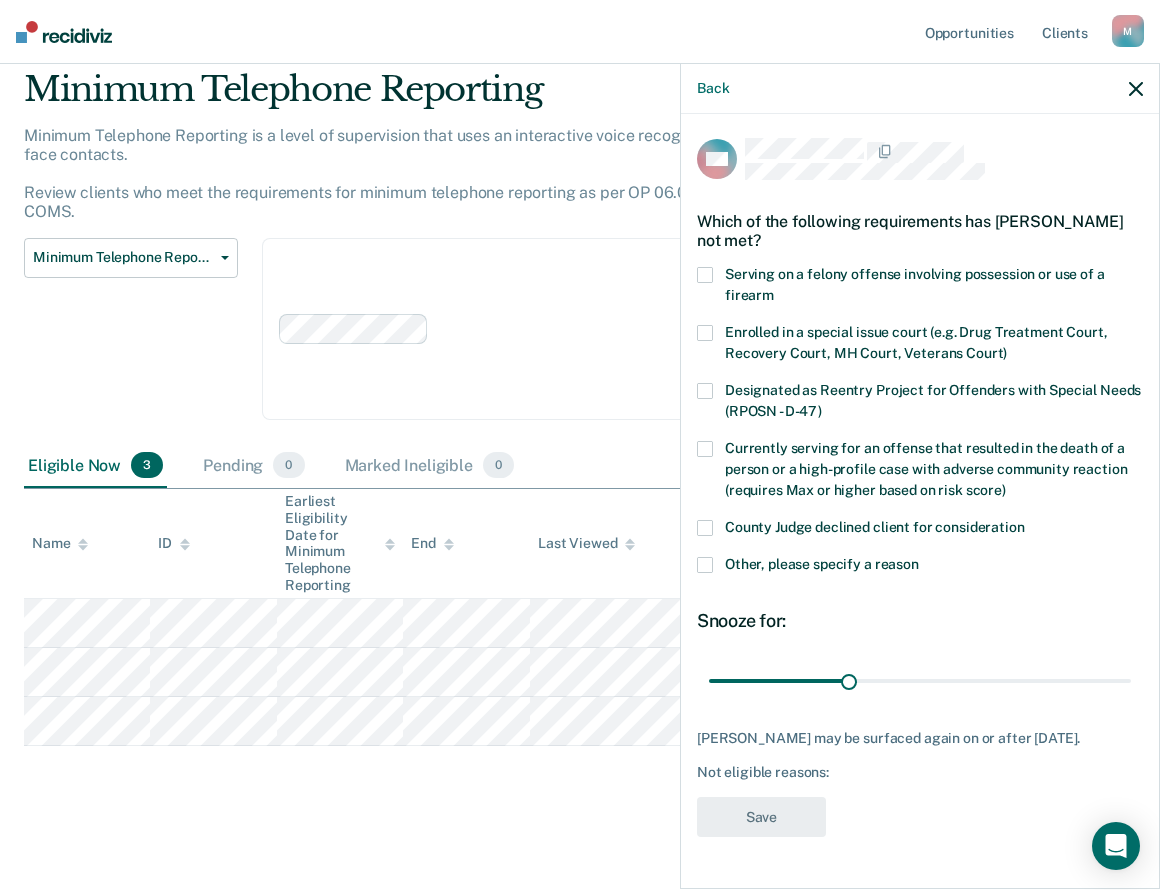 click at bounding box center (705, 449) 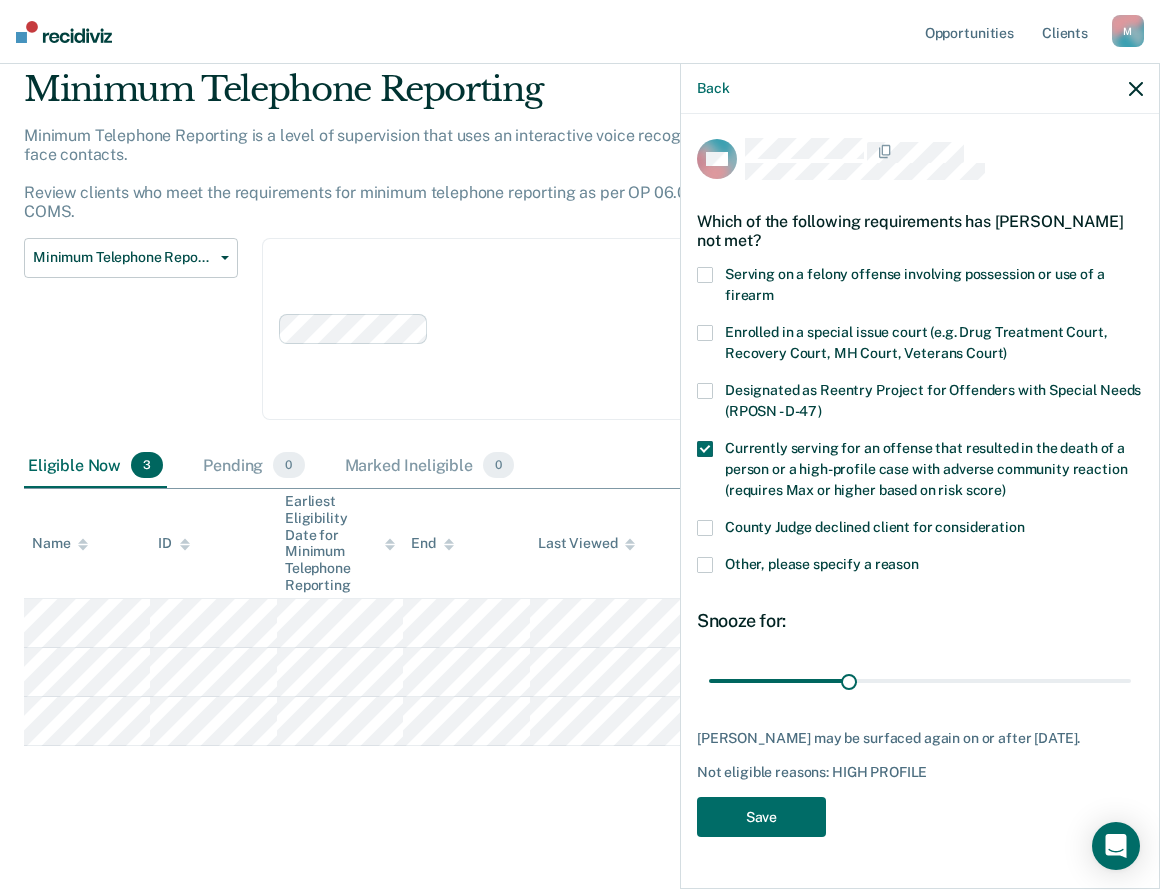 click at bounding box center (705, 449) 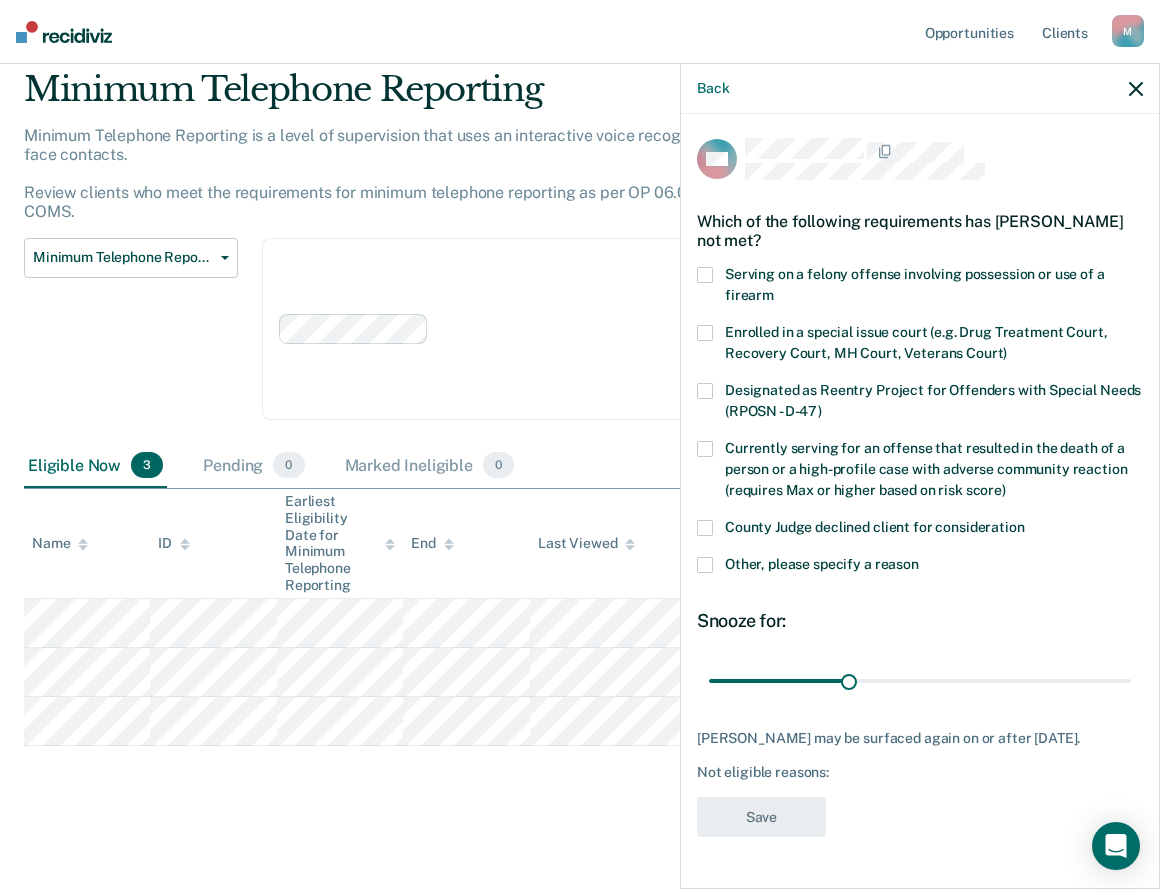 click at bounding box center [705, 275] 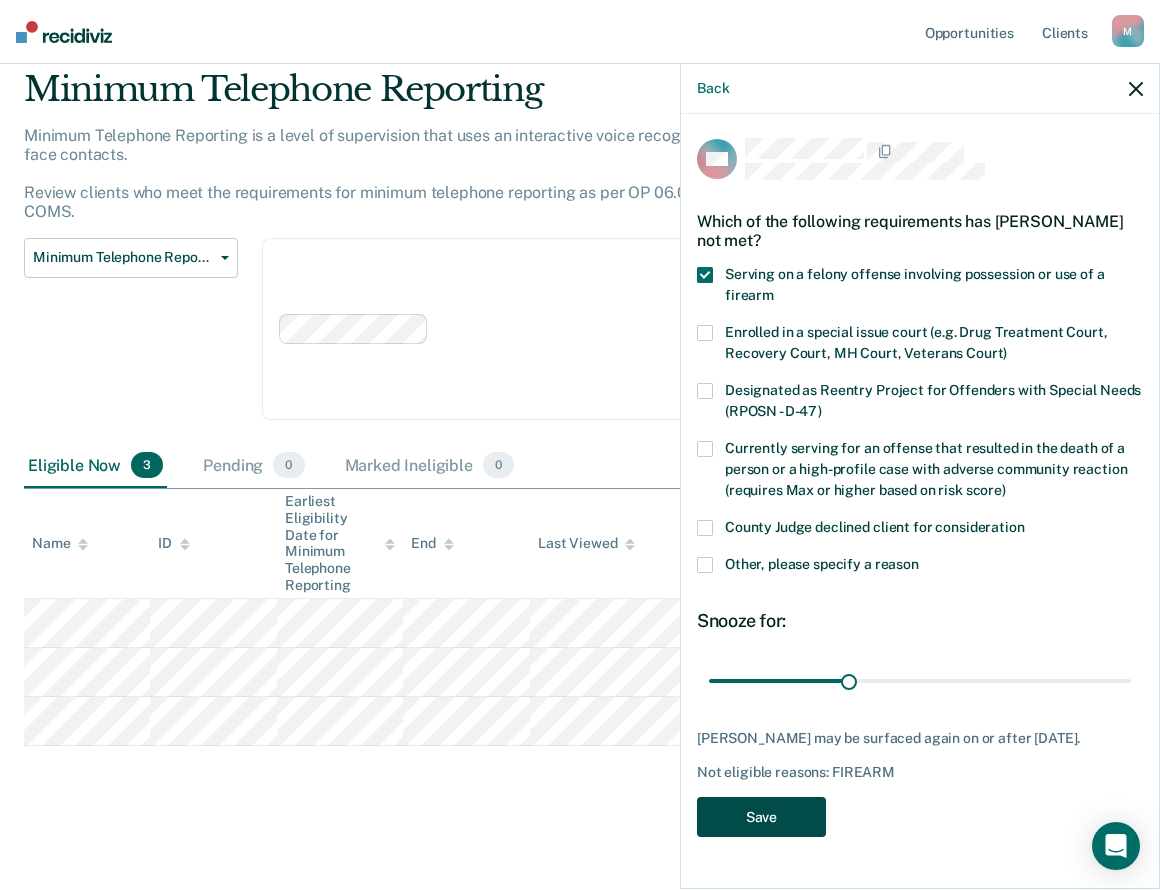 click on "Save" at bounding box center [761, 817] 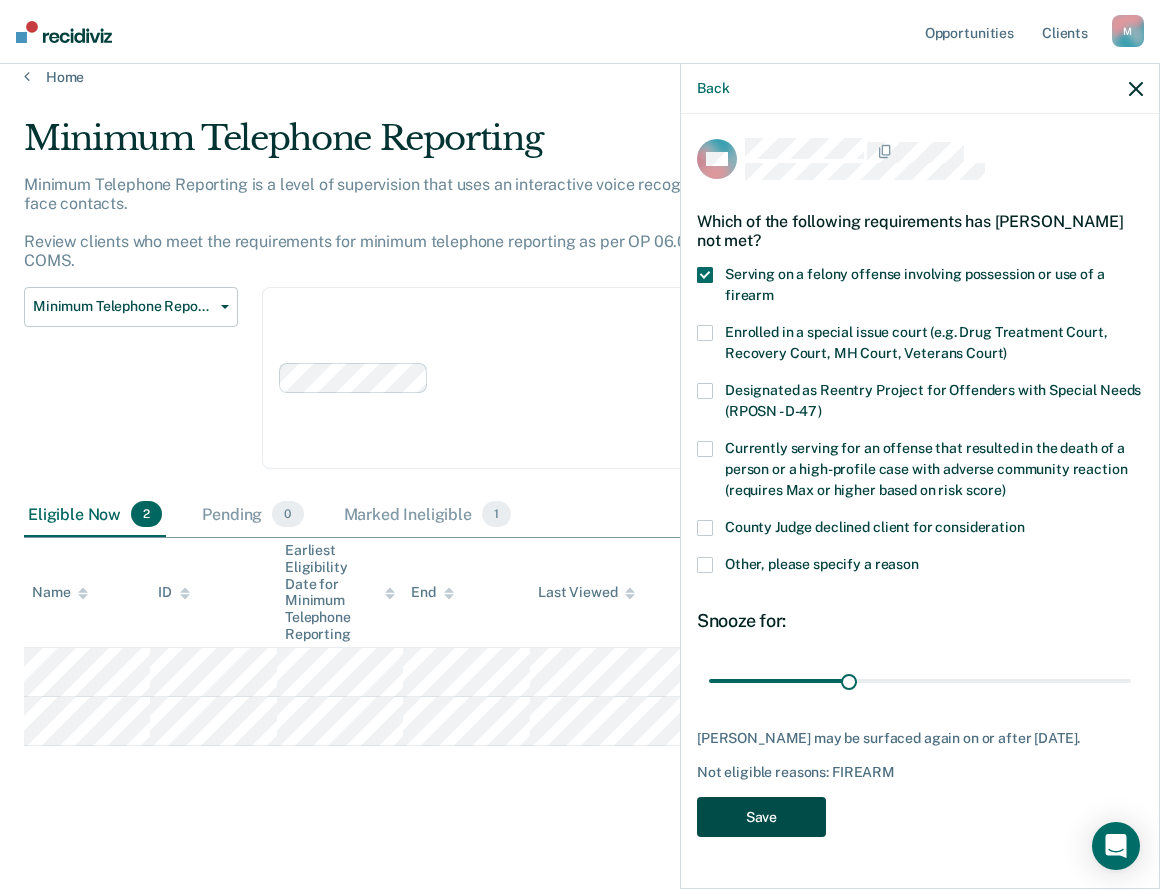 scroll, scrollTop: 20, scrollLeft: 0, axis: vertical 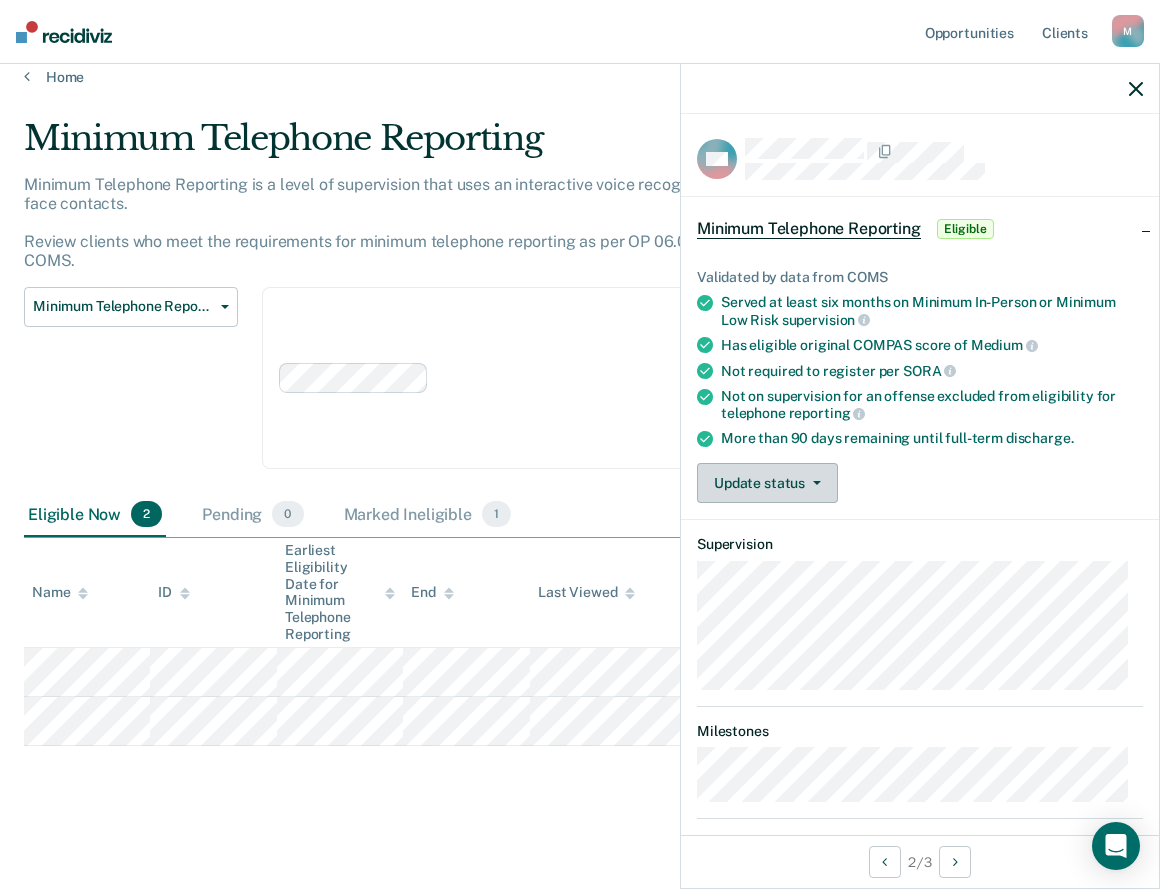 click on "Update status" at bounding box center [767, 483] 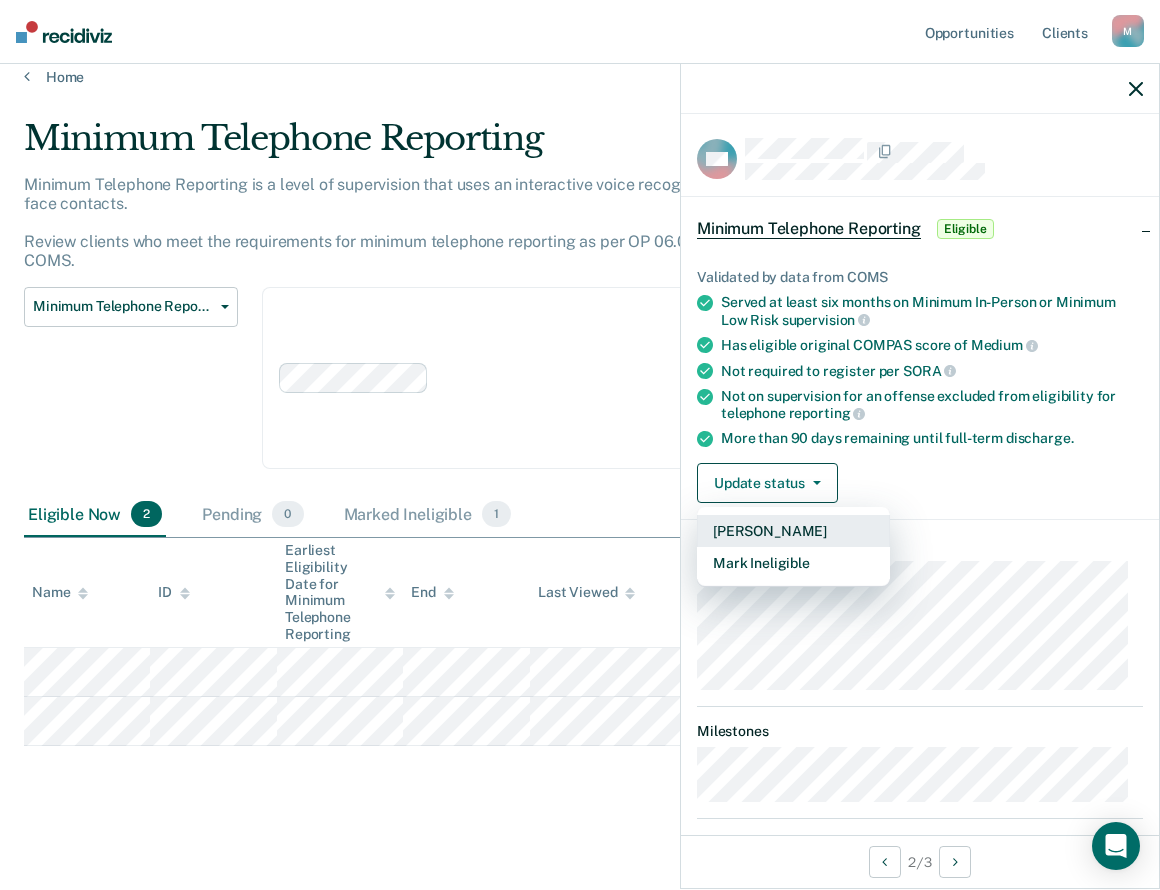click on "[PERSON_NAME]" at bounding box center (793, 531) 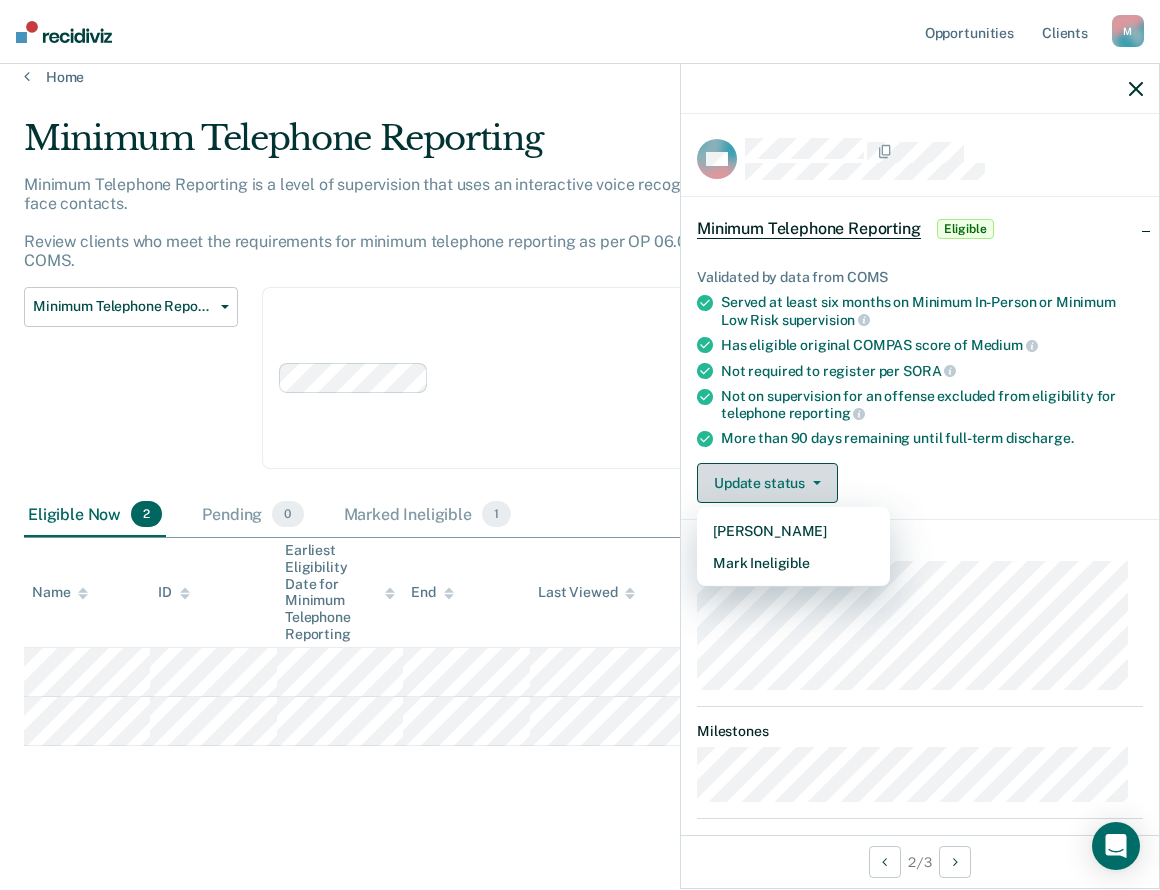 scroll, scrollTop: 0, scrollLeft: 0, axis: both 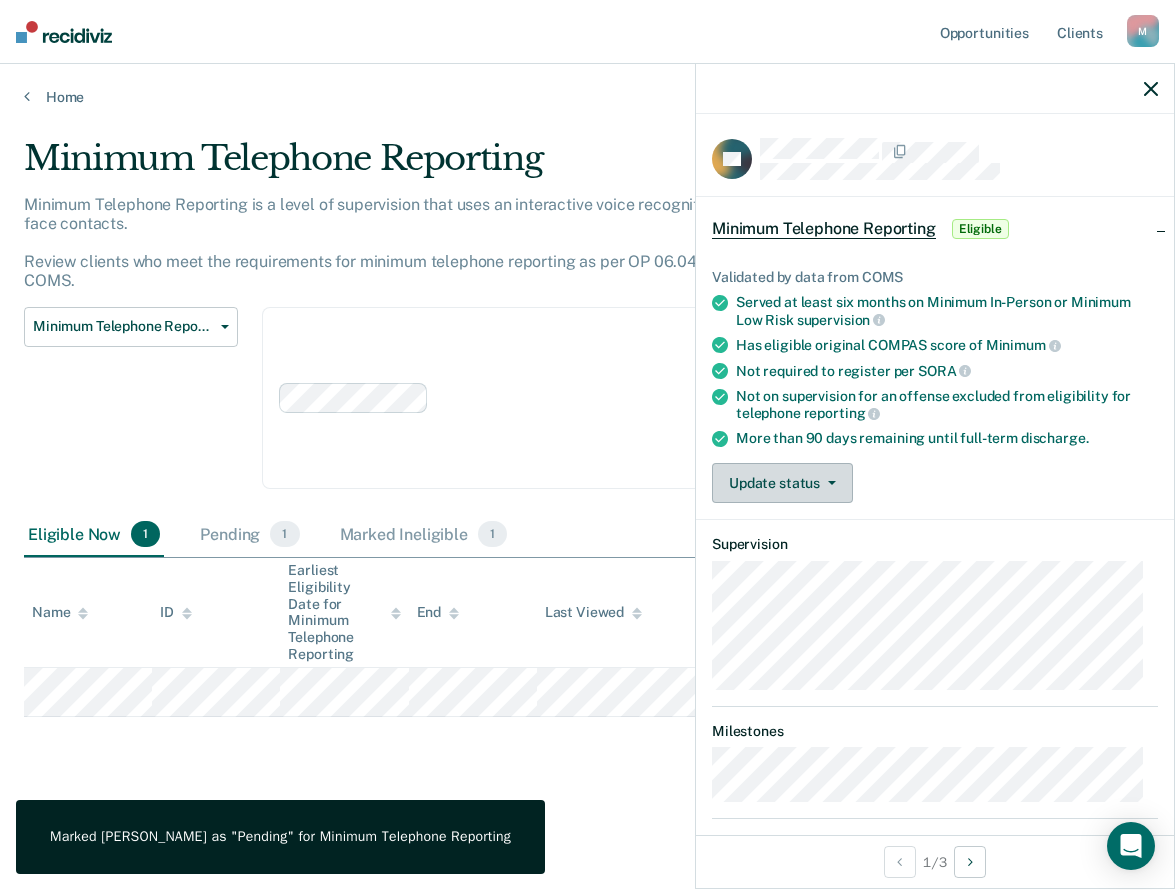 click on "Update status" at bounding box center [782, 483] 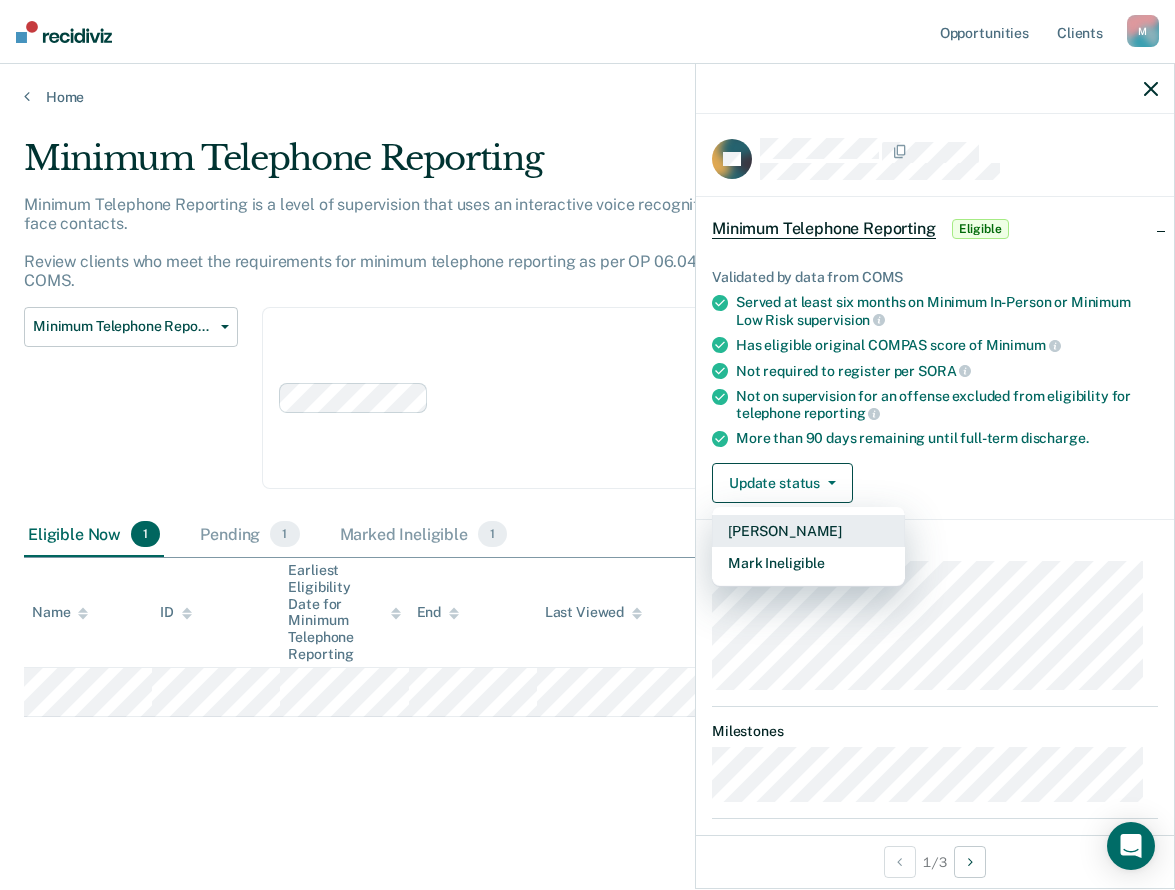 click on "[PERSON_NAME]" at bounding box center (808, 531) 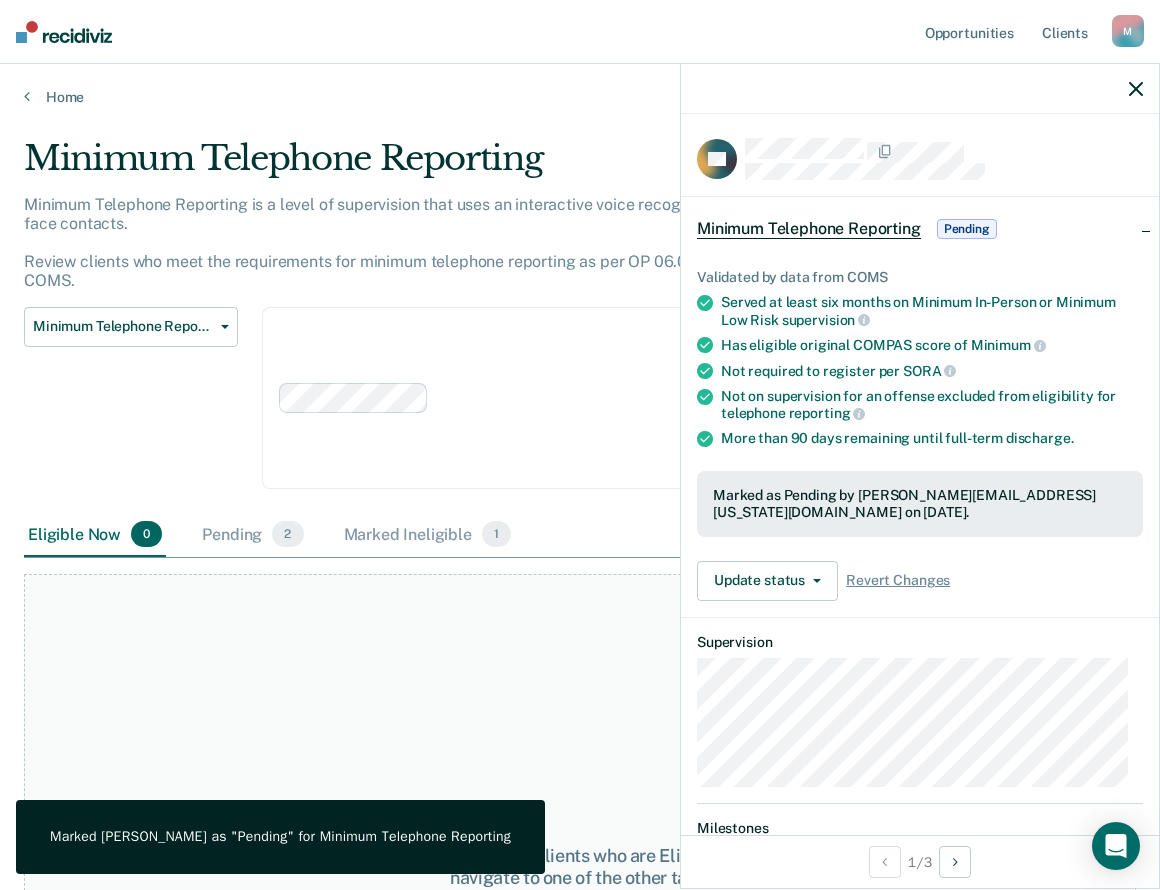 click at bounding box center [920, 89] 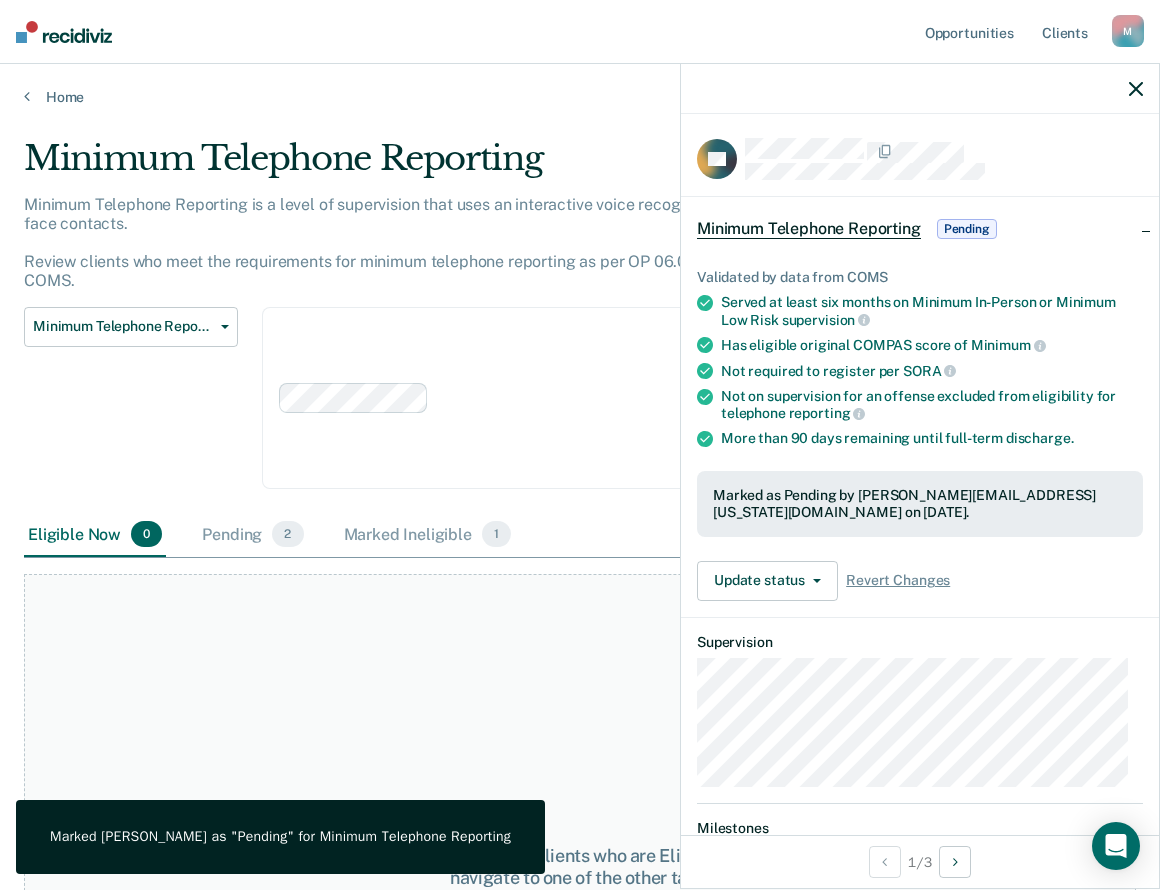 click 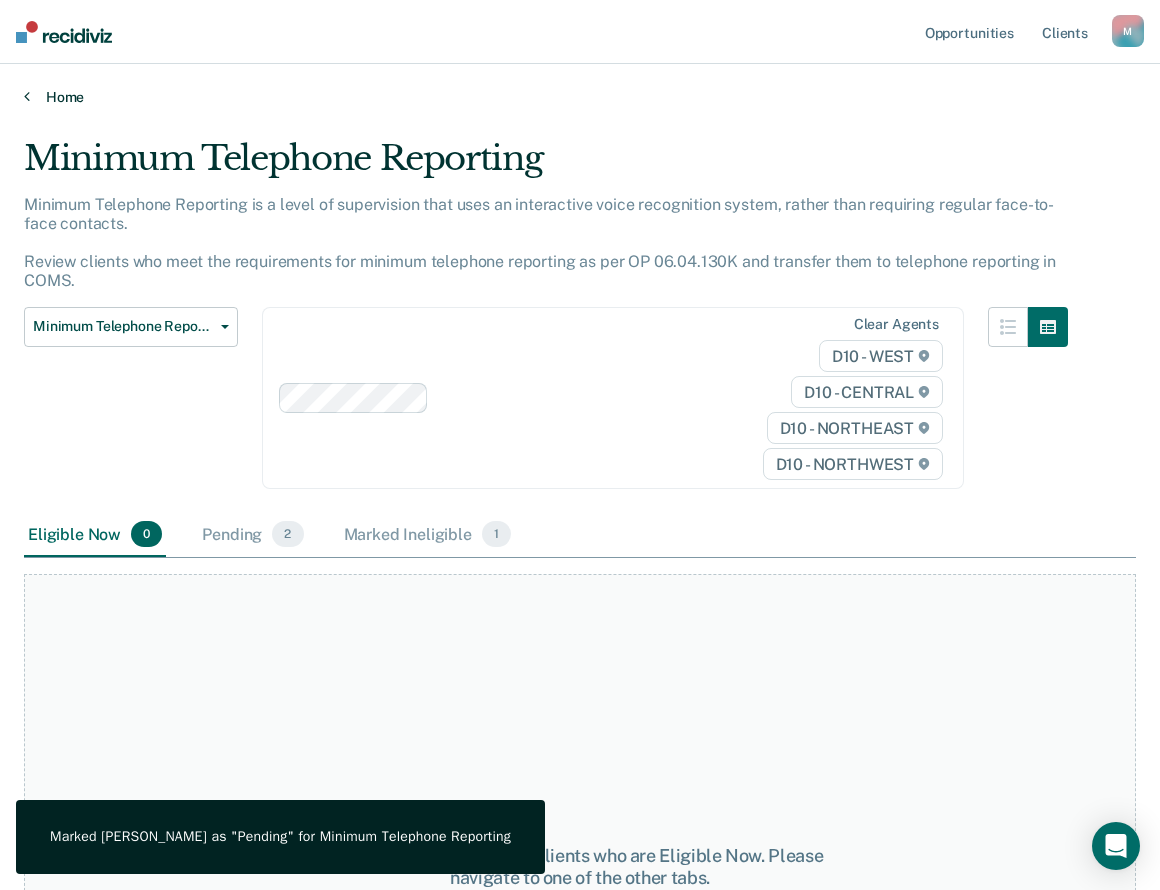 click on "Home" at bounding box center [580, 85] 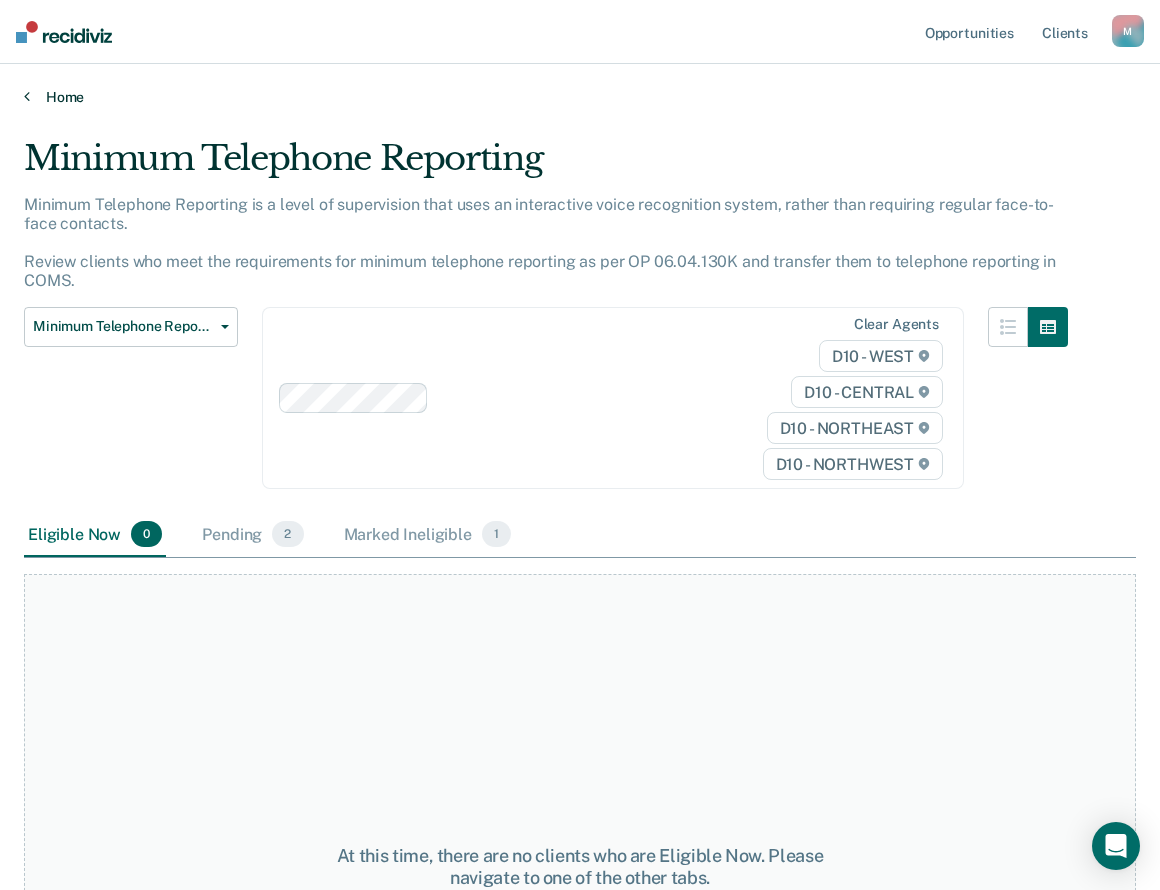 click at bounding box center [27, 96] 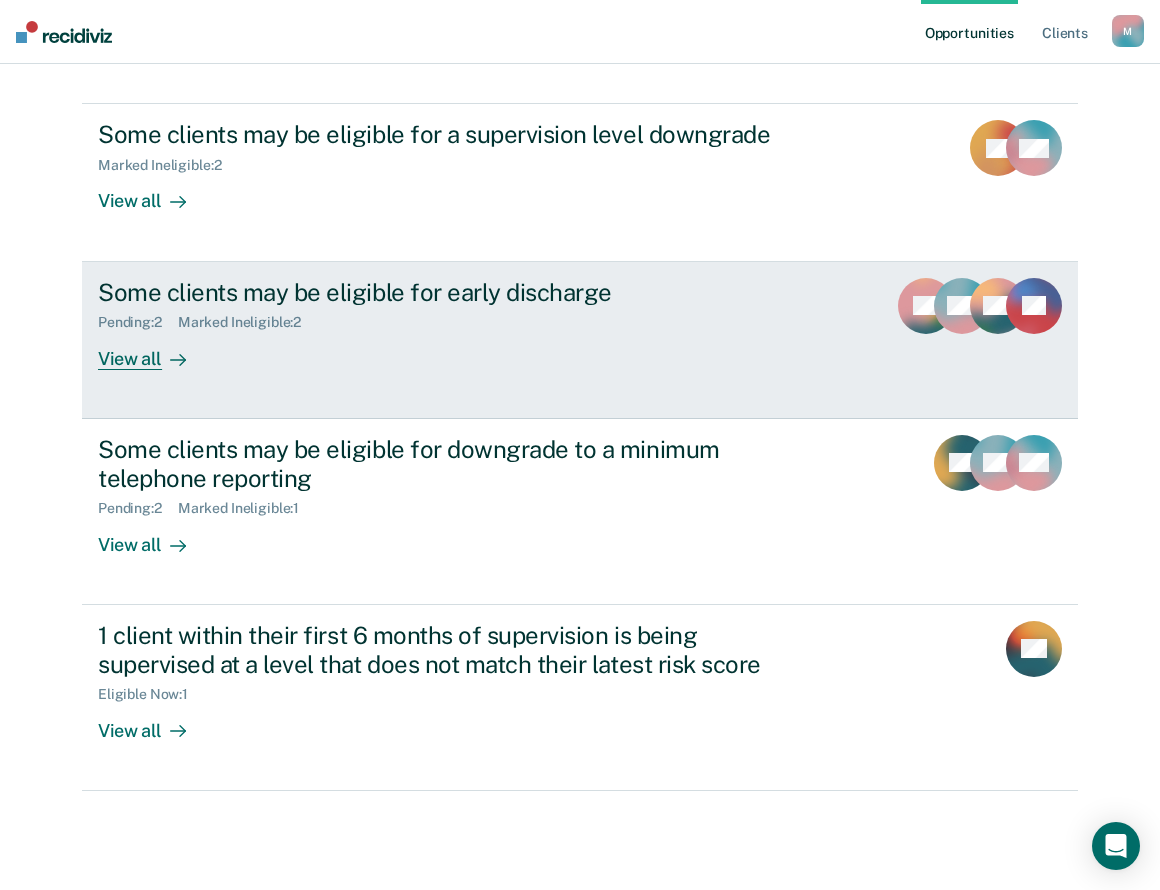 scroll, scrollTop: 317, scrollLeft: 0, axis: vertical 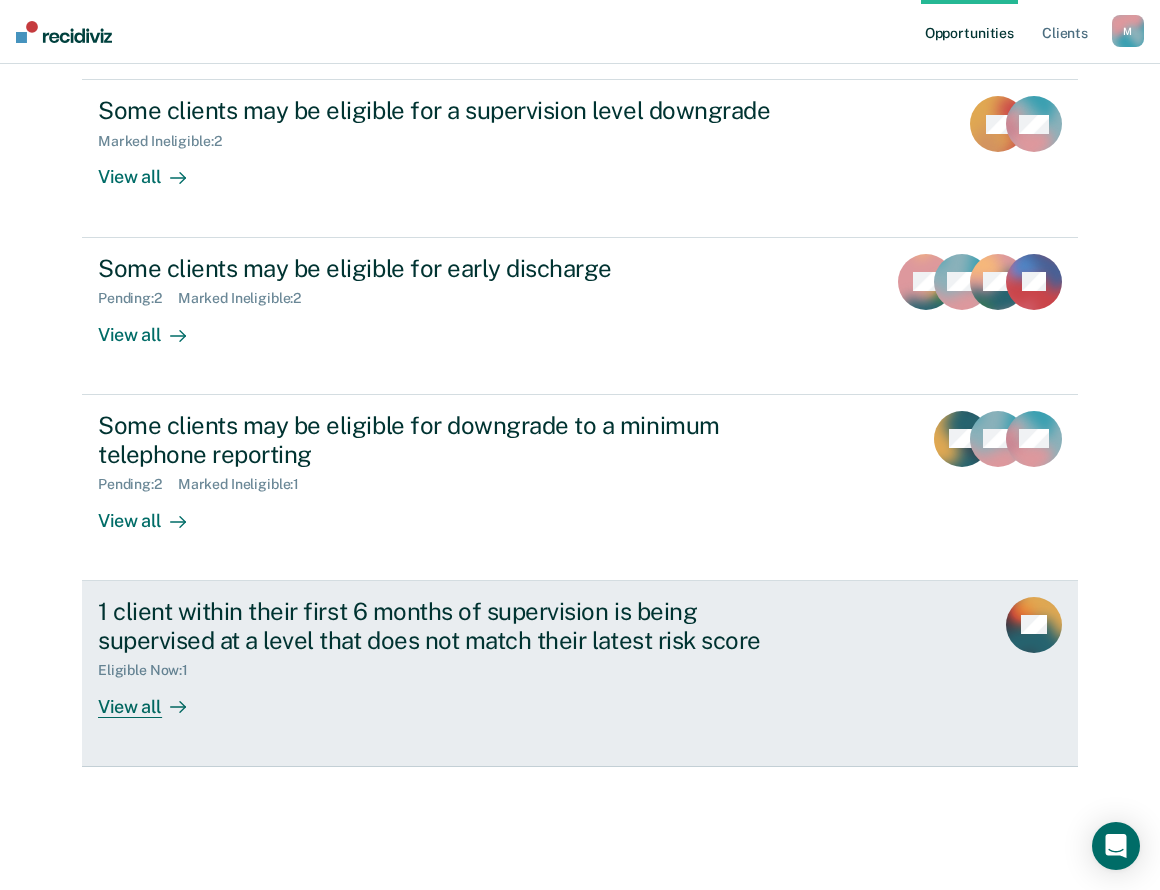 click on "View all" at bounding box center [154, 698] 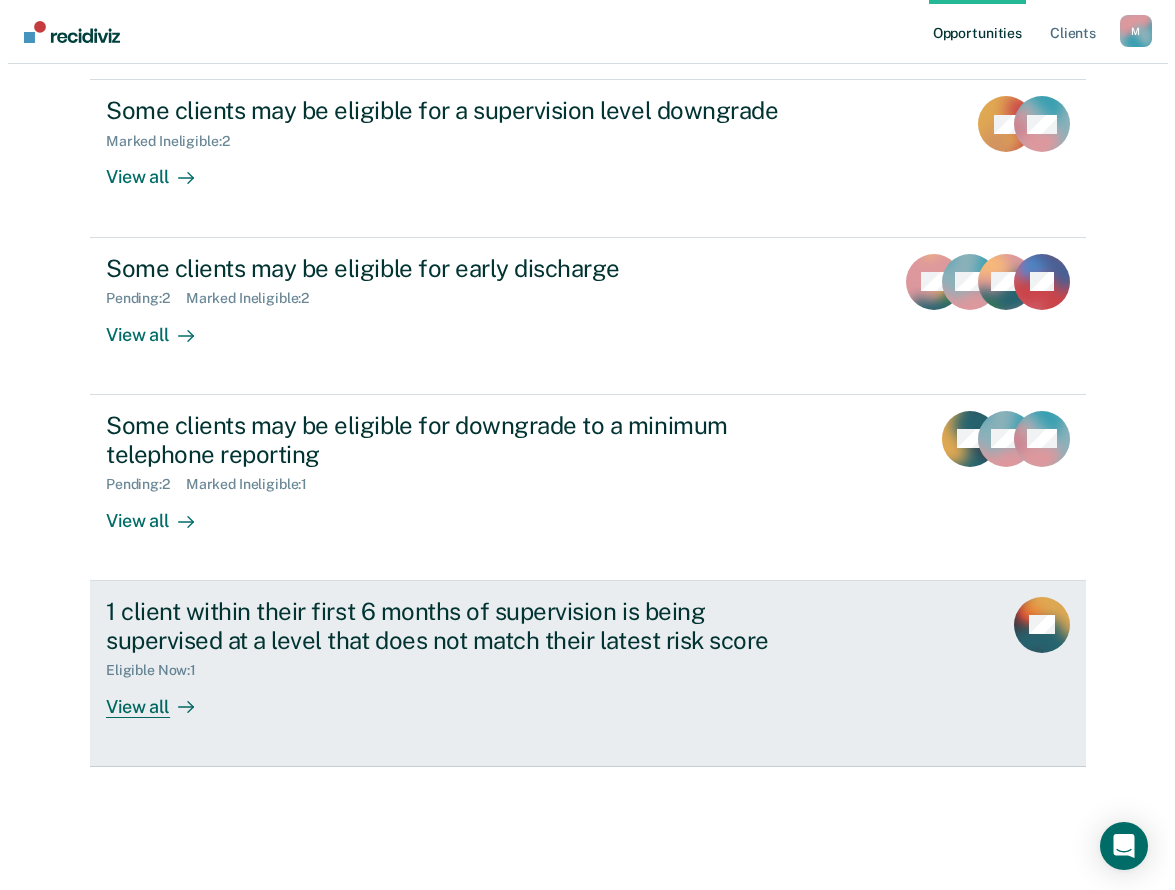 scroll, scrollTop: 0, scrollLeft: 0, axis: both 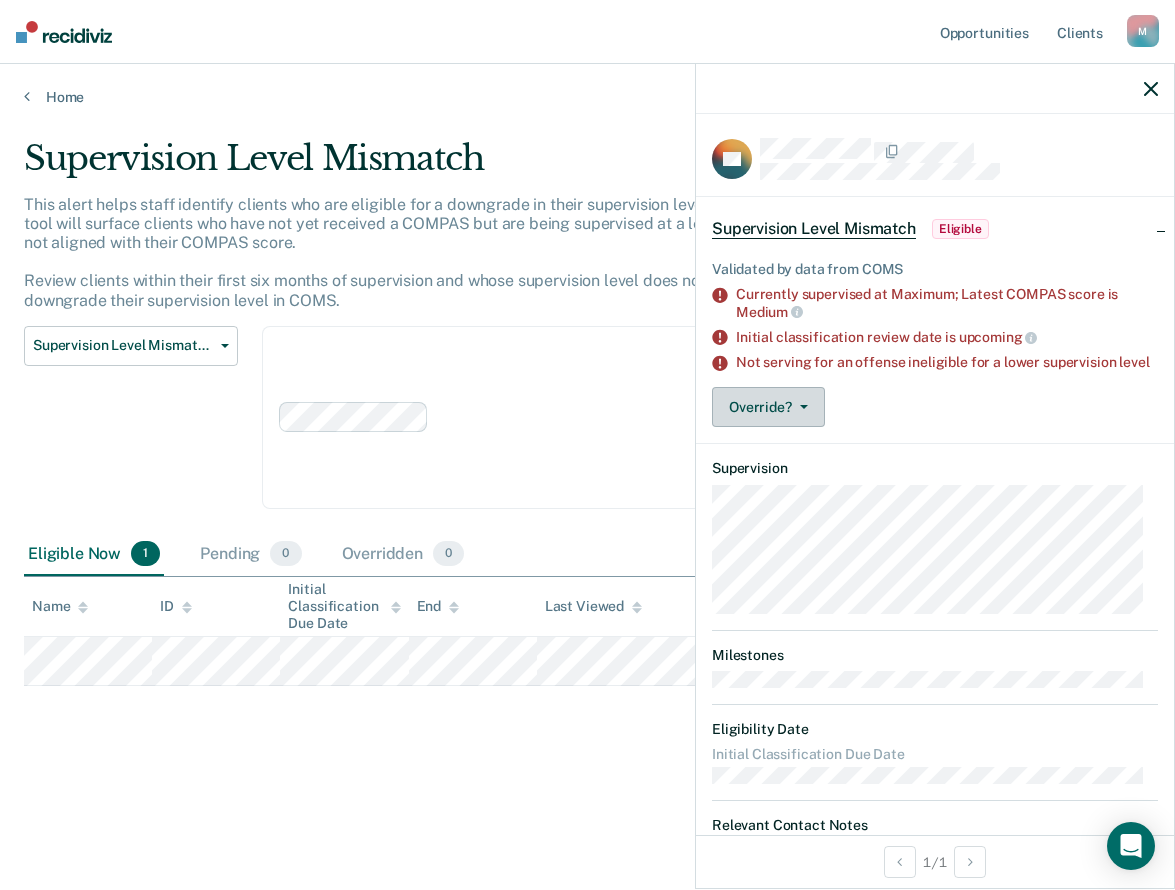 click on "Override?" at bounding box center (768, 407) 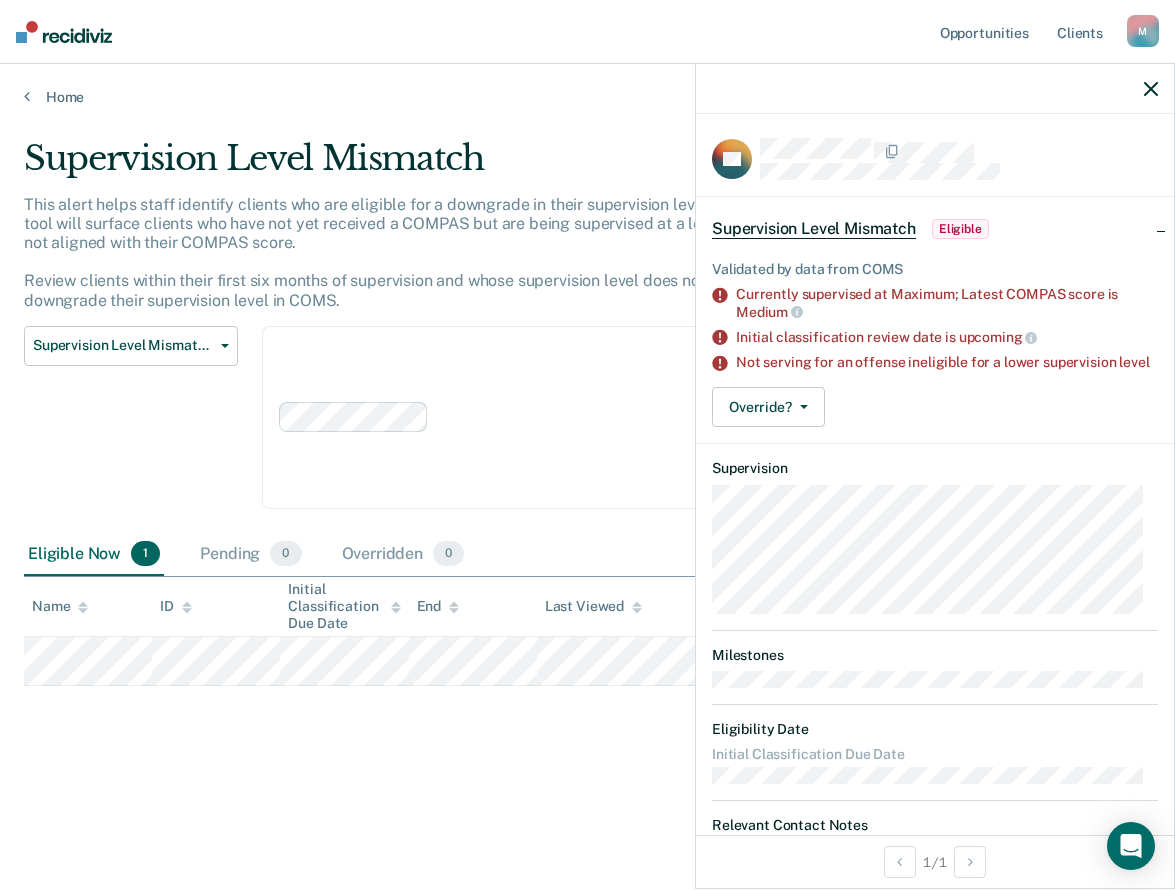 click on "Override? [PERSON_NAME] Mark Overridden" at bounding box center (935, 407) 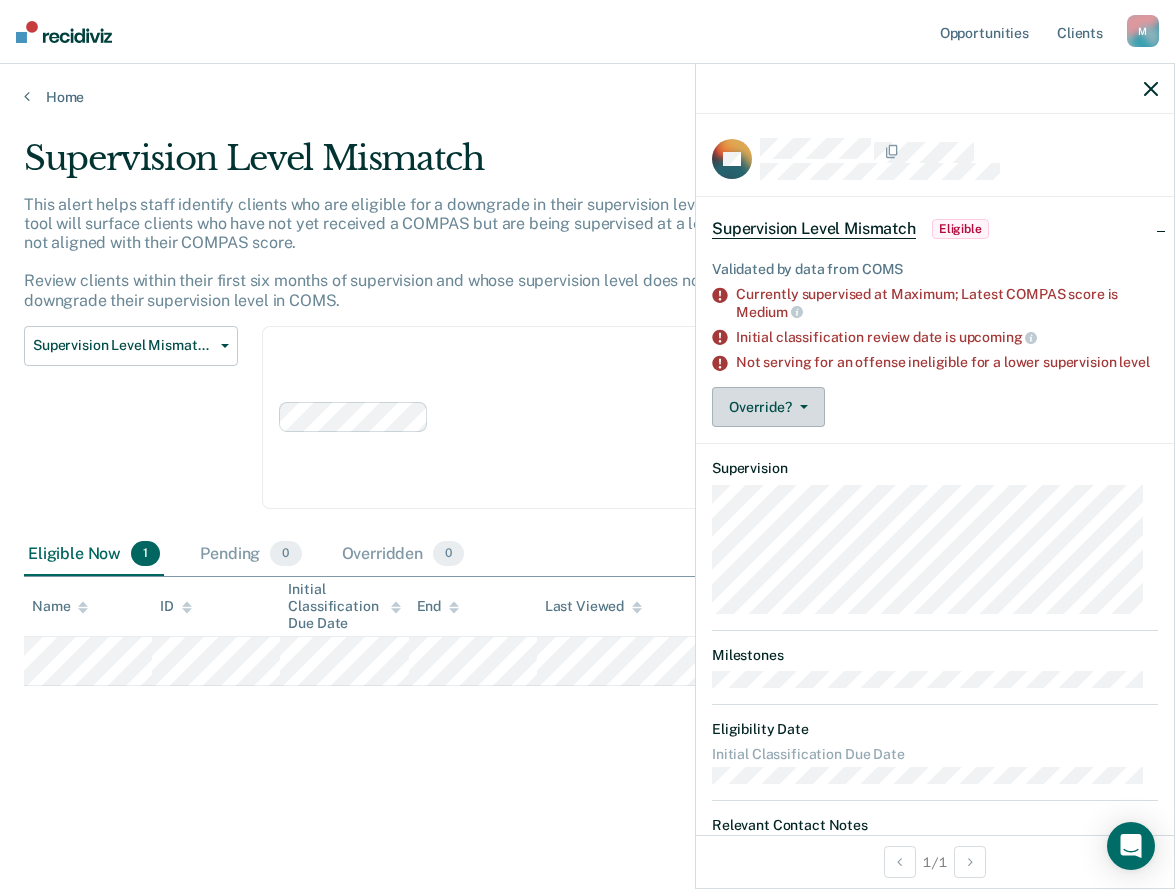 click 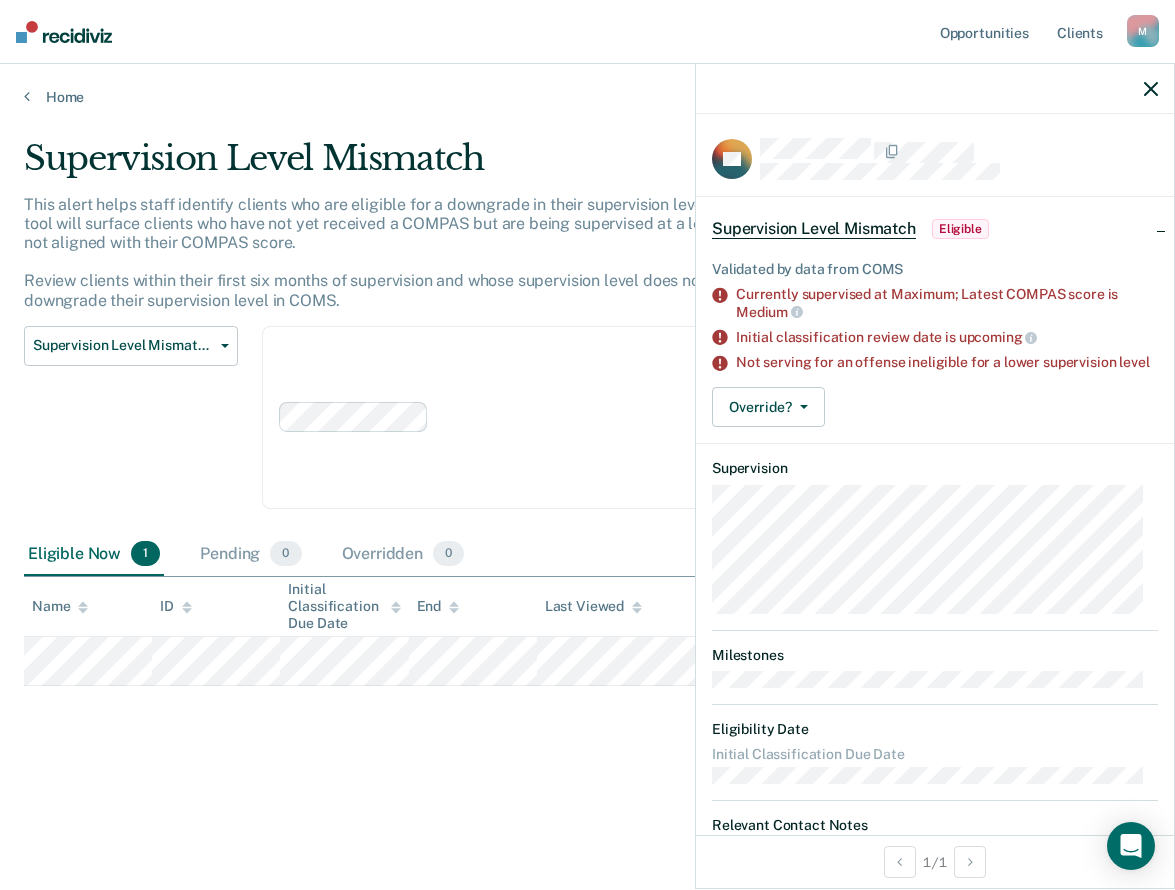 click on "Override? [PERSON_NAME] Mark Overridden" at bounding box center (935, 407) 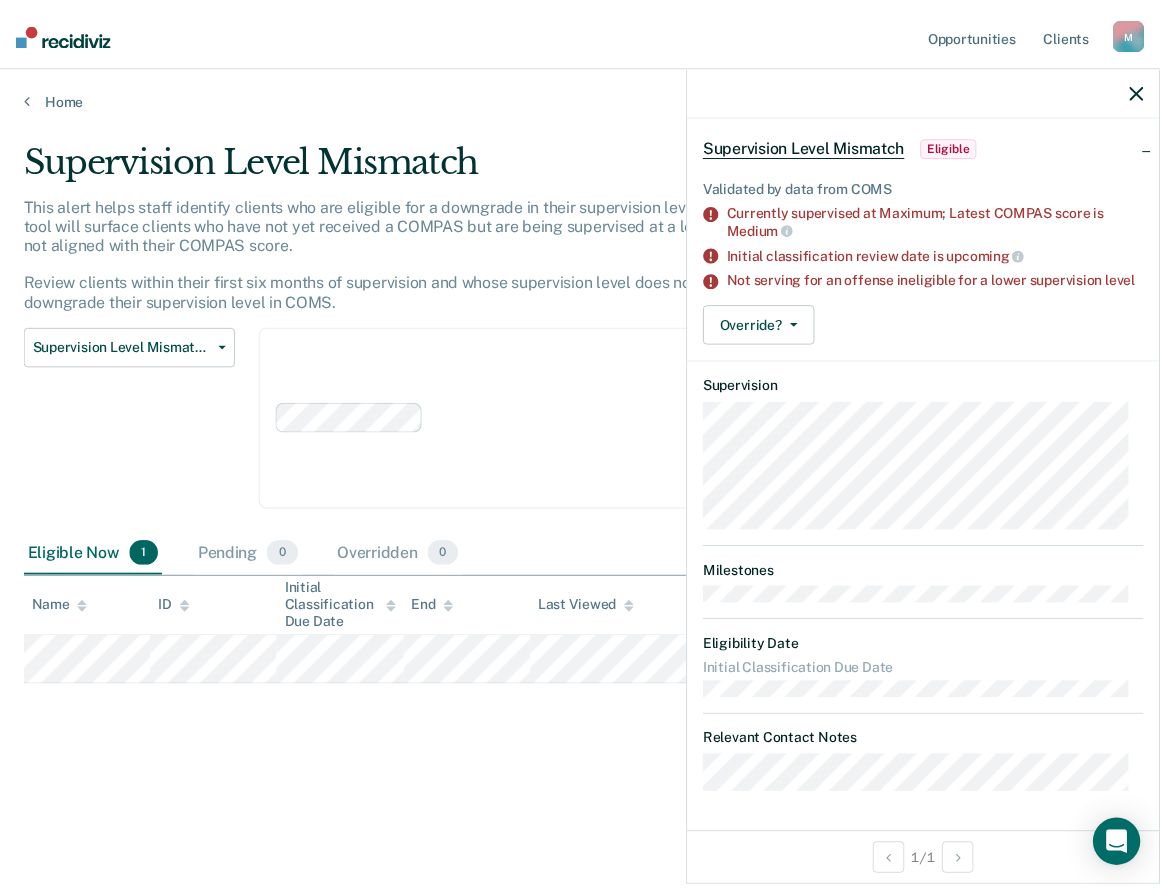 scroll, scrollTop: 0, scrollLeft: 0, axis: both 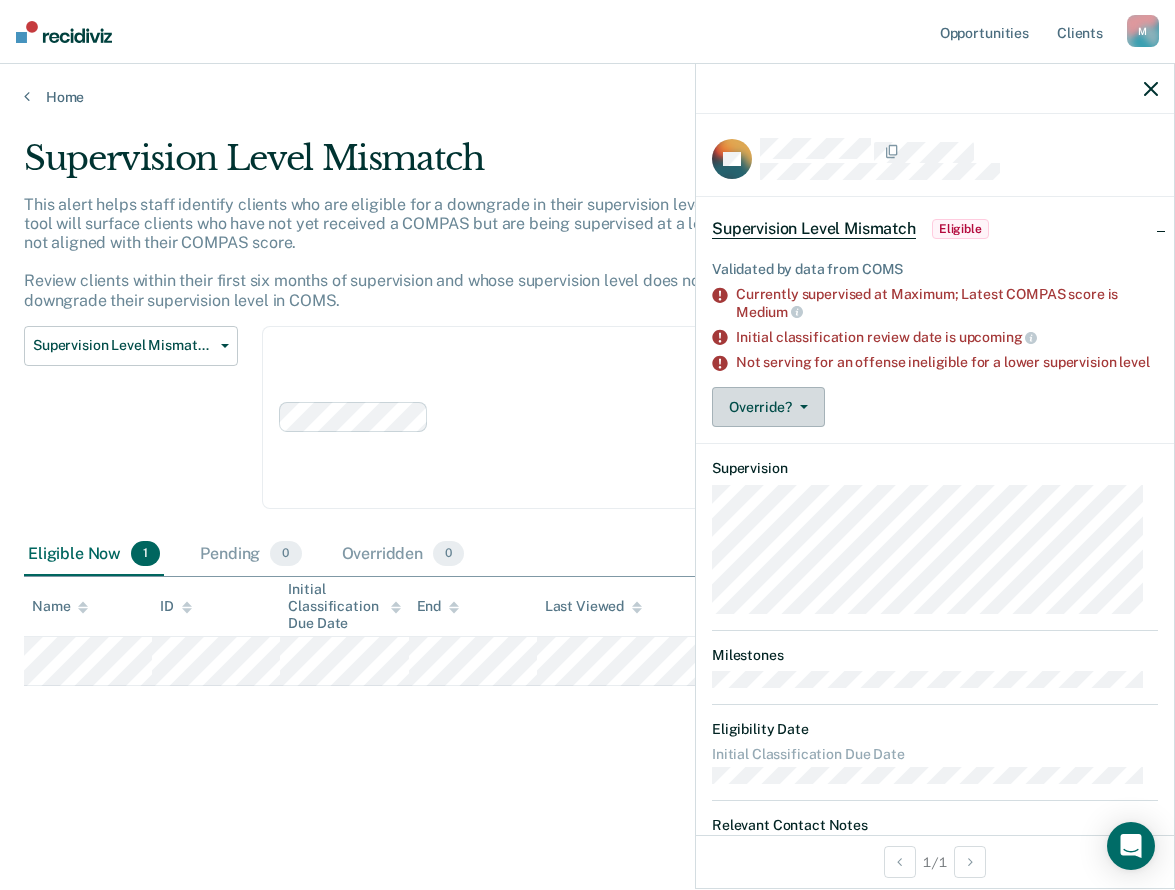 click on "Override?" at bounding box center [768, 407] 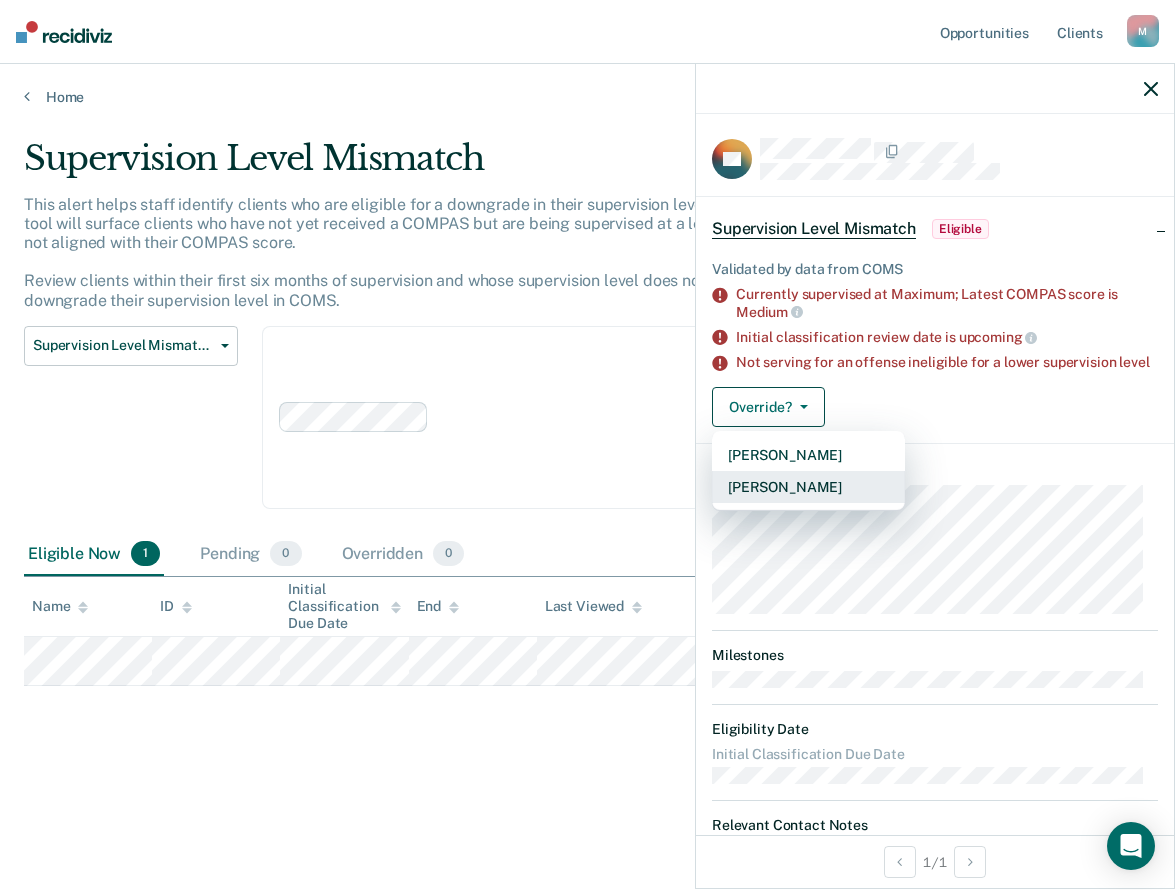 click on "[PERSON_NAME]" at bounding box center [808, 487] 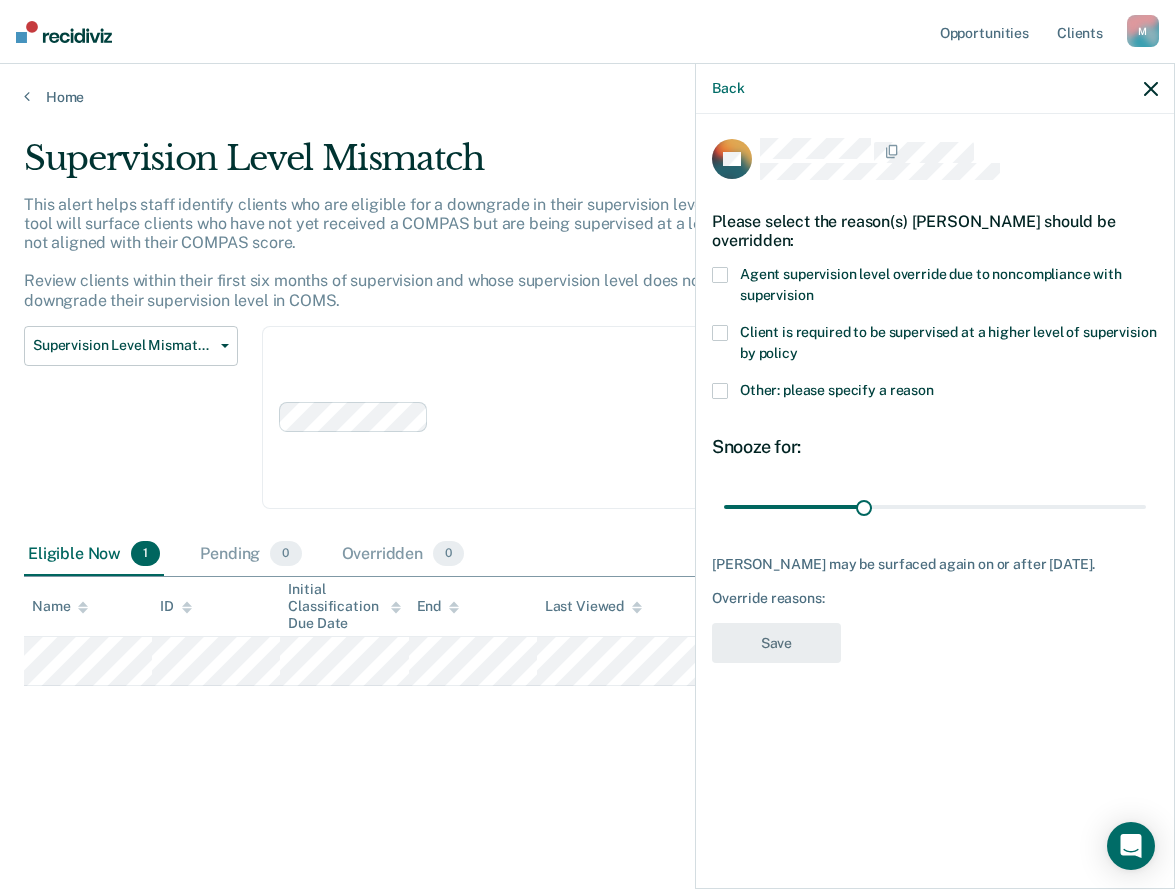 click on "Other: please specify a reason" at bounding box center [935, 393] 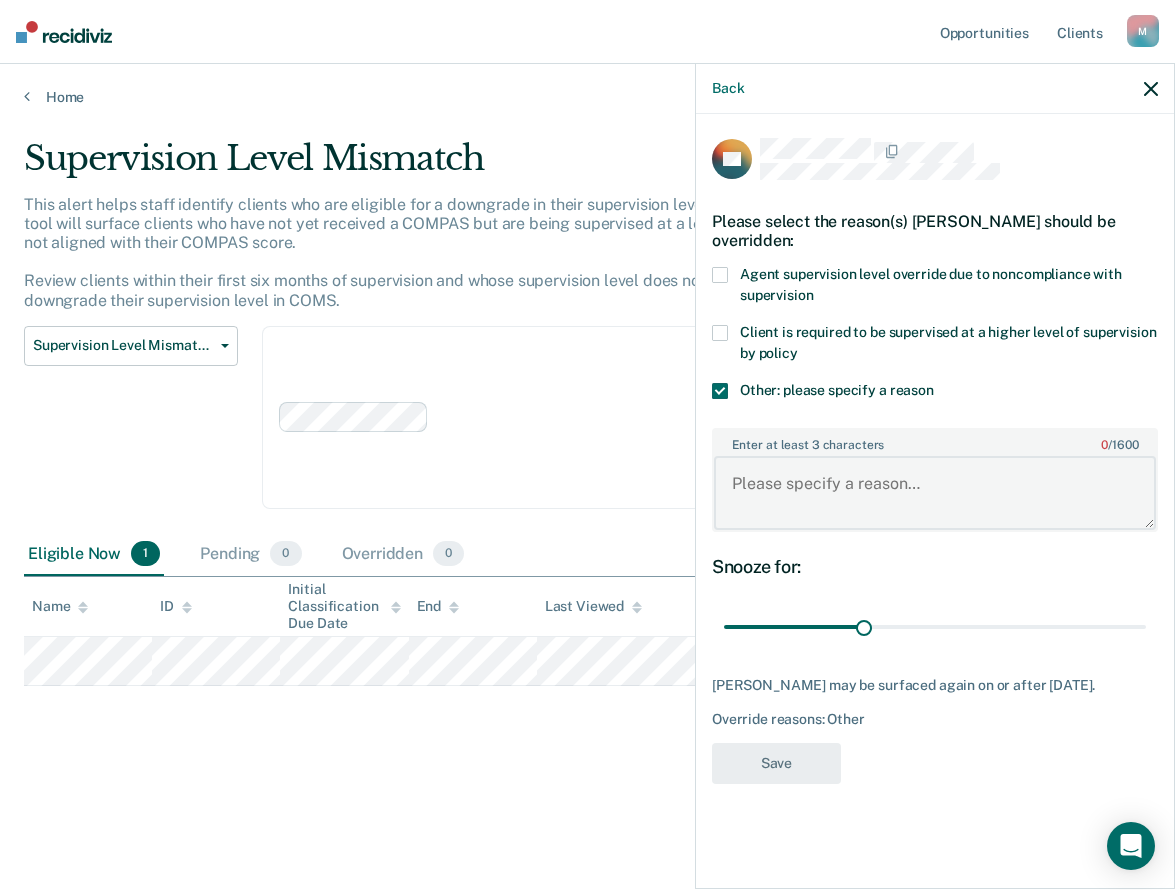 click on "Enter at least 3 characters 0  /  1600" at bounding box center (935, 493) 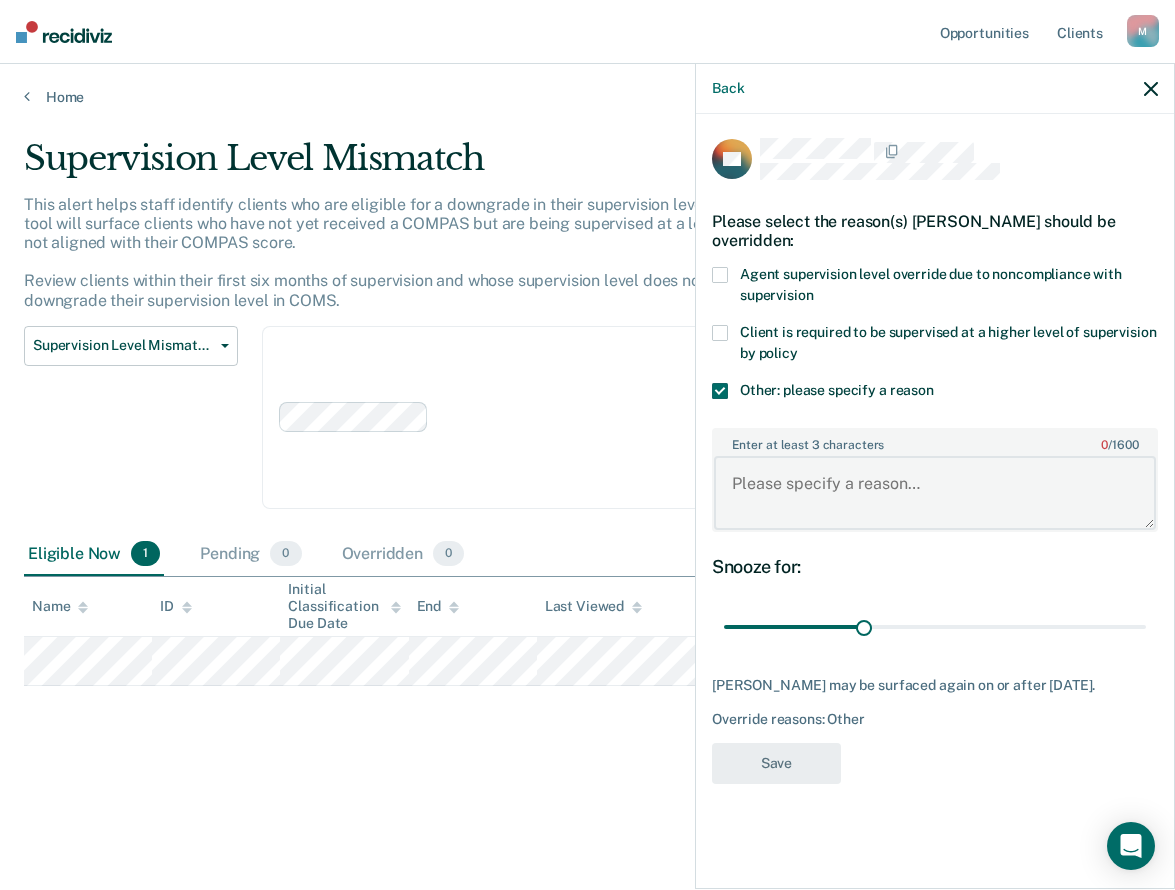 click on "Enter at least 3 characters 0  /  1600" at bounding box center [935, 493] 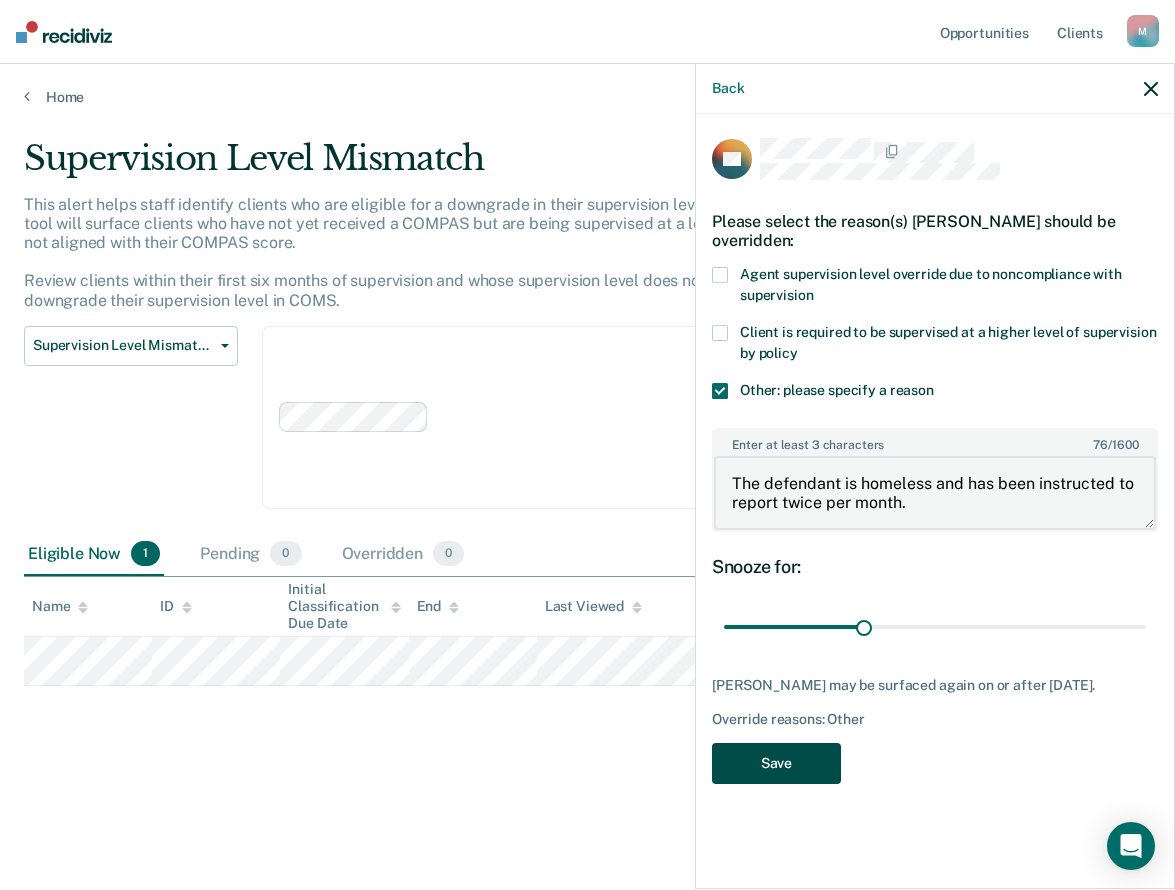 type on "The defendant is homeless and has been instructed to report twice per month." 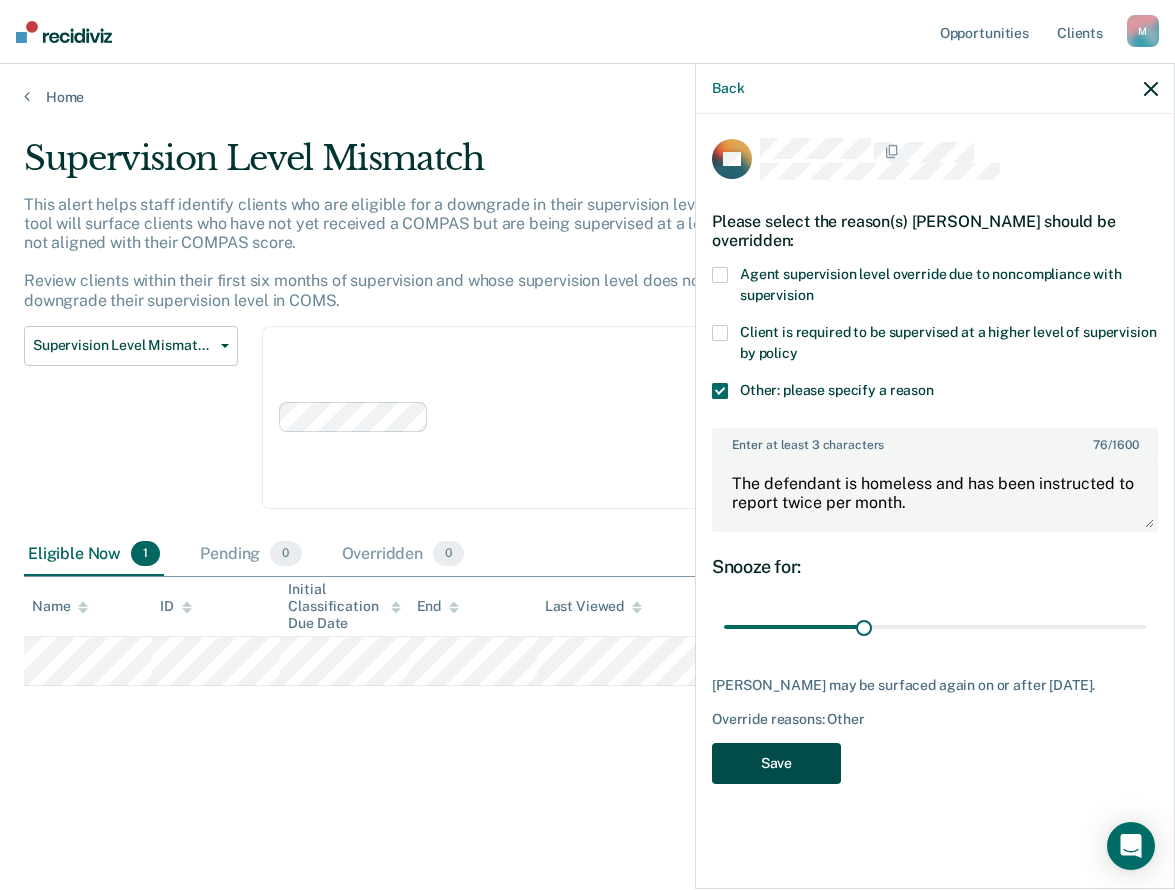 click on "Save" at bounding box center (776, 763) 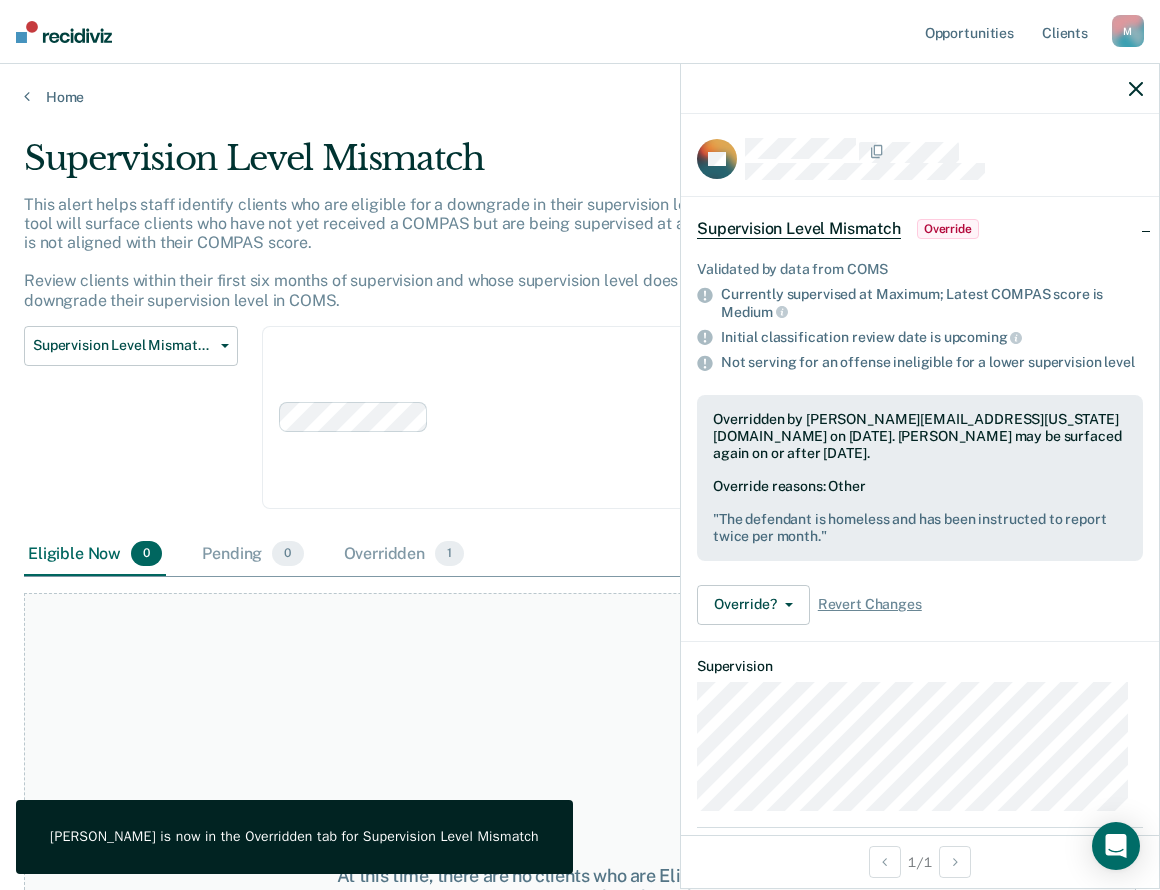click 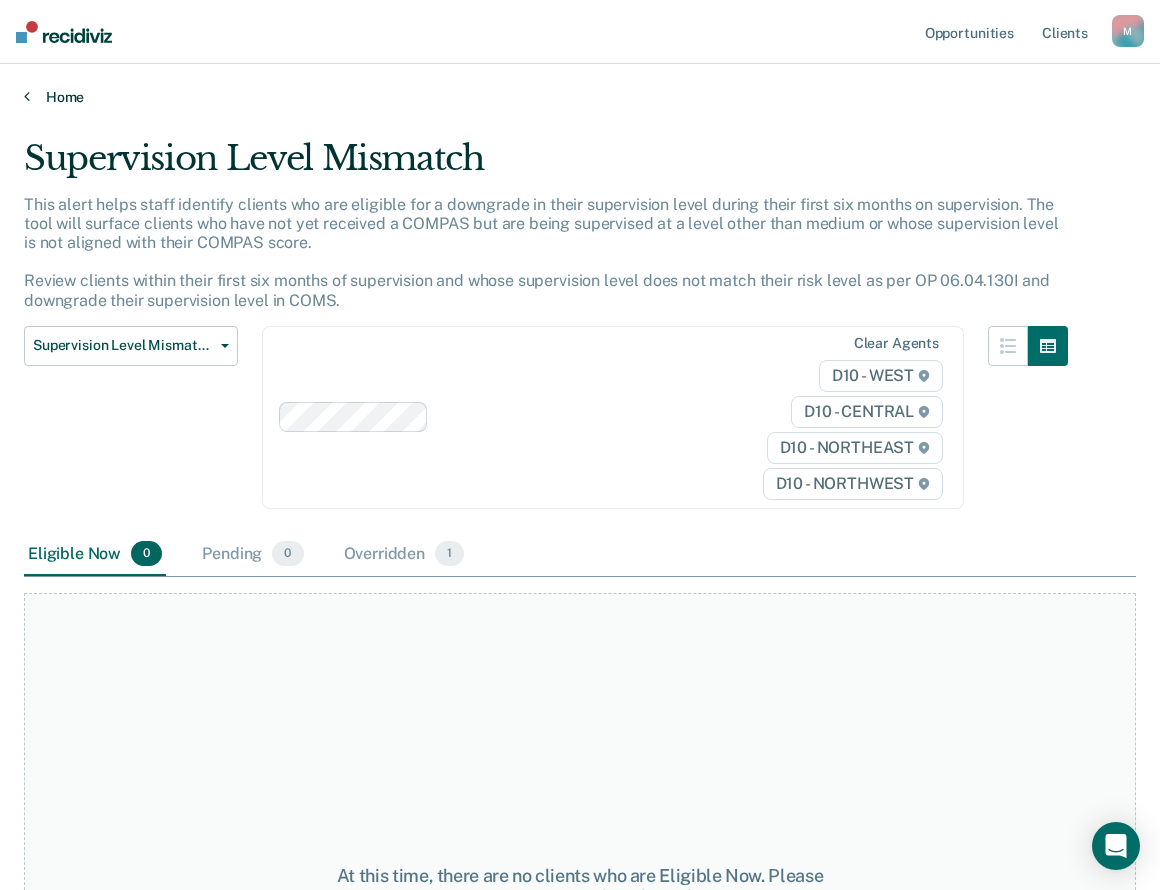 click on "Home" at bounding box center (580, 97) 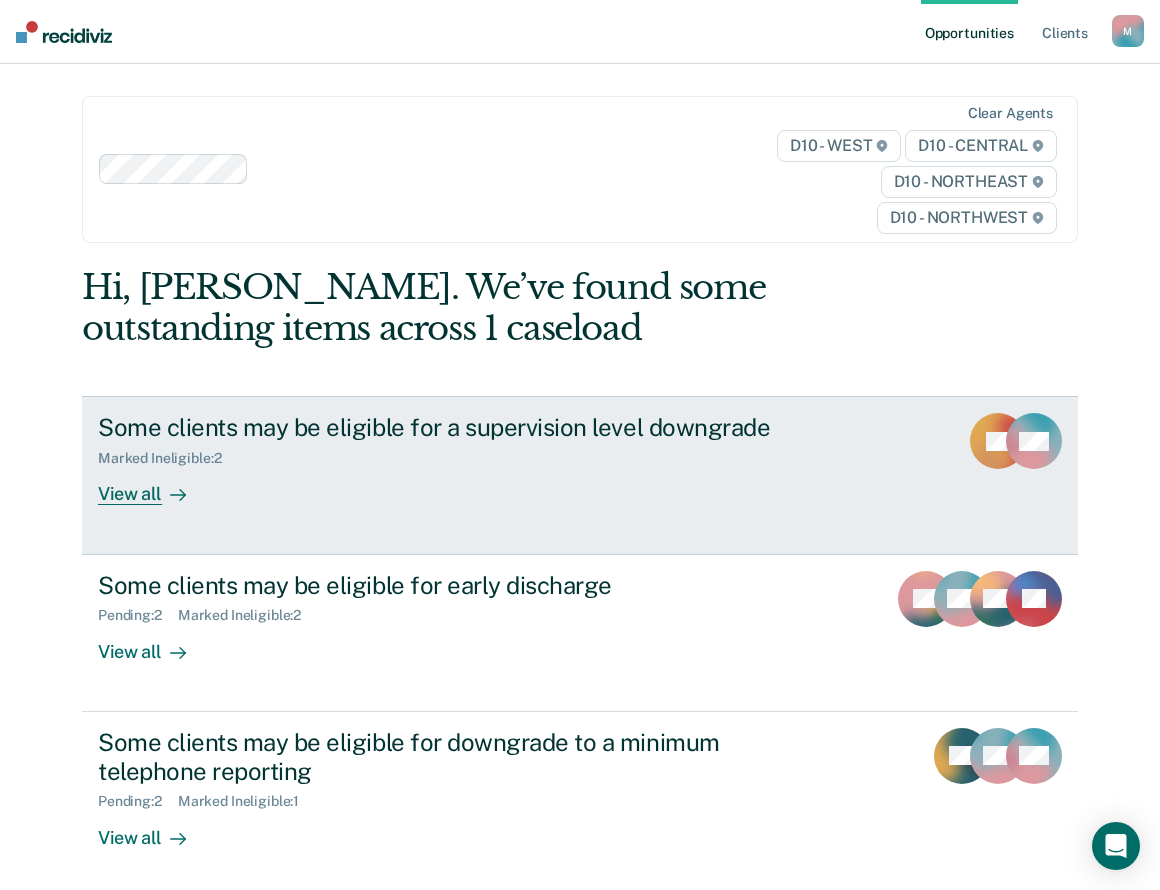 click on "View all" at bounding box center [154, 486] 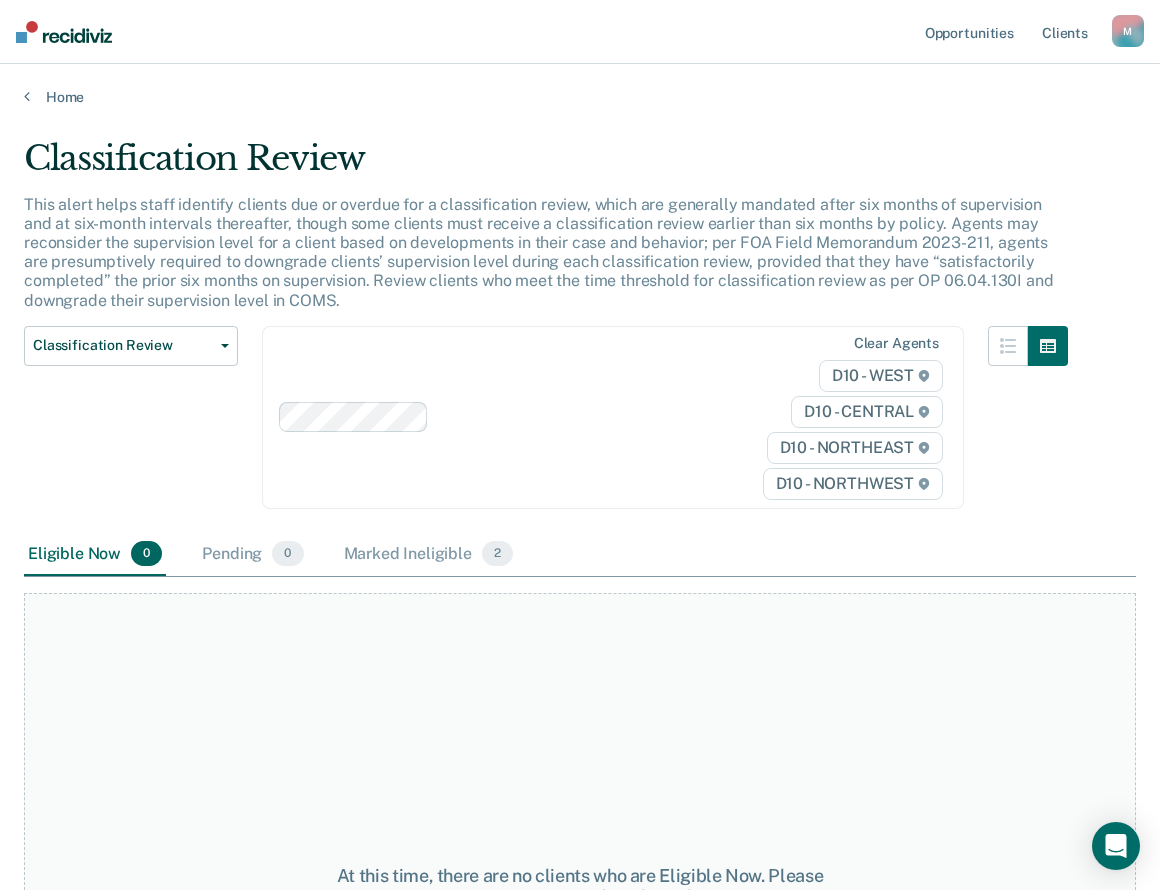 click on "Home" at bounding box center (580, 85) 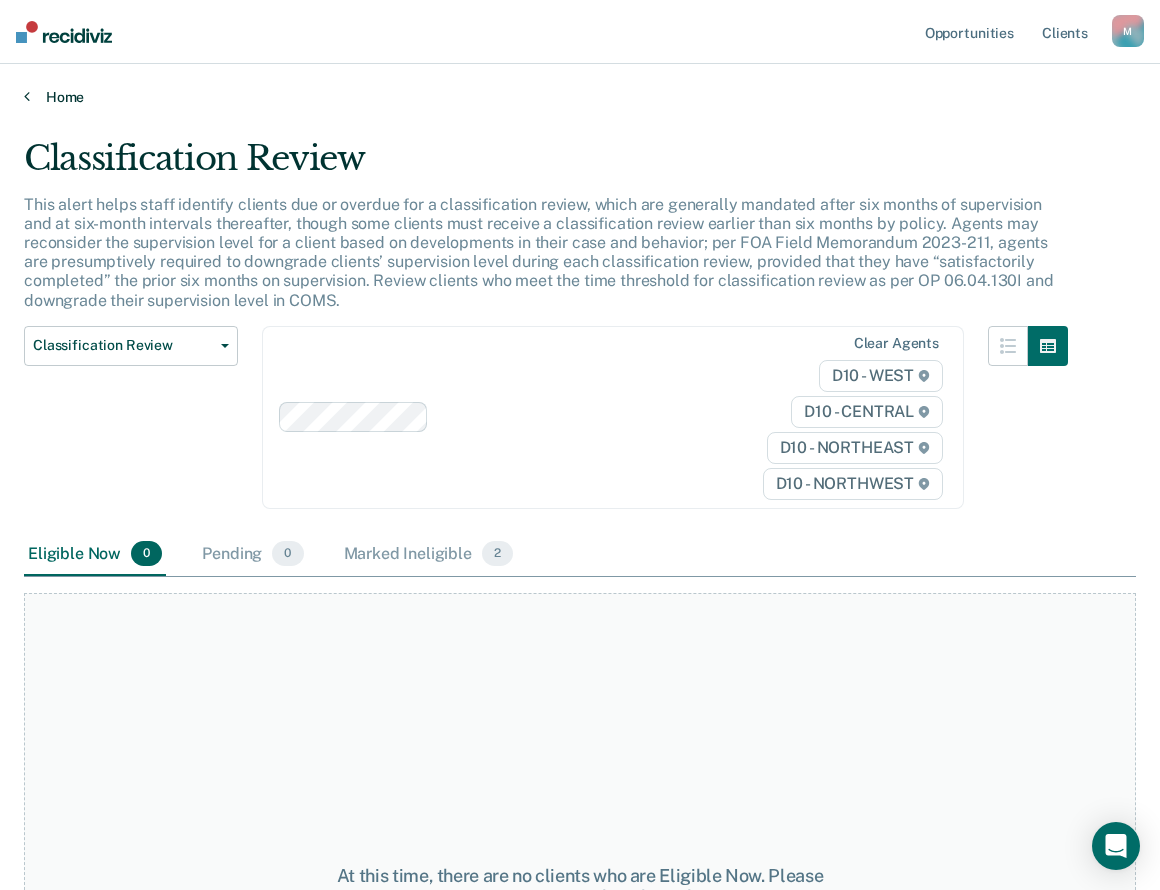click at bounding box center (27, 96) 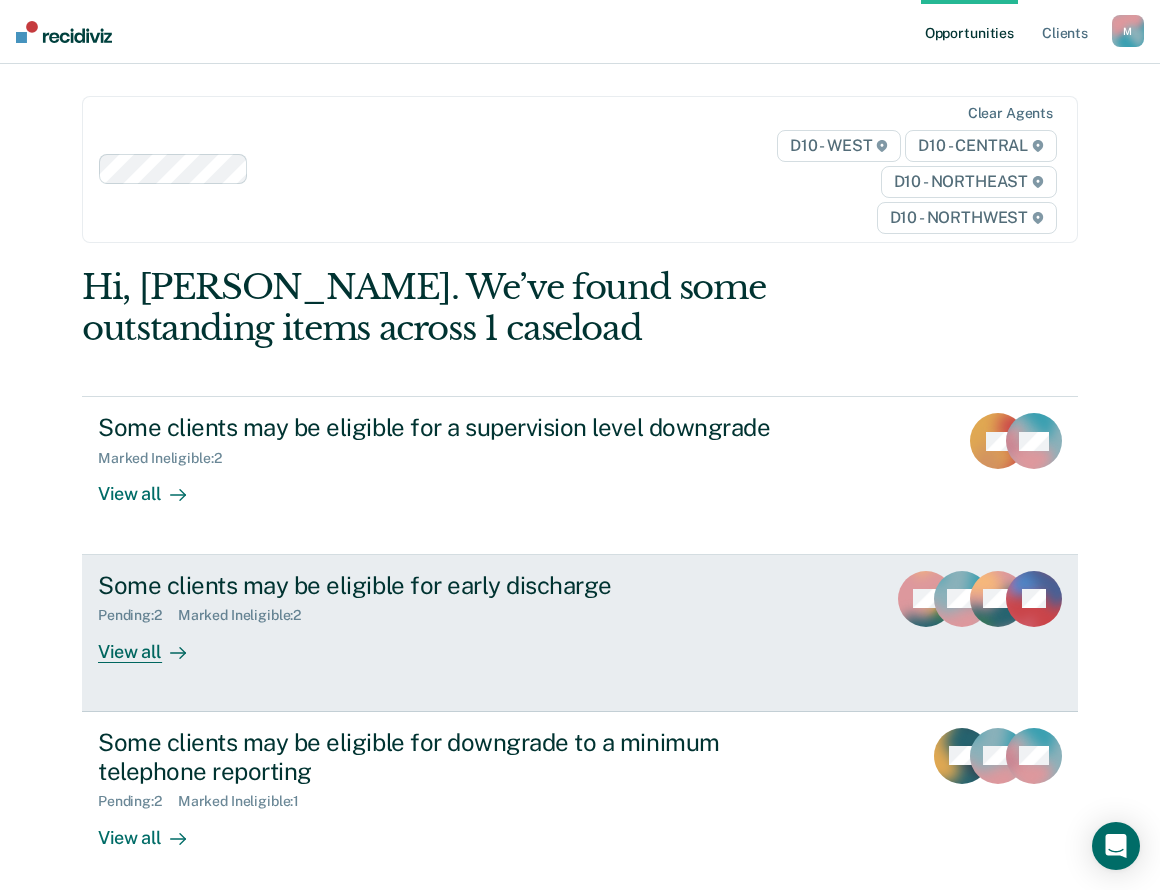 click on "View all" at bounding box center [154, 643] 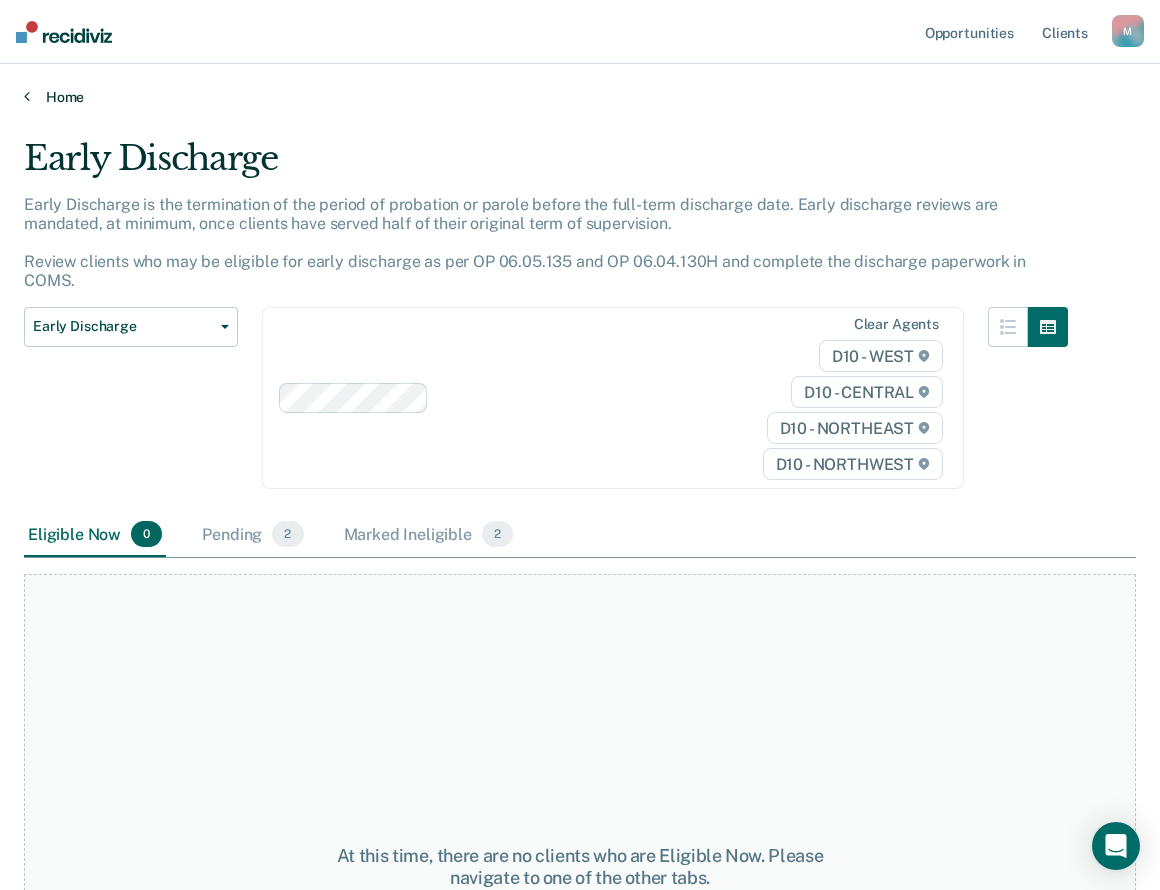 click on "Home" at bounding box center (580, 97) 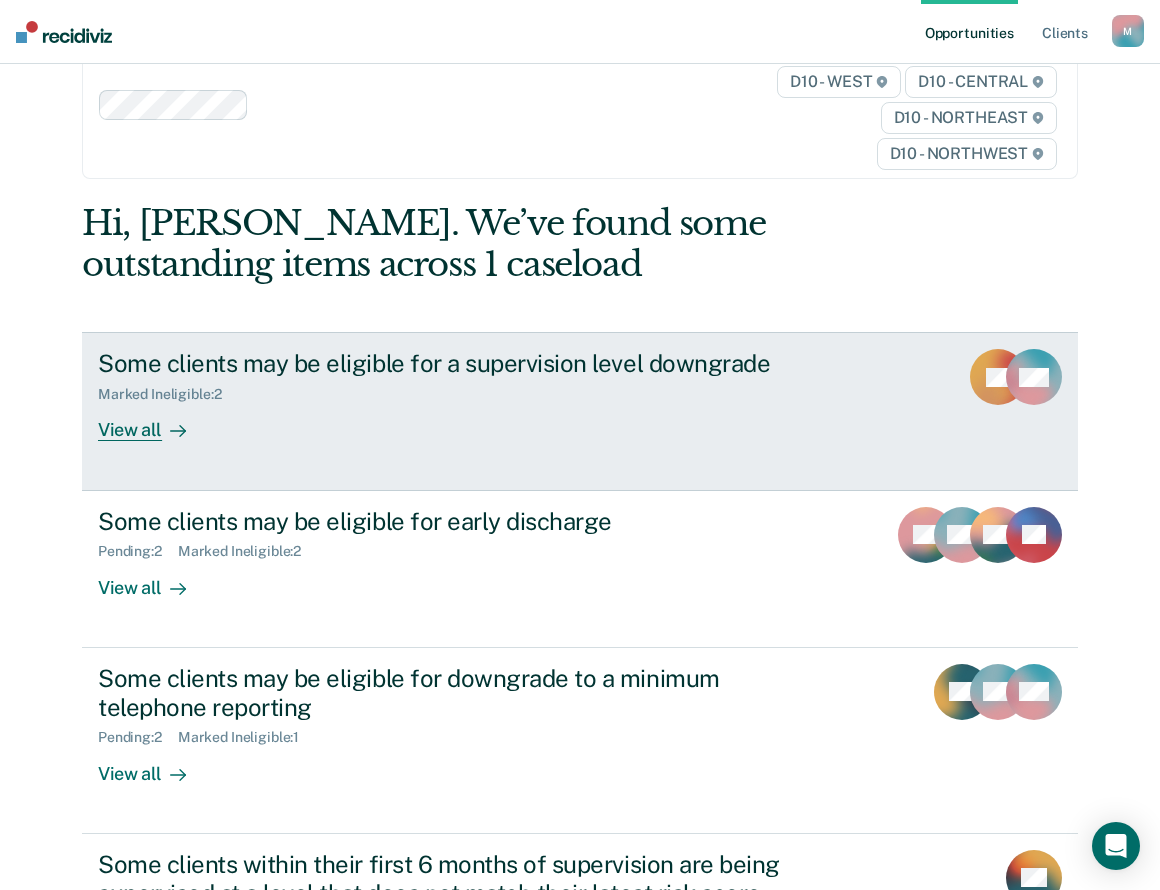 scroll, scrollTop: 300, scrollLeft: 0, axis: vertical 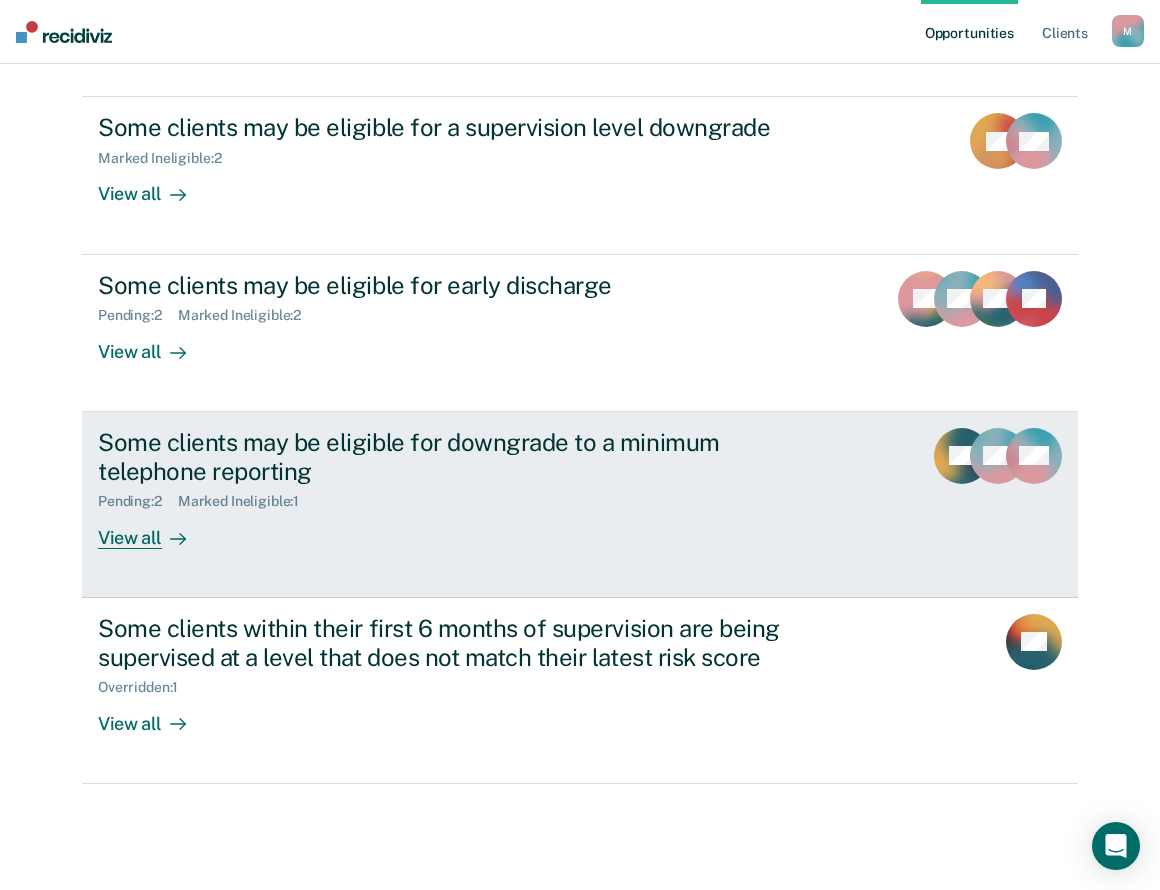 click on "View all" at bounding box center [154, 529] 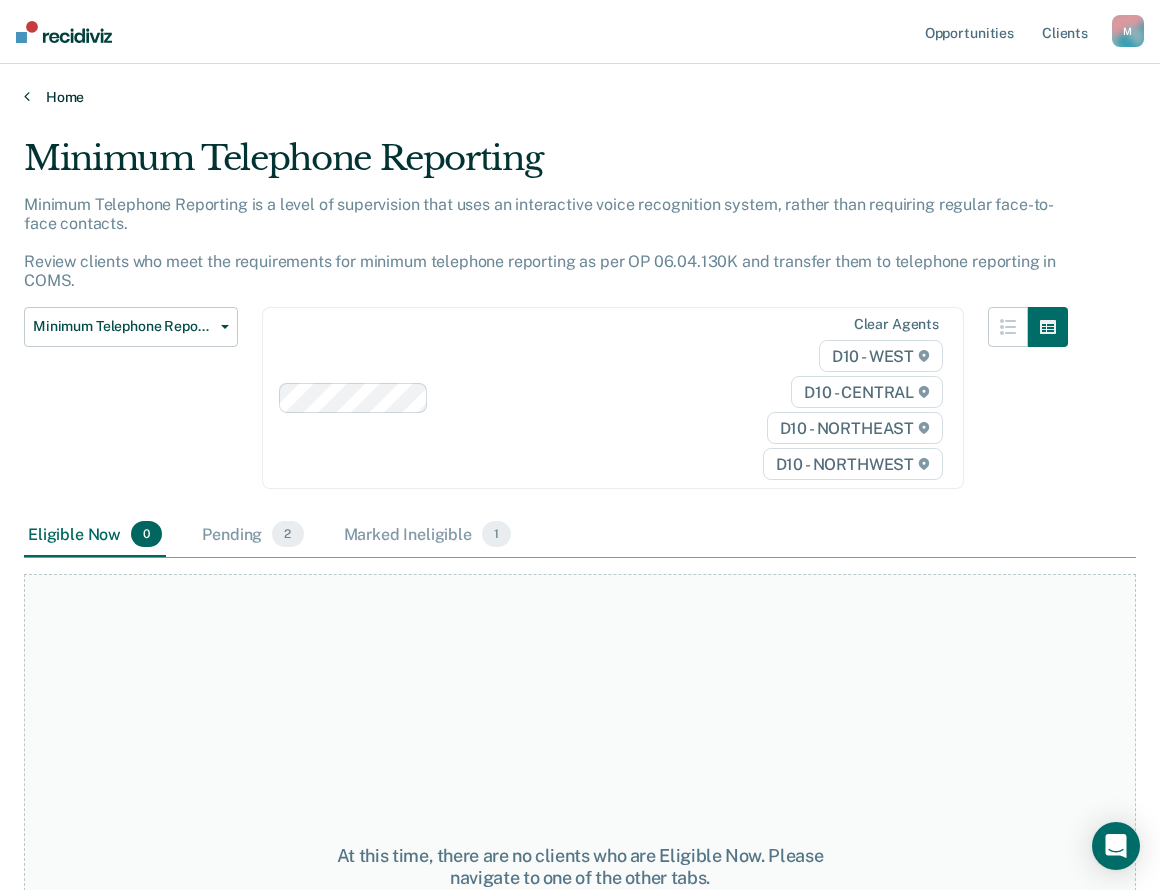 click on "Home" at bounding box center [580, 97] 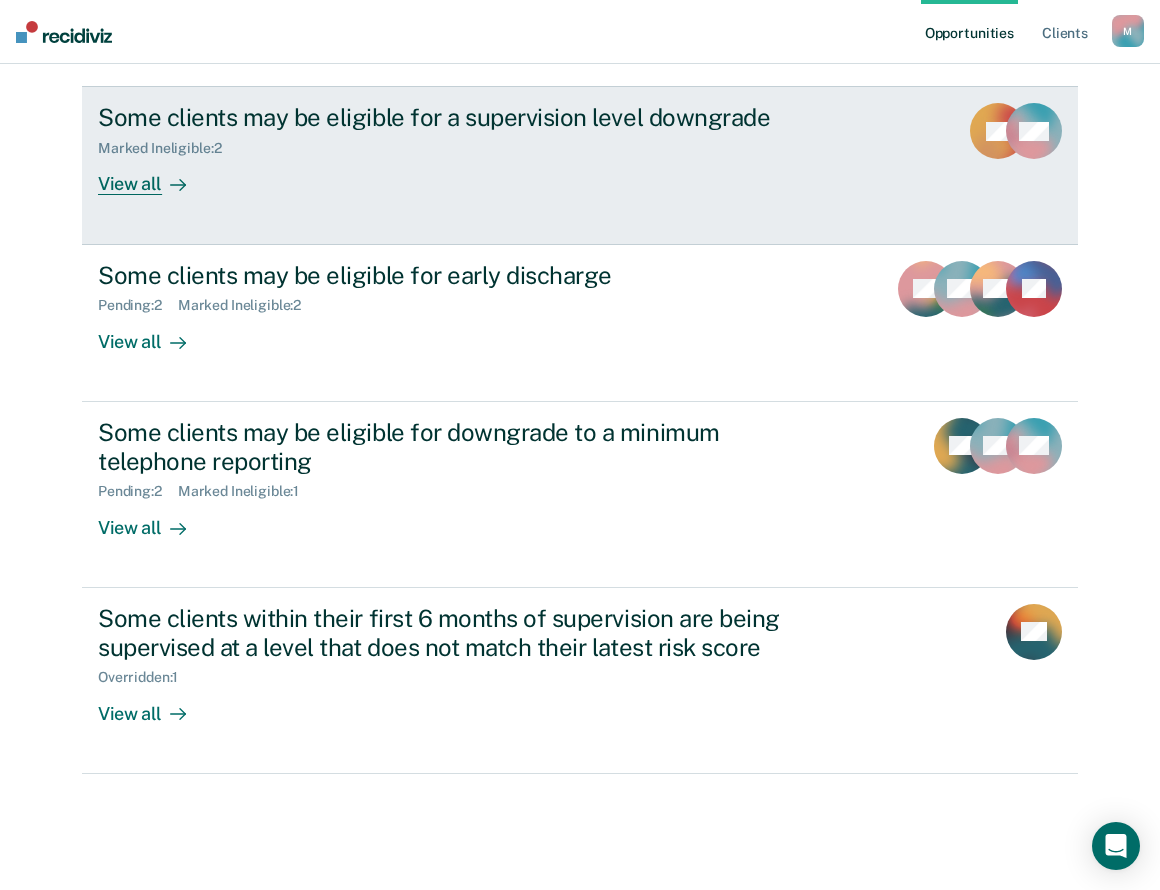 scroll, scrollTop: 317, scrollLeft: 0, axis: vertical 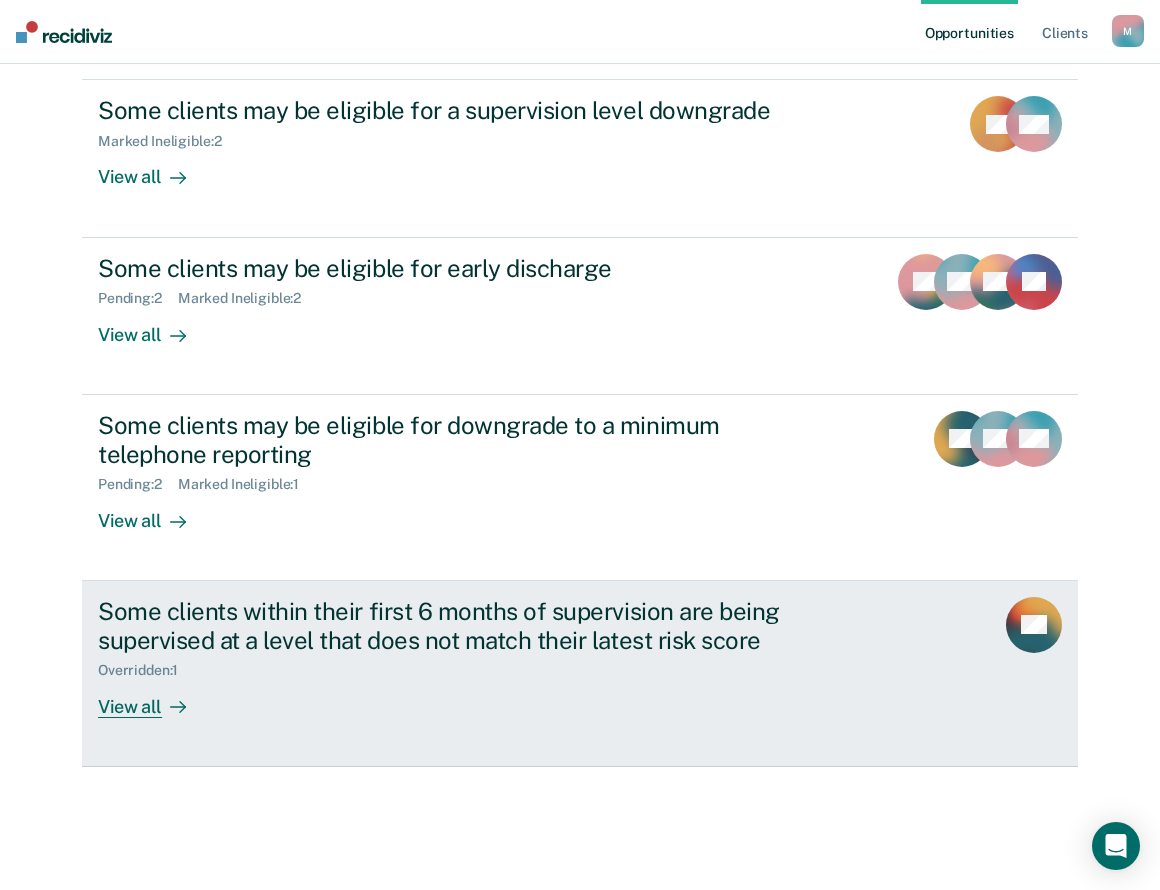 click on "View all" at bounding box center (154, 698) 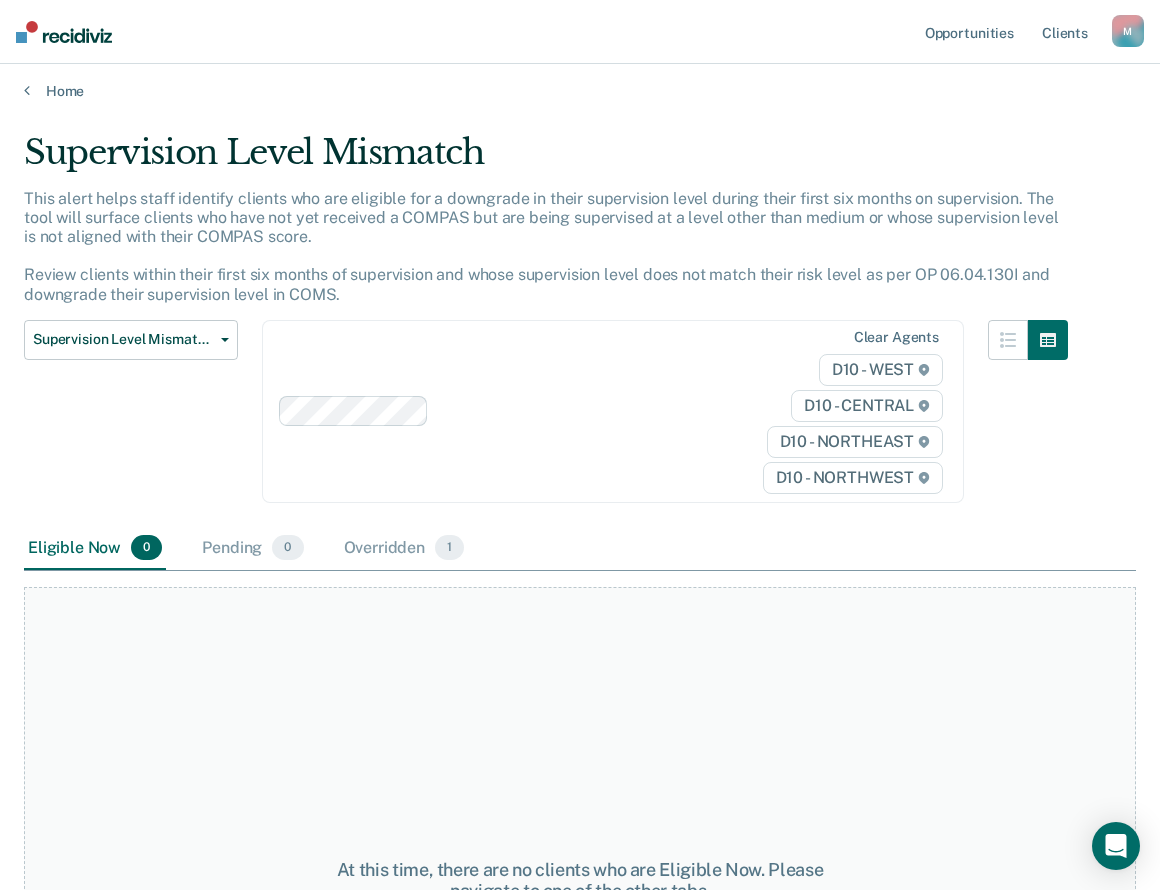 scroll, scrollTop: 0, scrollLeft: 0, axis: both 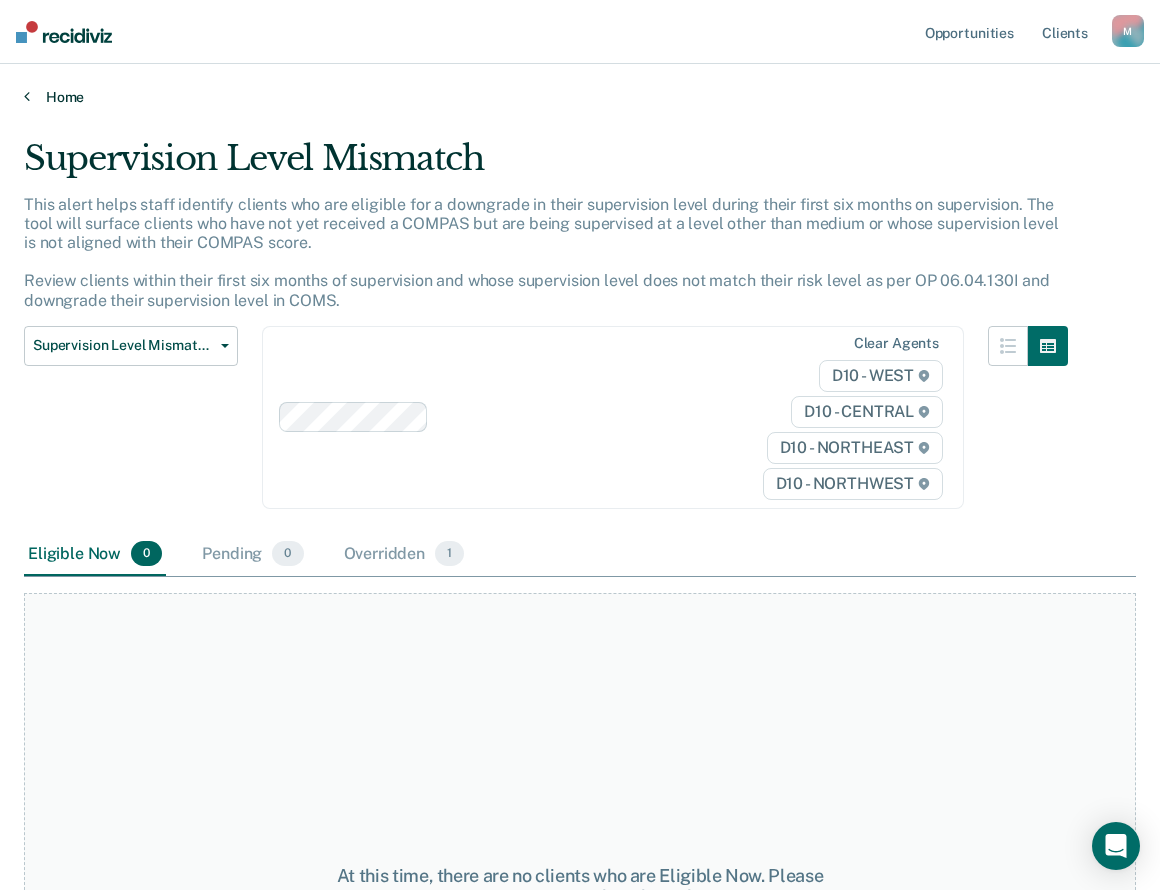 click on "Home" at bounding box center (580, 97) 